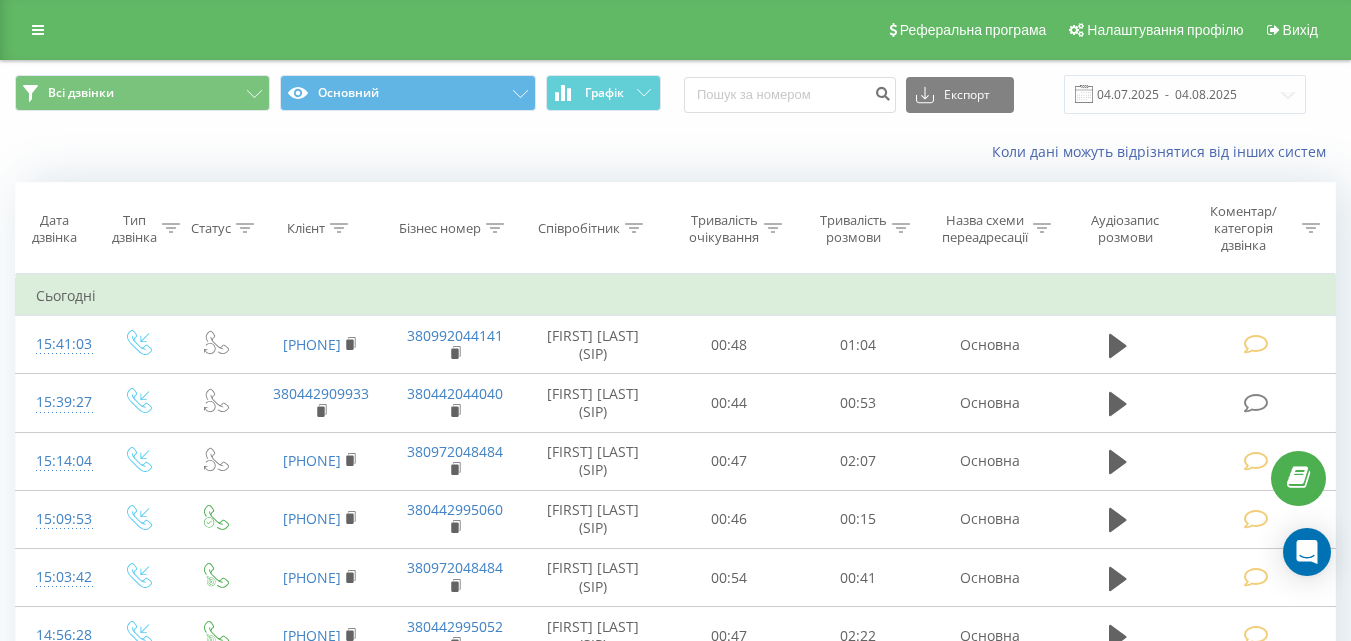 scroll, scrollTop: 0, scrollLeft: 0, axis: both 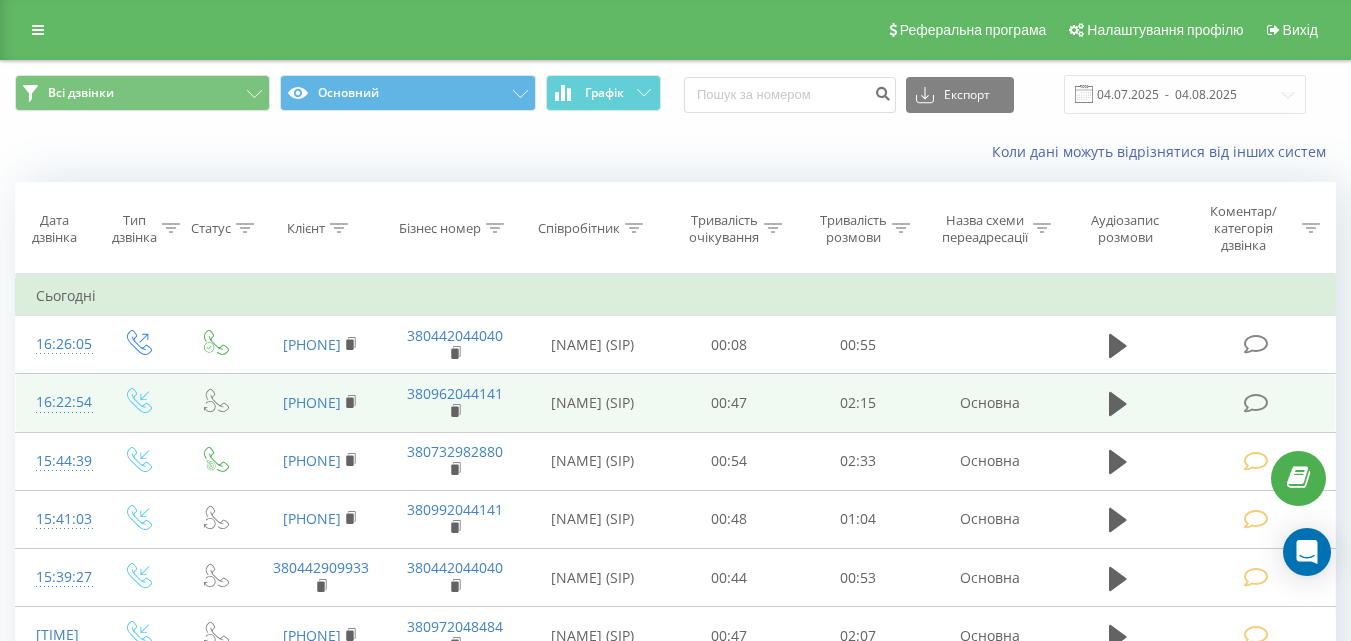 click at bounding box center [1255, 403] 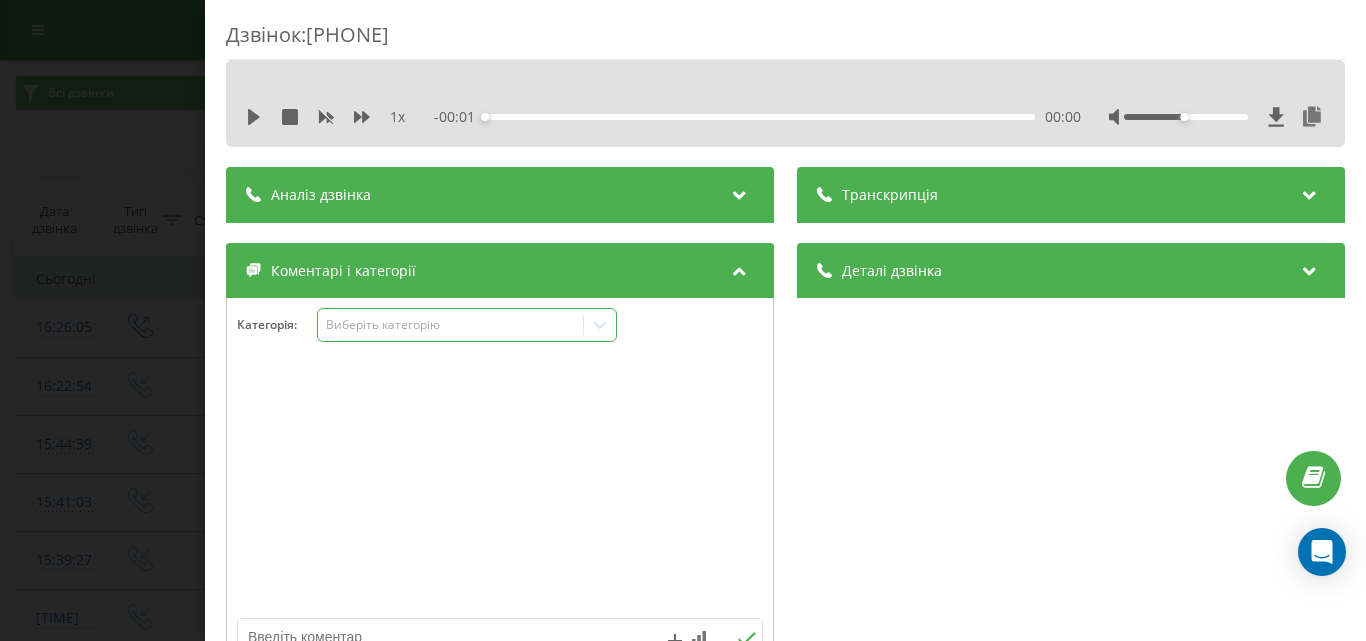 click on "Виберіть категорію" at bounding box center (450, 325) 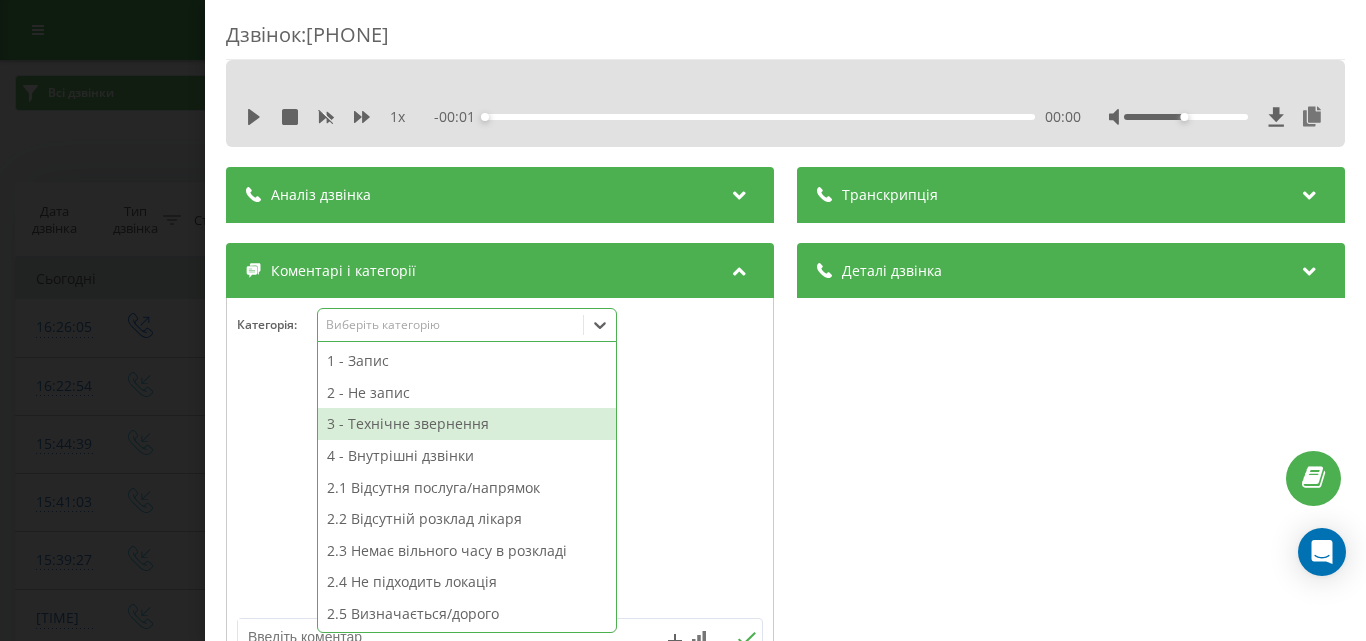 drag, startPoint x: 443, startPoint y: 418, endPoint x: 625, endPoint y: 396, distance: 183.32484 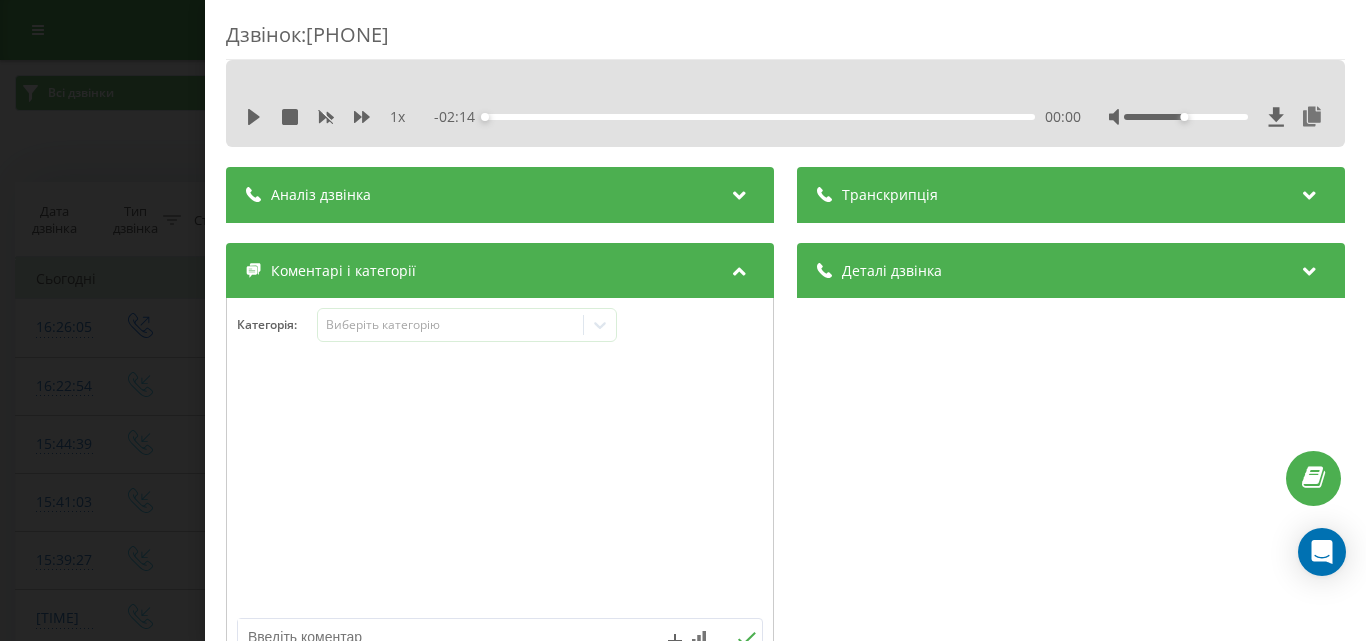 drag, startPoint x: 800, startPoint y: 451, endPoint x: 788, endPoint y: 455, distance: 12.649111 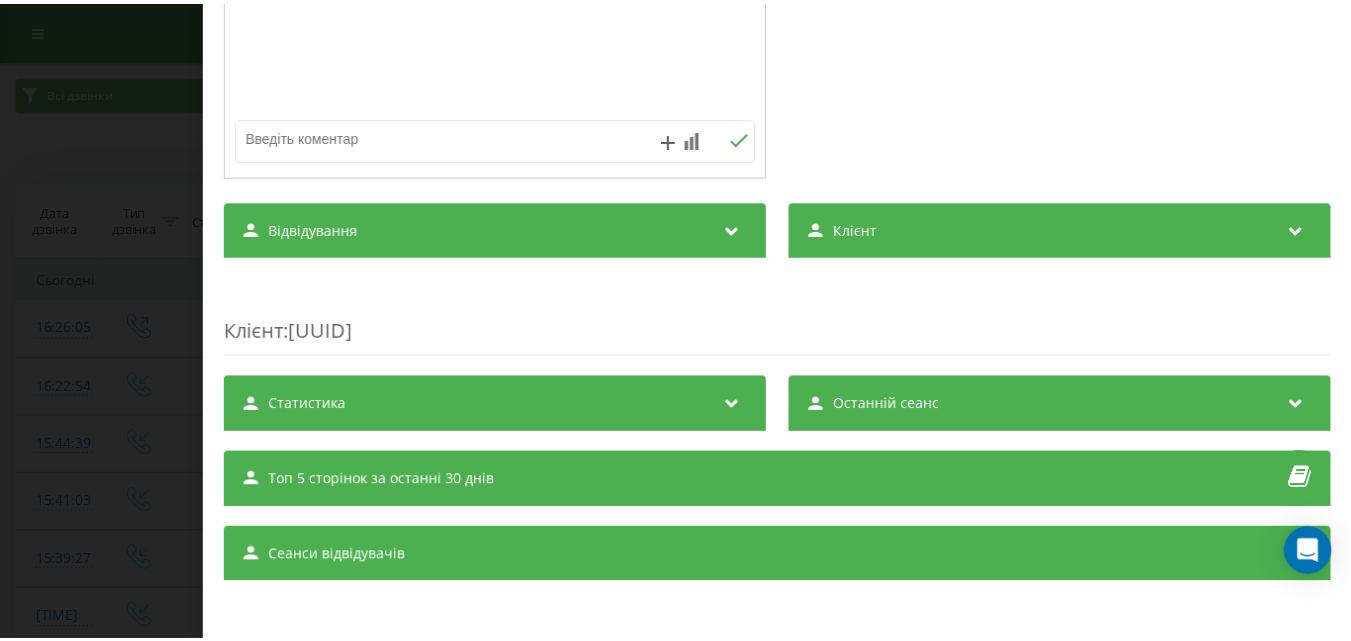 scroll, scrollTop: 100, scrollLeft: 0, axis: vertical 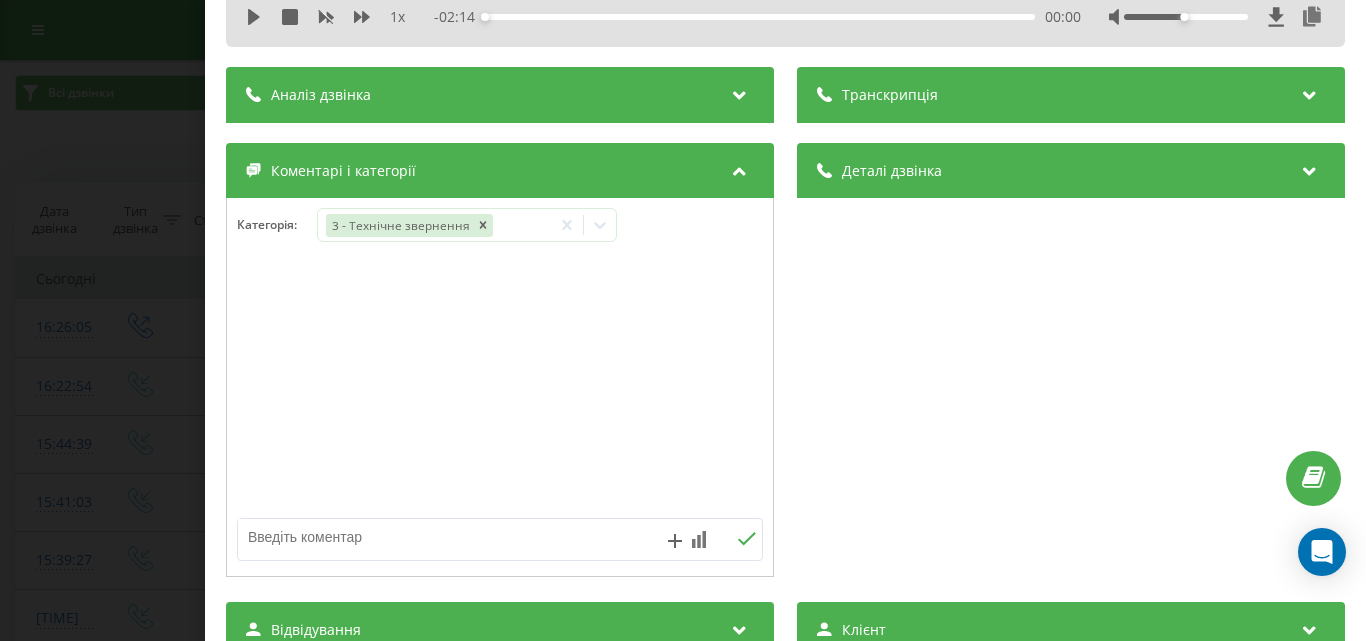 click at bounding box center [447, 537] 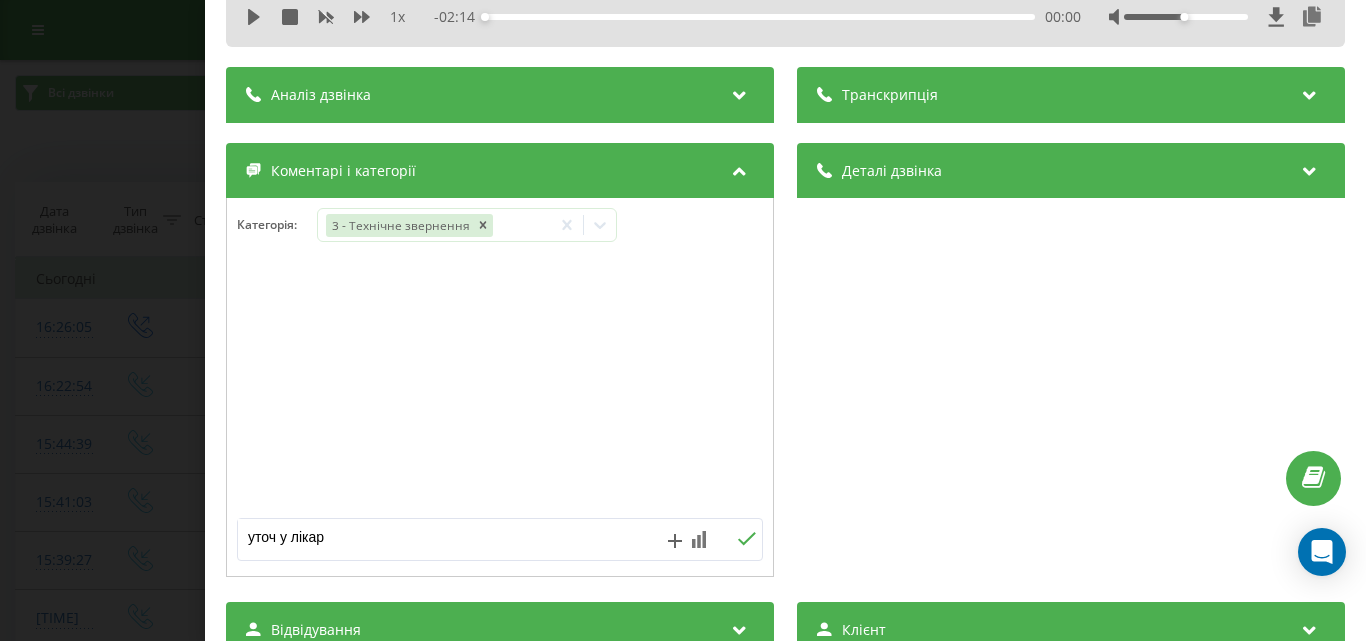 type on "уточ у лікаря" 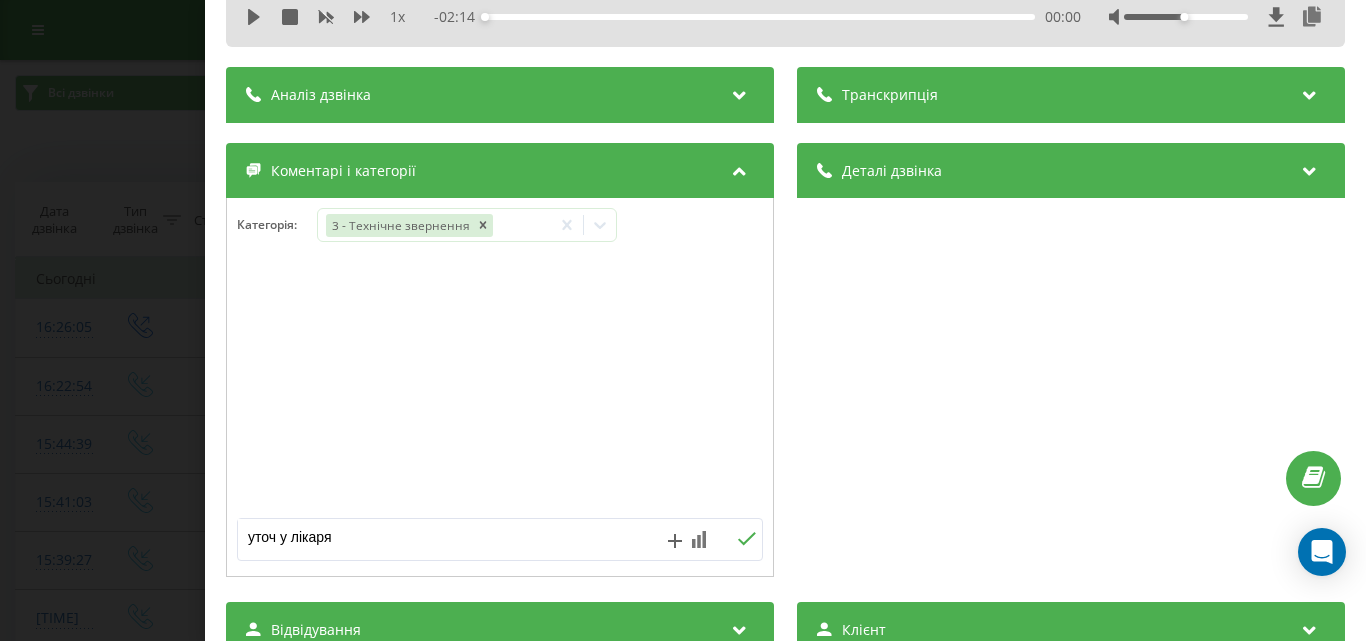 click 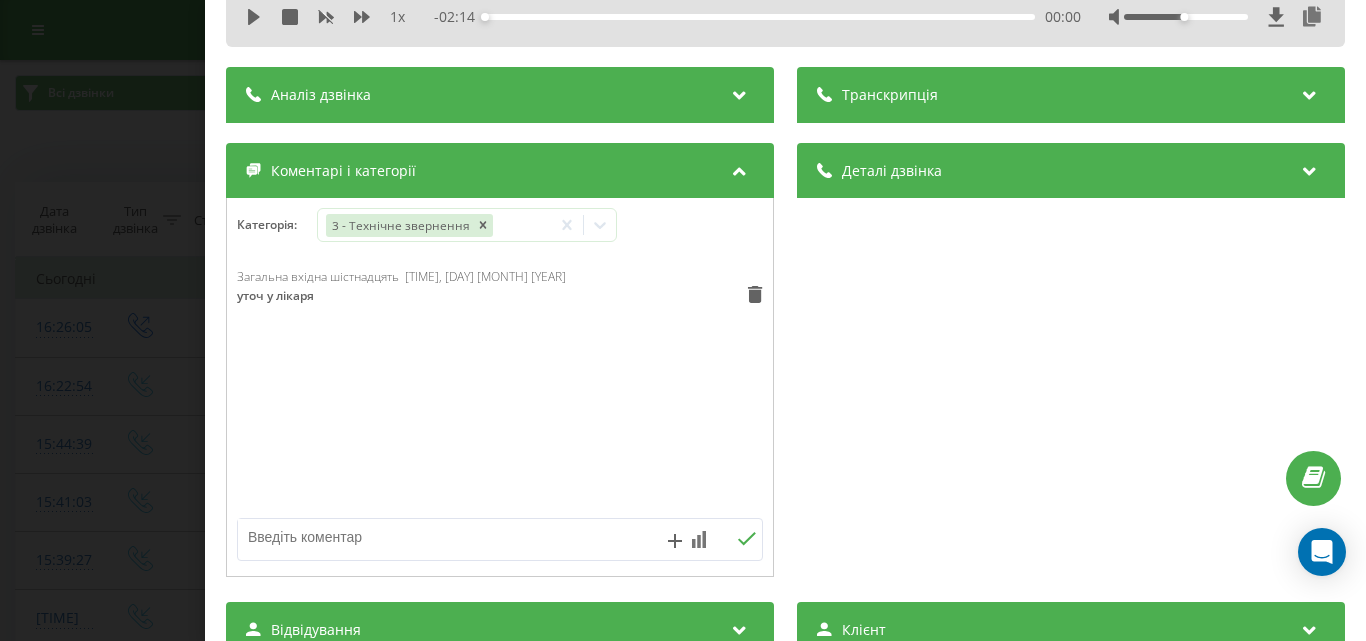 click on "Дзвінок :  ua11_-1754313774.2172984   1 x  - 02:14 00:00   00:00   Транскрипція Для AI-аналізу майбутніх дзвінків  налаштуйте та активуйте профіль на сторінці . Якщо профіль вже є і дзвінок відповідає його умовам, оновіть сторінку через 10 хвилин - AI аналізує поточний дзвінок. Аналіз дзвінка Для AI-аналізу майбутніх дзвінків  налаштуйте та активуйте профіль на сторінці . Якщо профіль вже є і дзвінок відповідає його умовам, оновіть сторінку через 10 хвилин - AI аналізує поточний дзвінок. Деталі дзвінка Загальне Дата дзвінка 2025-08-04 16:22:54 Тип дзвінка Вхідний Статус дзвінка Повторний 380672304440" at bounding box center [683, 320] 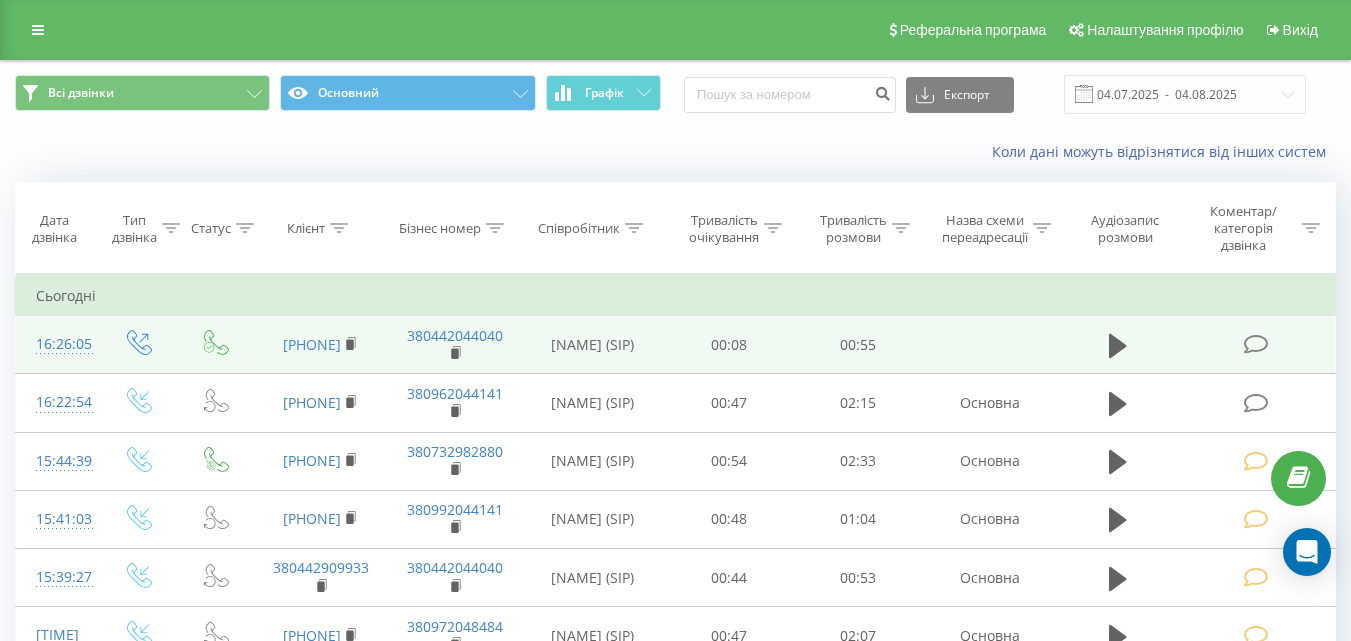 click at bounding box center [1255, 344] 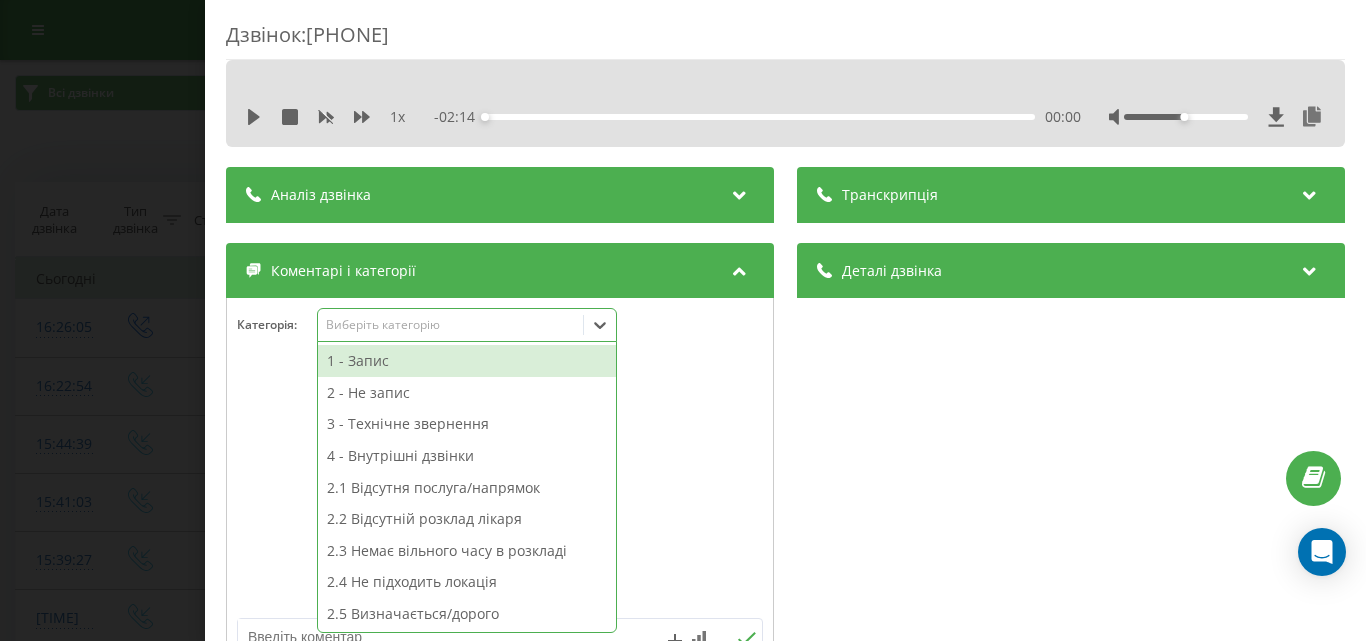 click on "Виберіть категорію" at bounding box center [467, 325] 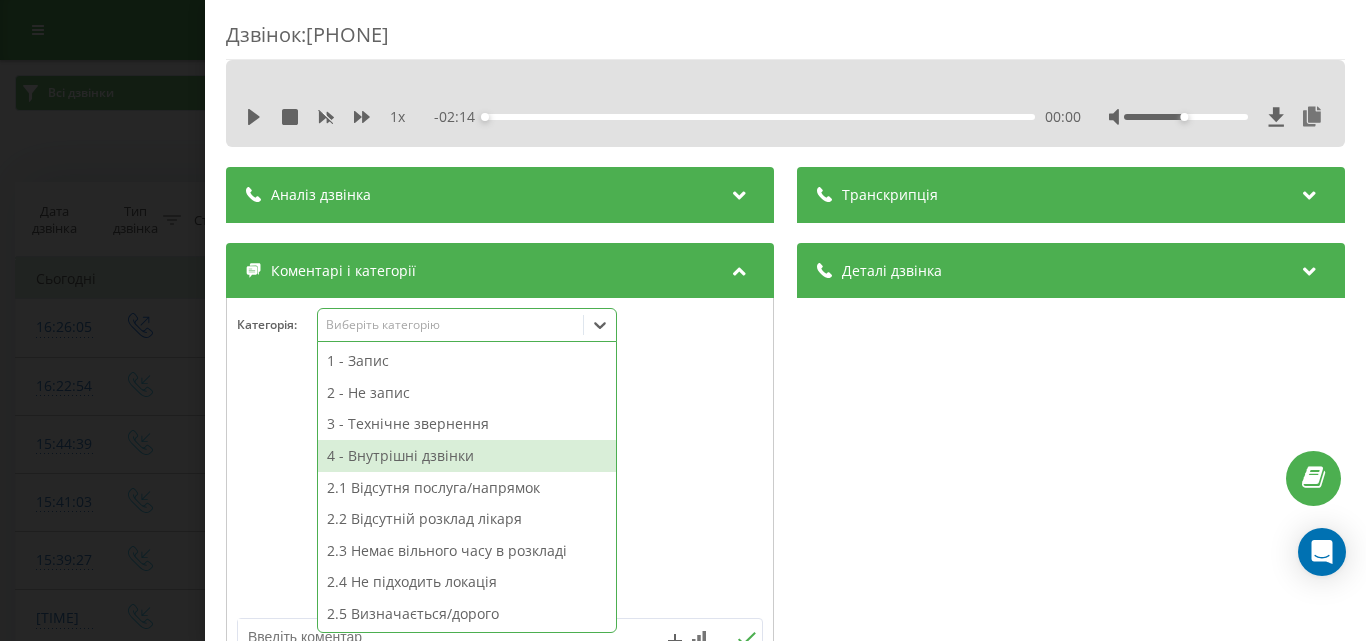 click on "4 - Внутрішні дзвінки" at bounding box center [467, 456] 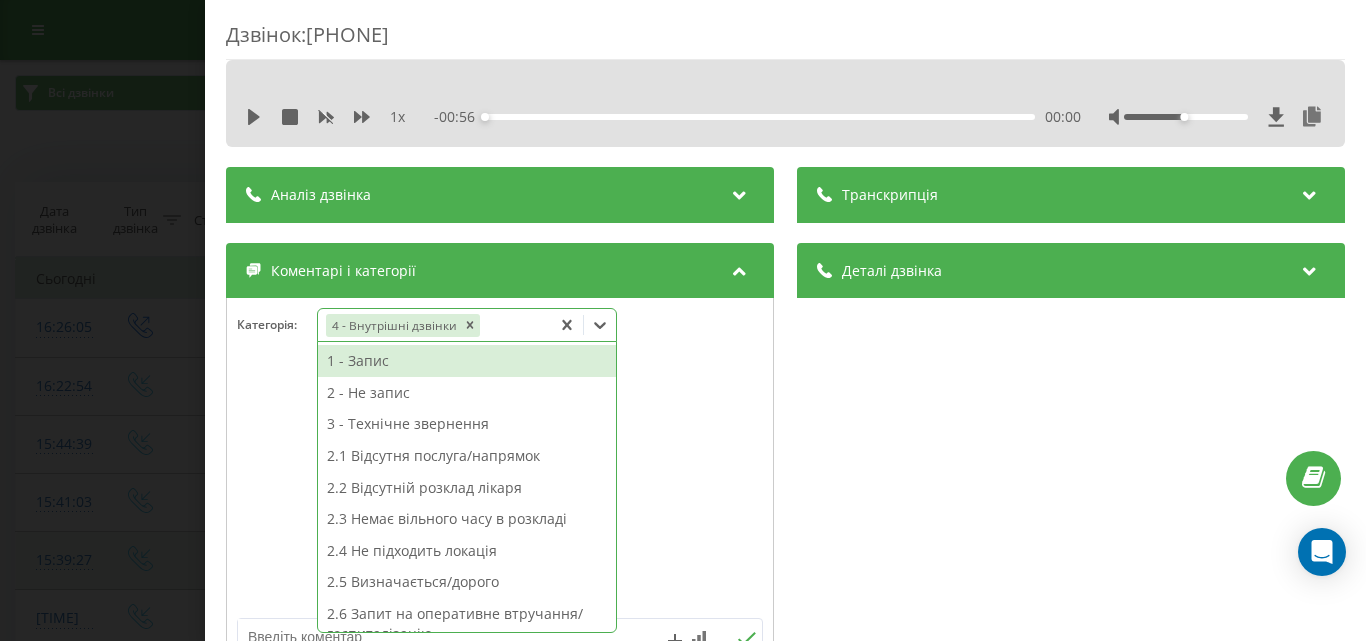 click on "Дзвінок :  ua14_-1754313965.6400253   1 x  - 00:56 00:00   00:00   Транскрипція Для AI-аналізу майбутніх дзвінків  налаштуйте та активуйте профіль на сторінці . Якщо профіль вже є і дзвінок відповідає його умовам, оновіть сторінку через 10 хвилин - AI аналізує поточний дзвінок. Аналіз дзвінка Для AI-аналізу майбутніх дзвінків  налаштуйте та активуйте профіль на сторінці . Якщо профіль вже є і дзвінок відповідає його умовам, оновіть сторінку через 10 хвилин - AI аналізує поточний дзвінок. Деталі дзвінка Загальне Дата дзвінка 2025-08-04 16:26:05 Тип дзвінка Вихідний Статус дзвінка Успішний 380442044040" at bounding box center [683, 320] 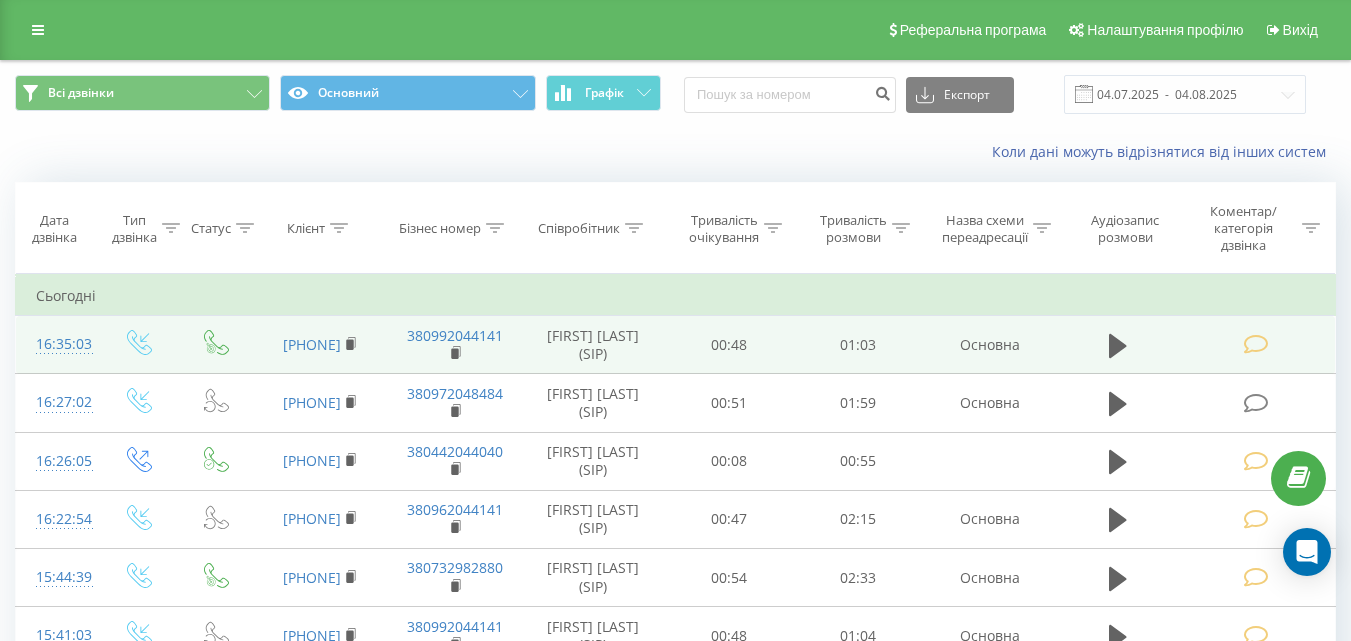 scroll, scrollTop: 0, scrollLeft: 0, axis: both 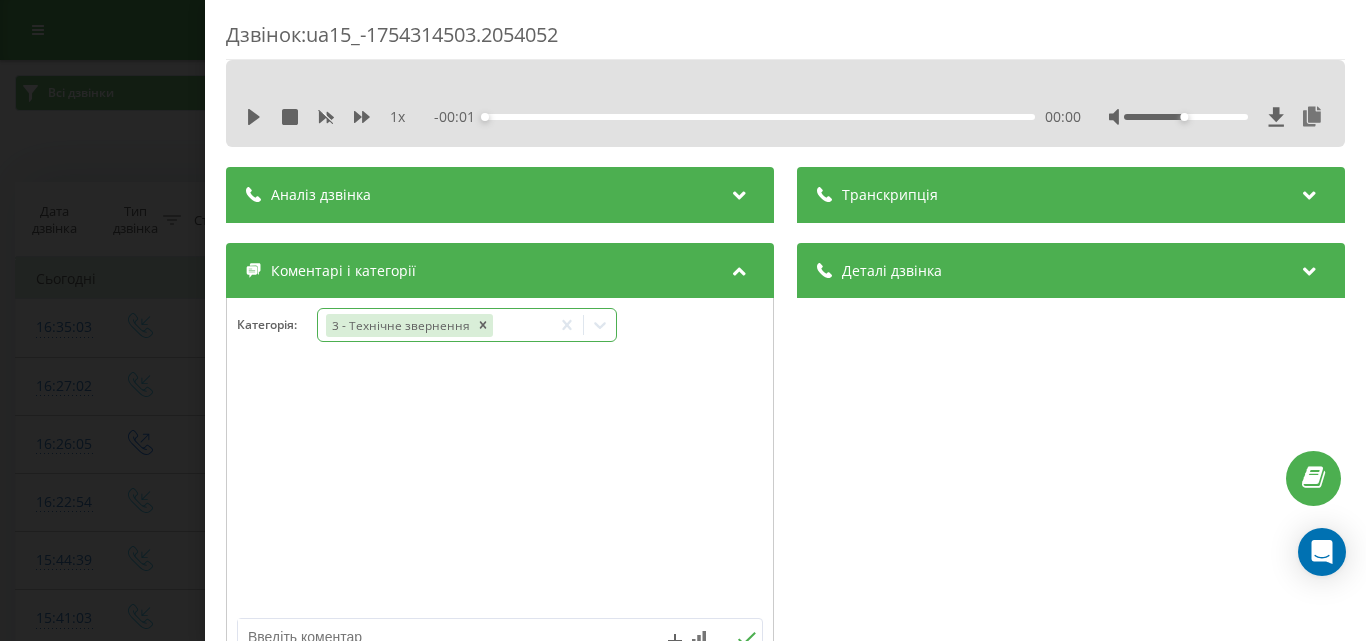 click 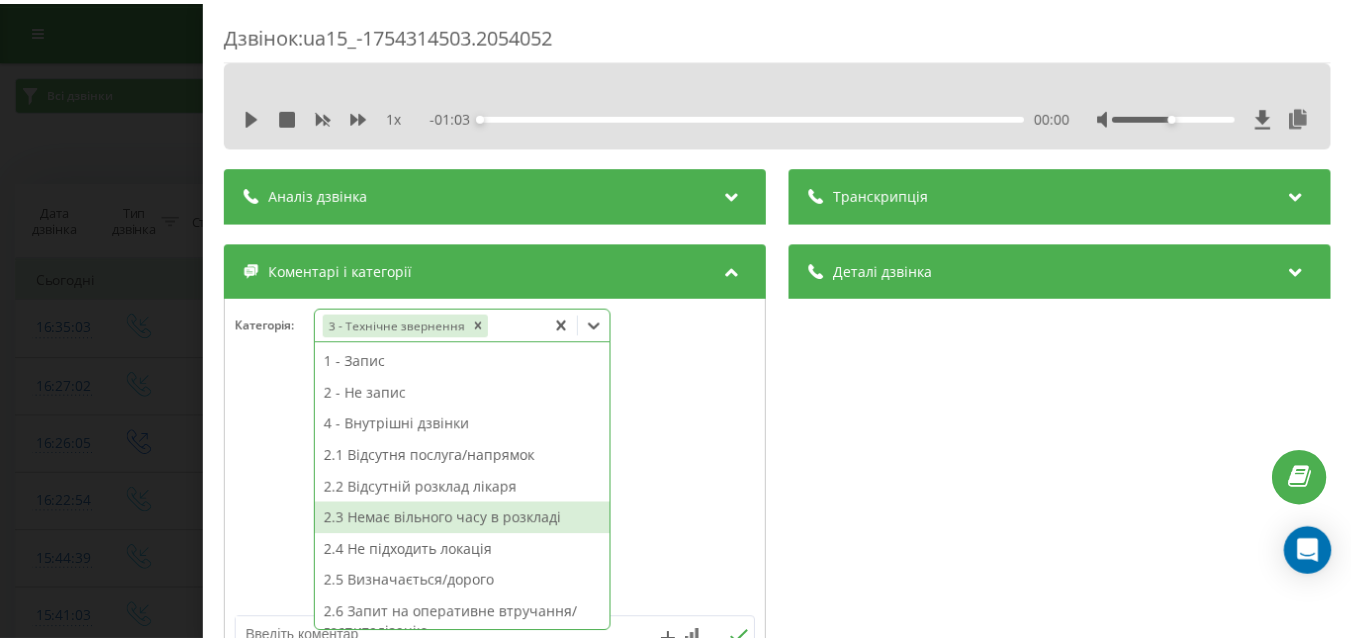 scroll, scrollTop: 300, scrollLeft: 0, axis: vertical 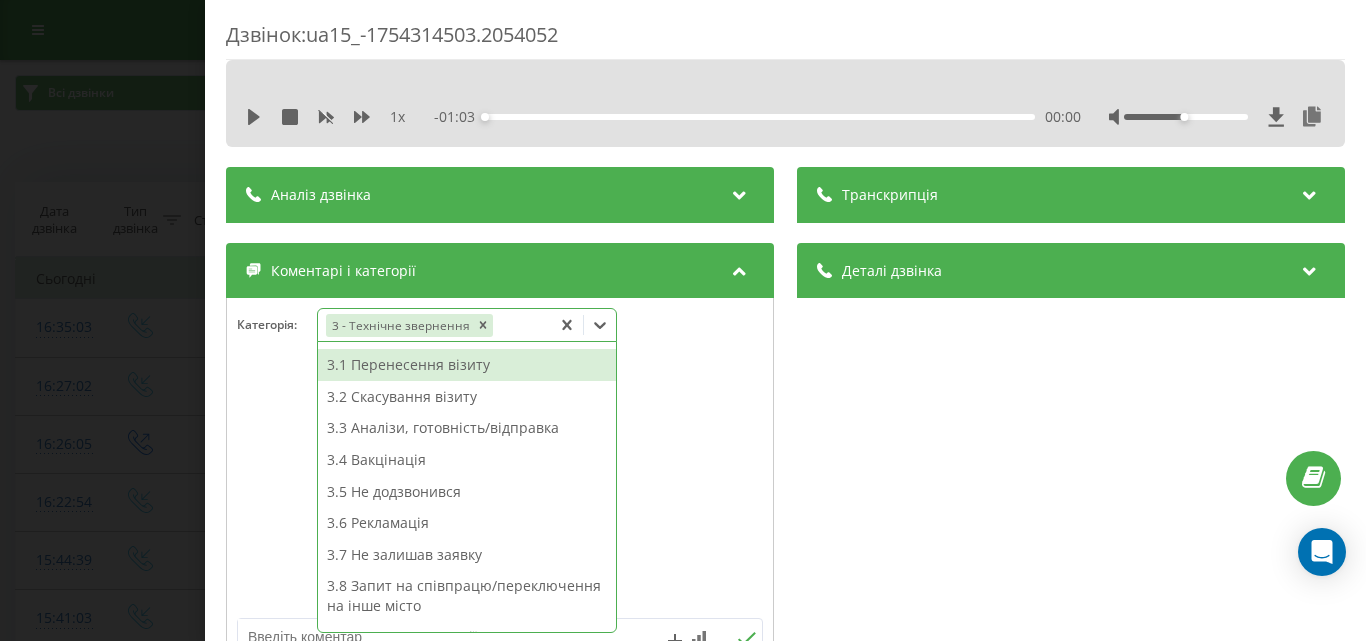 click on "3.1  Перенесення візиту" at bounding box center [467, 365] 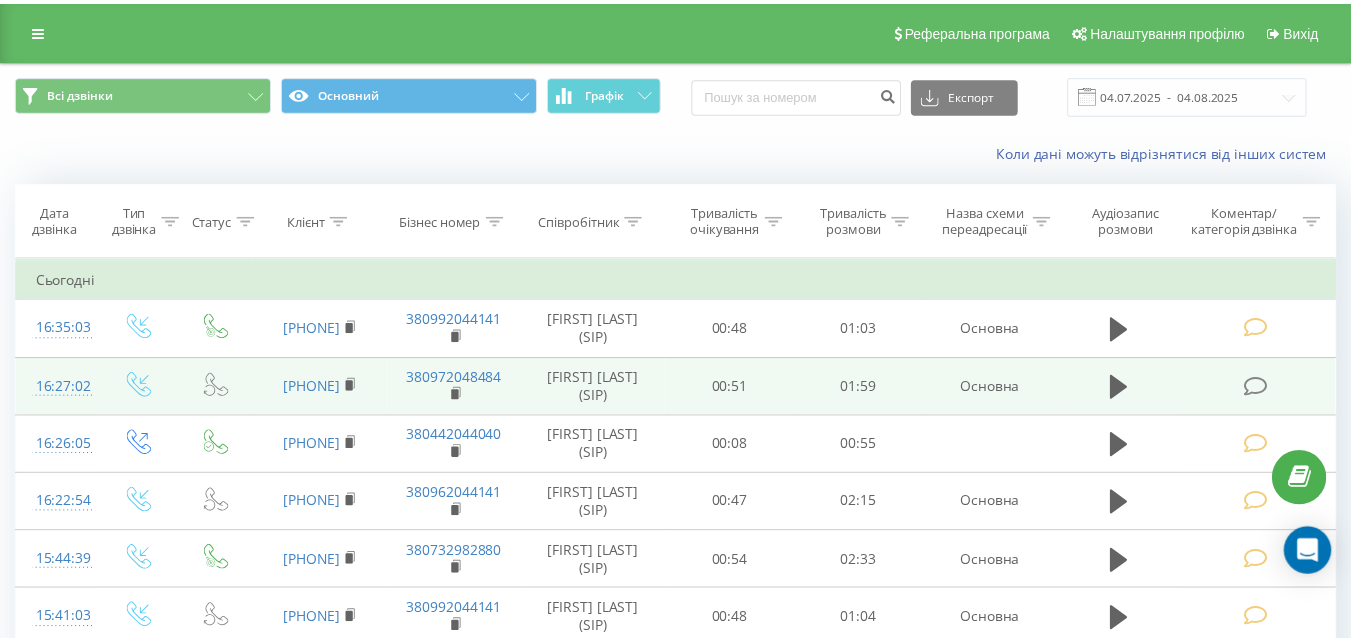 scroll, scrollTop: 0, scrollLeft: 0, axis: both 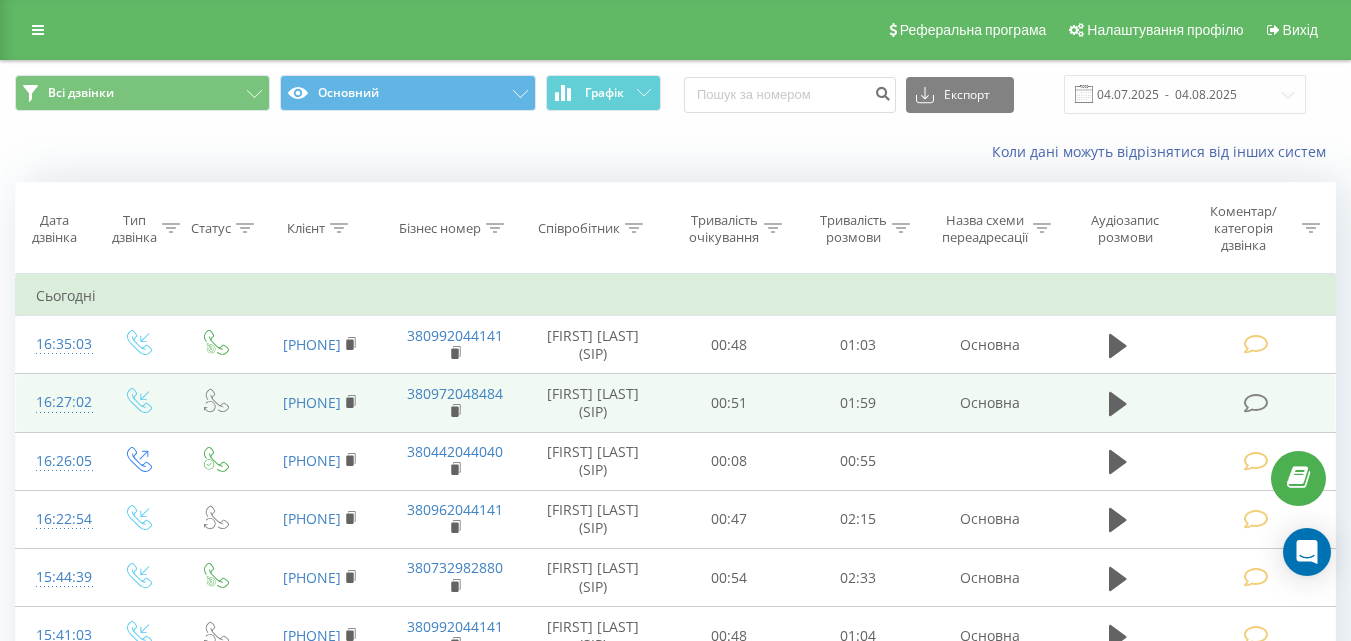click at bounding box center (1255, 403) 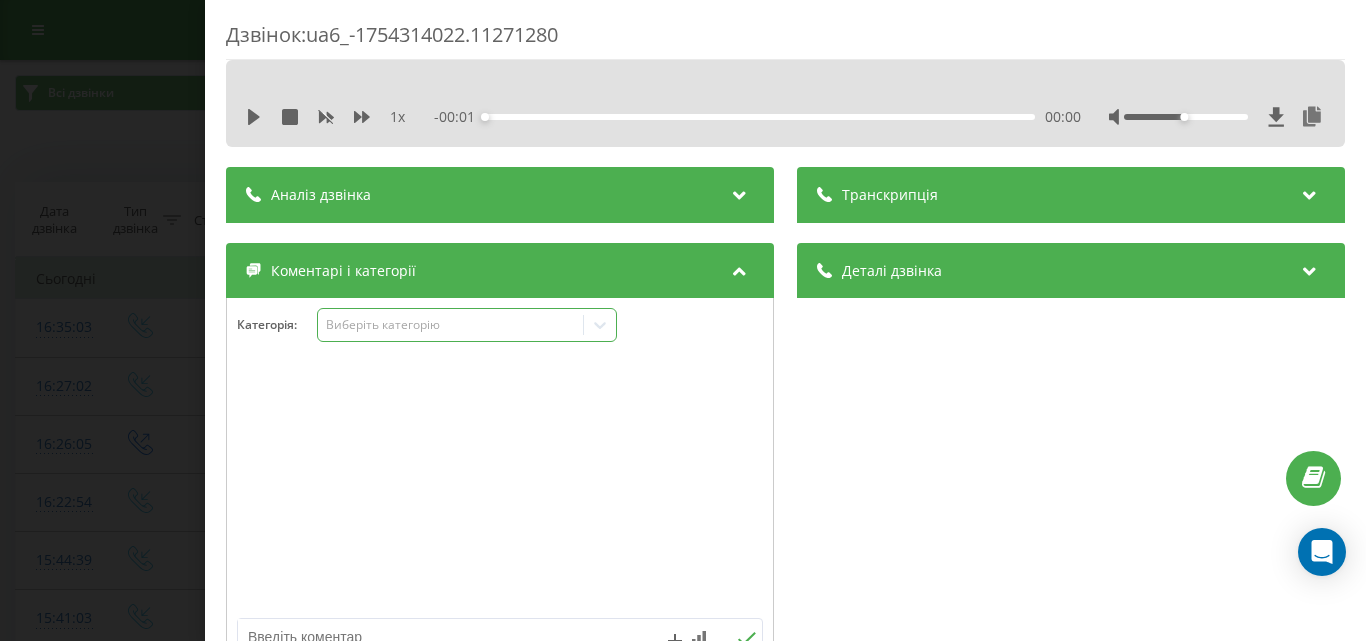 click on "Виберіть категорію" at bounding box center [450, 325] 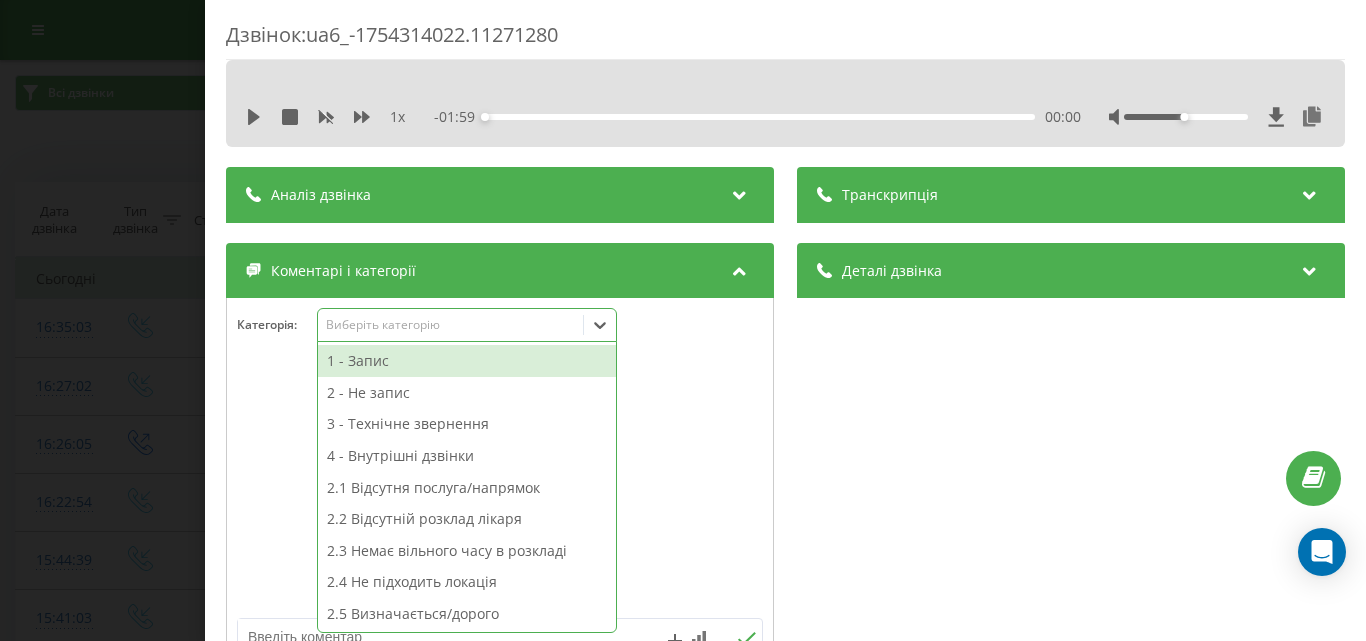 click on "1 - Запис" at bounding box center (467, 361) 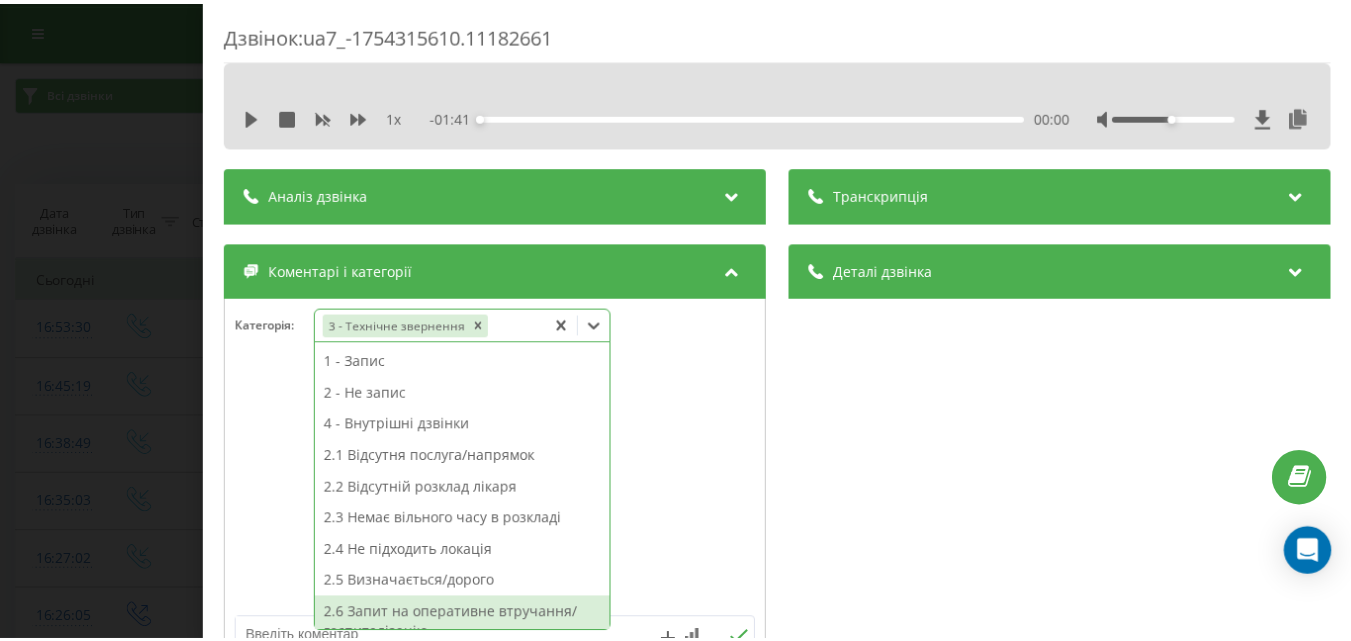 scroll, scrollTop: 0, scrollLeft: 0, axis: both 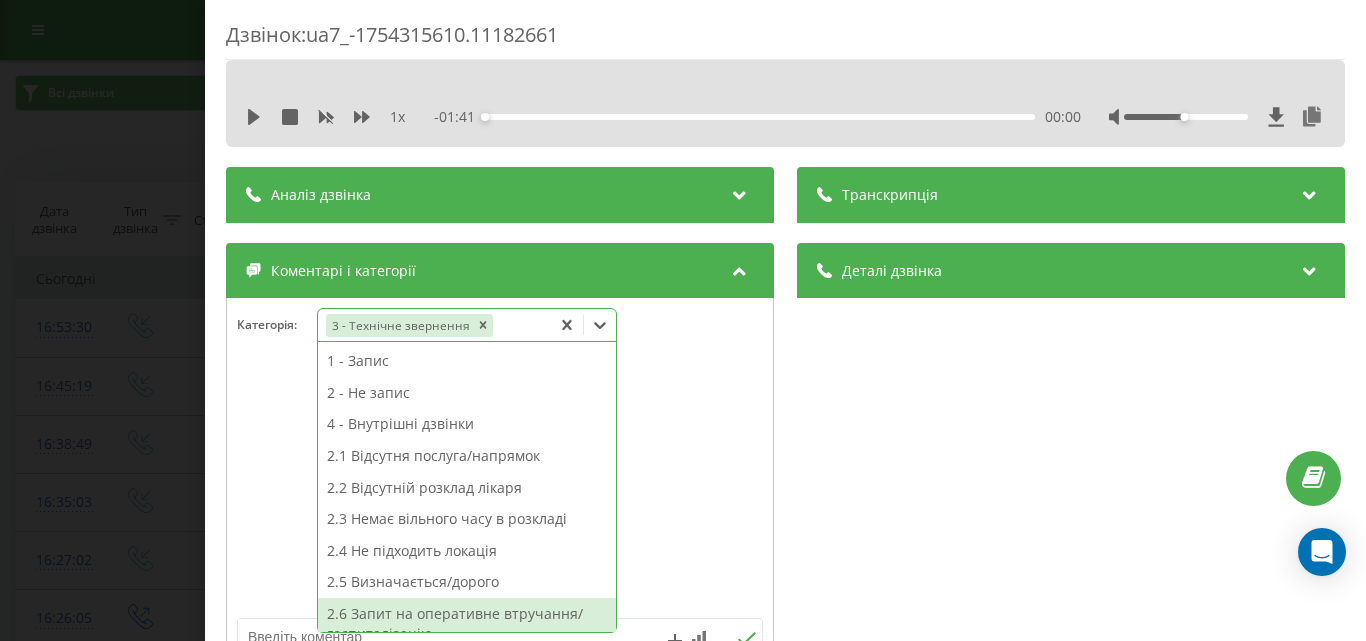 click on "3.1  Перенесення візиту" at bounding box center (467, 665) 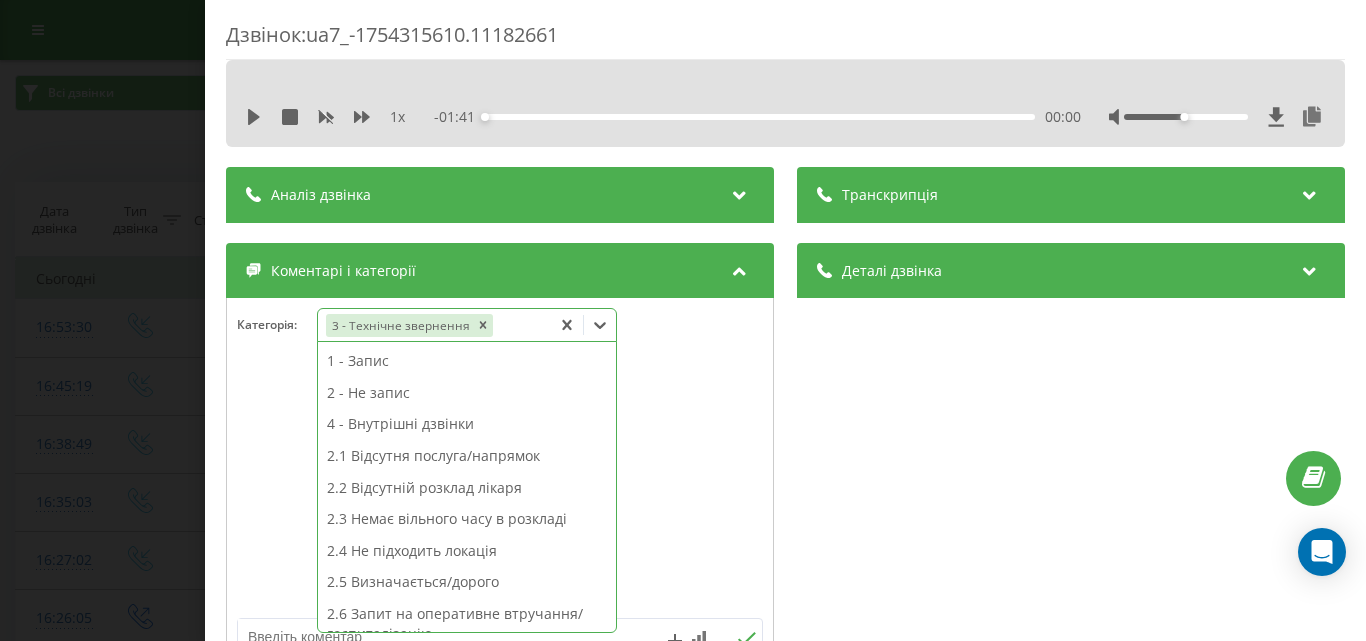 click on "Дзвінок :  ua7_-1754315610.11182661   1 x  - 01:41 00:00   00:00   Транскрипція Для AI-аналізу майбутніх дзвінків  налаштуйте та активуйте профіль на сторінці . Якщо профіль вже є і дзвінок відповідає його умовам, оновіть сторінку через 10 хвилин - AI аналізує поточний дзвінок. Аналіз дзвінка Для AI-аналізу майбутніх дзвінків  налаштуйте та активуйте профіль на сторінці . Якщо профіль вже є і дзвінок відповідає його умовам, оновіть сторінку через 10 хвилин - AI аналізує поточний дзвінок. Деталі дзвінка Загальне Дата дзвінка 2025-08-04 16:53:30 Тип дзвінка Вхідний Статус дзвінка Повторний 380672746632" at bounding box center (683, 320) 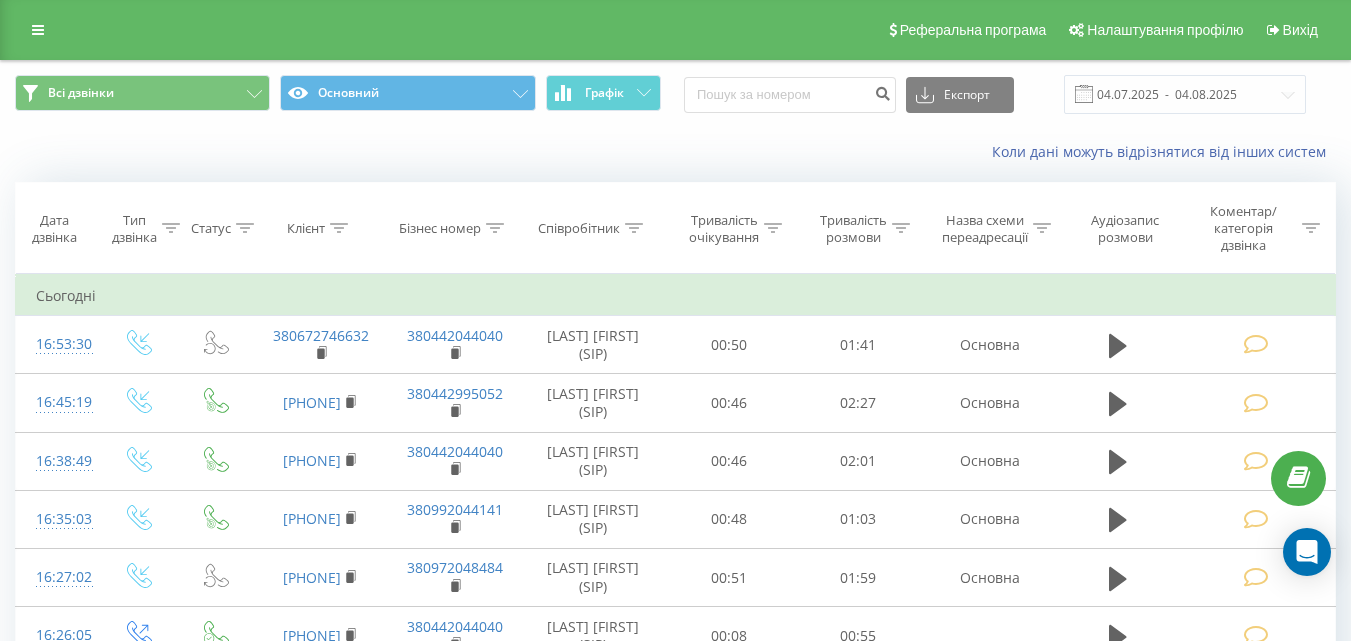 scroll, scrollTop: 0, scrollLeft: 0, axis: both 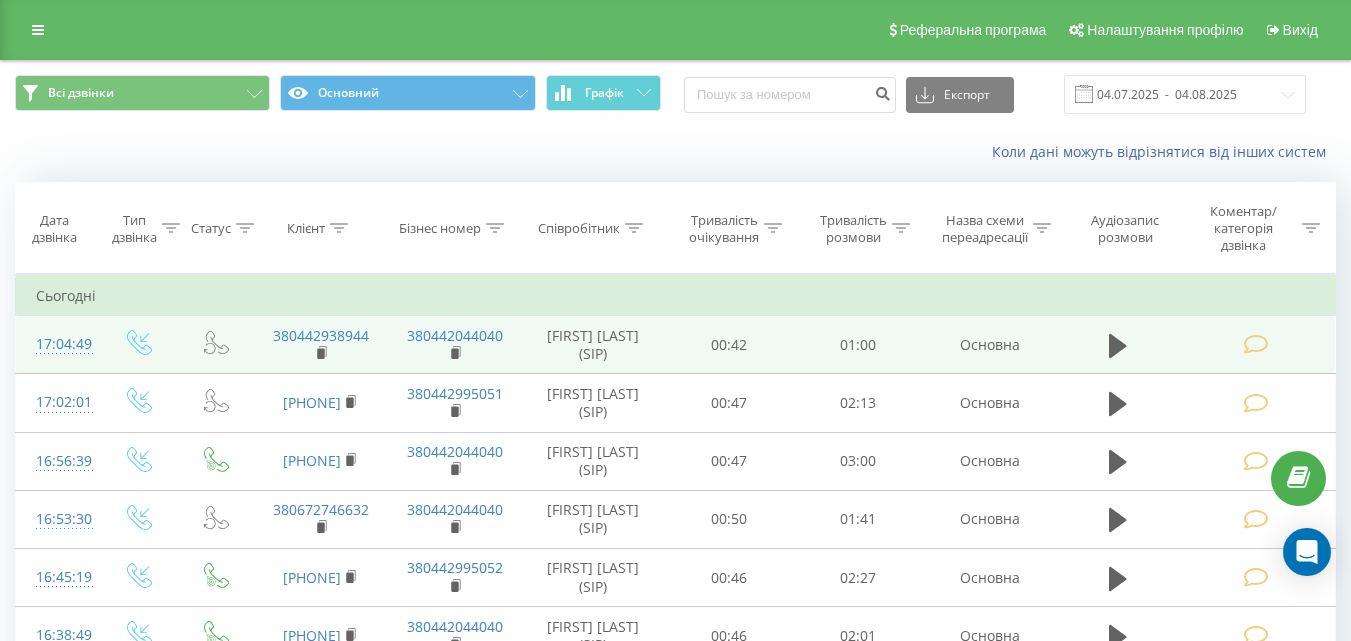 click at bounding box center (1255, 344) 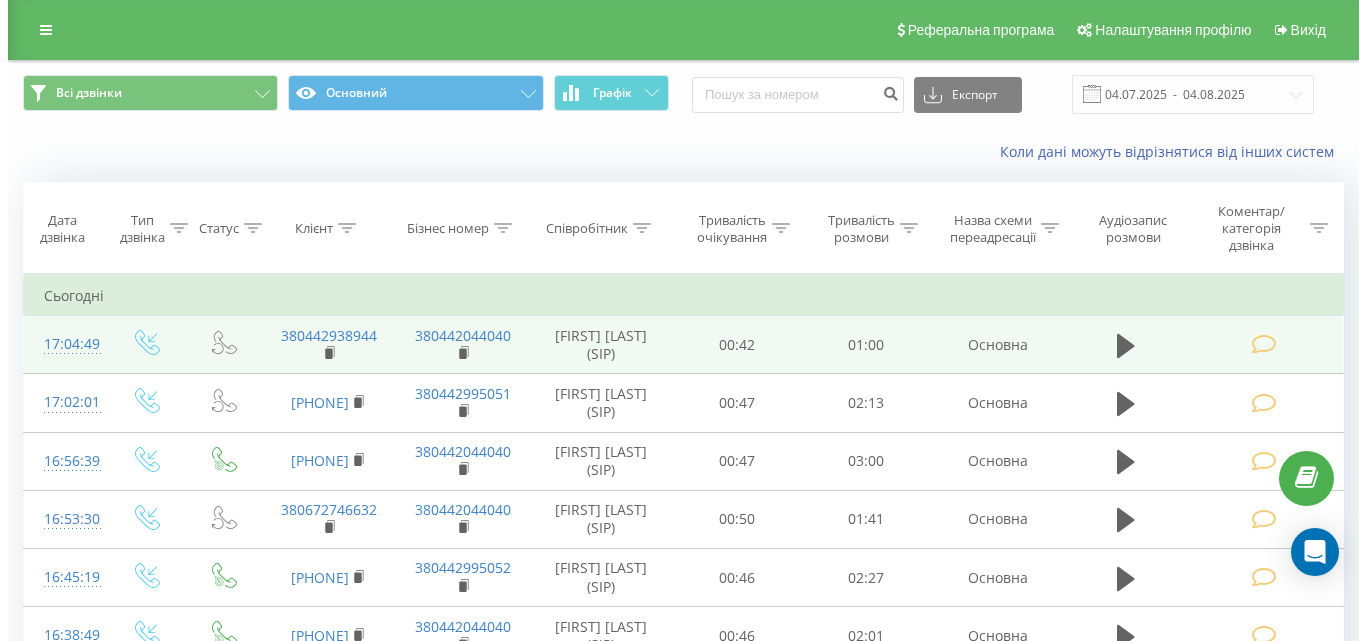 scroll, scrollTop: 0, scrollLeft: 0, axis: both 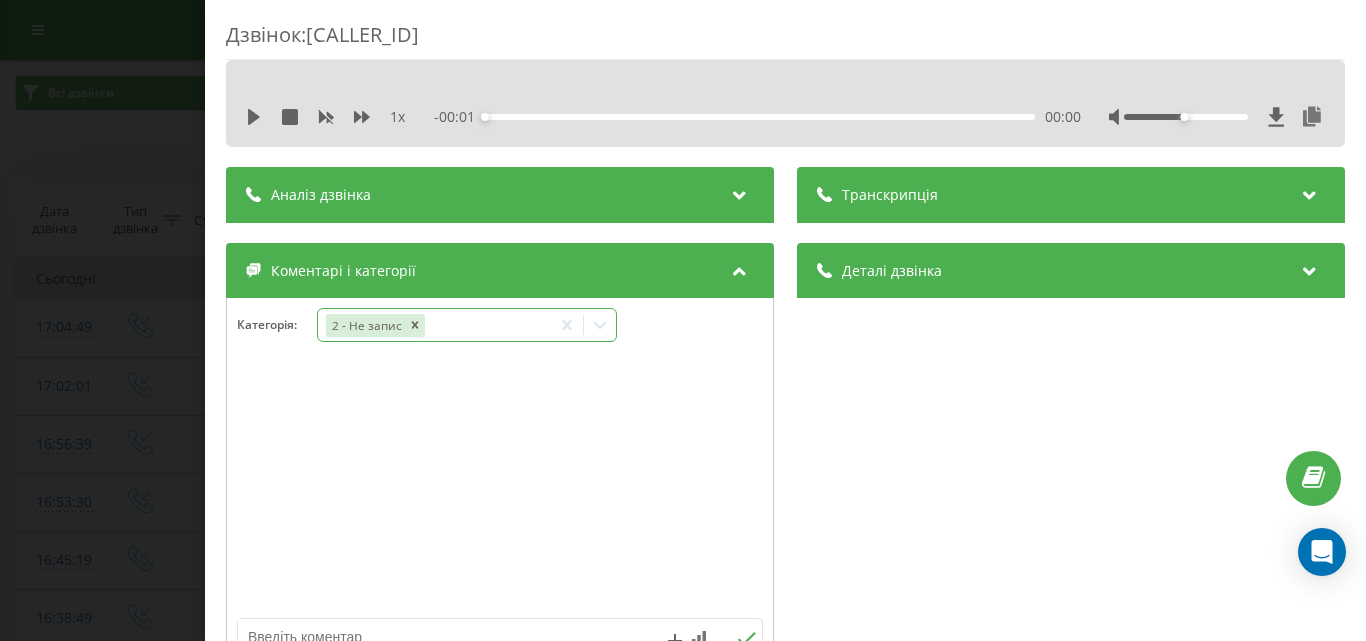 click 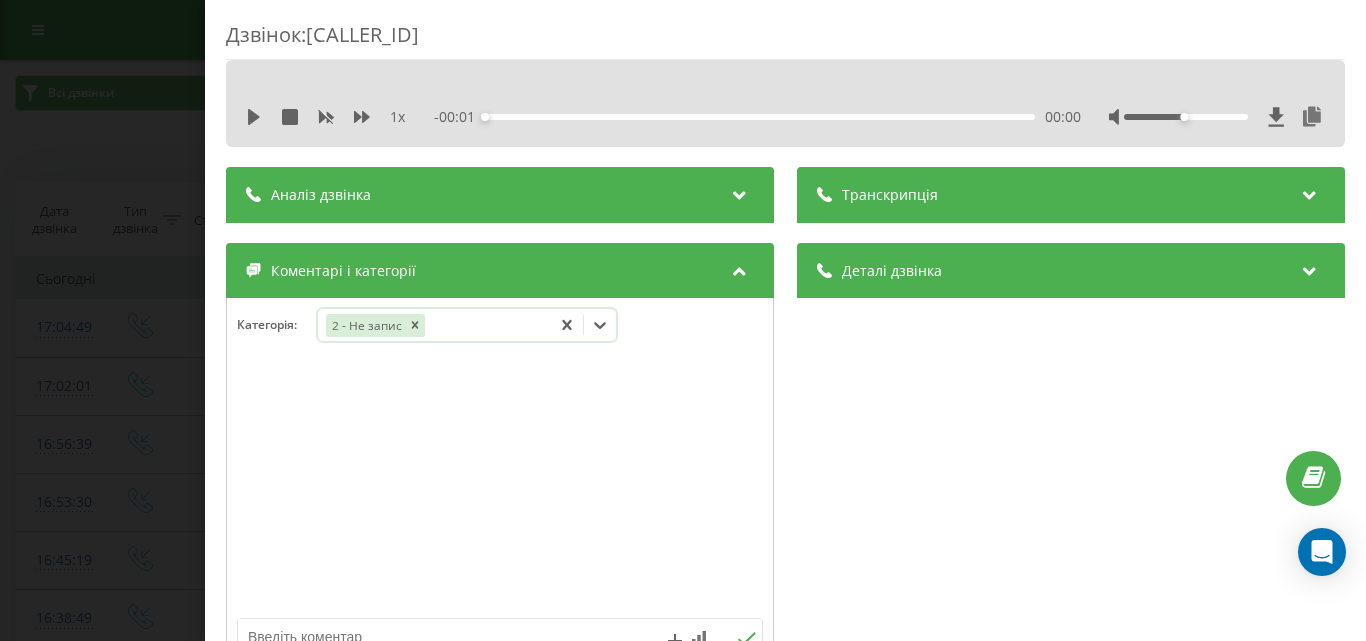 click 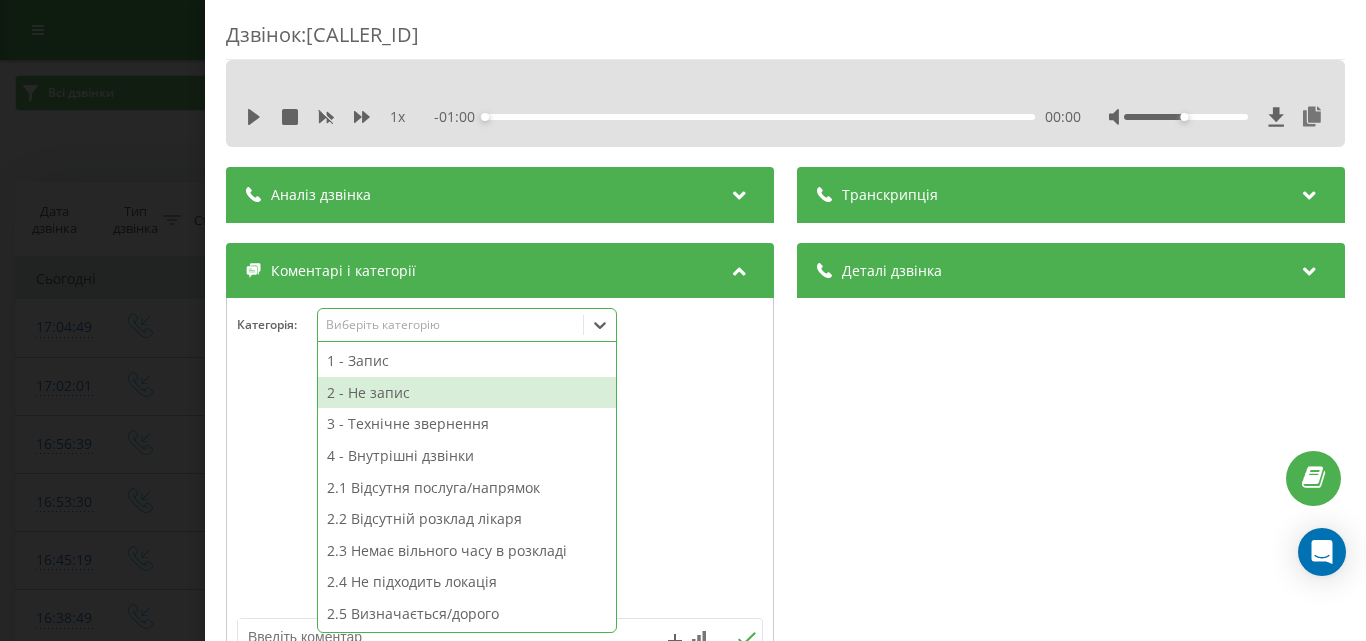 click on "2 - Не запис" at bounding box center [467, 393] 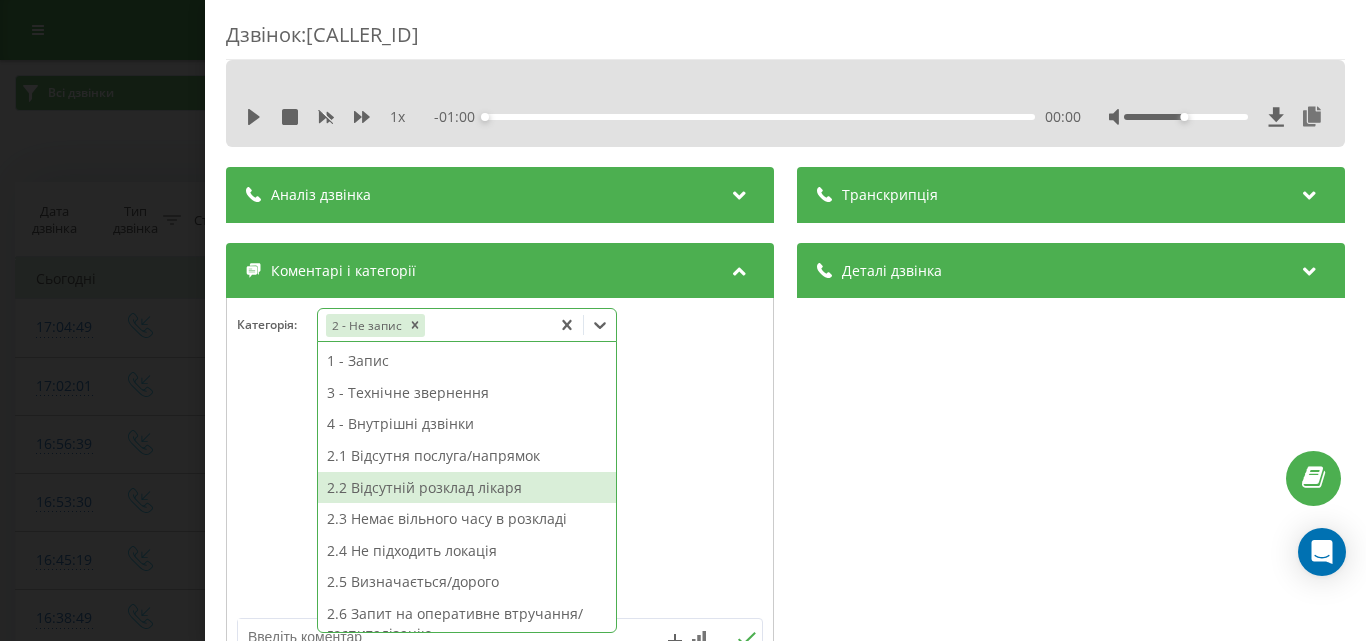 click on "2.2 Відсутній розклад лікаря" at bounding box center [467, 488] 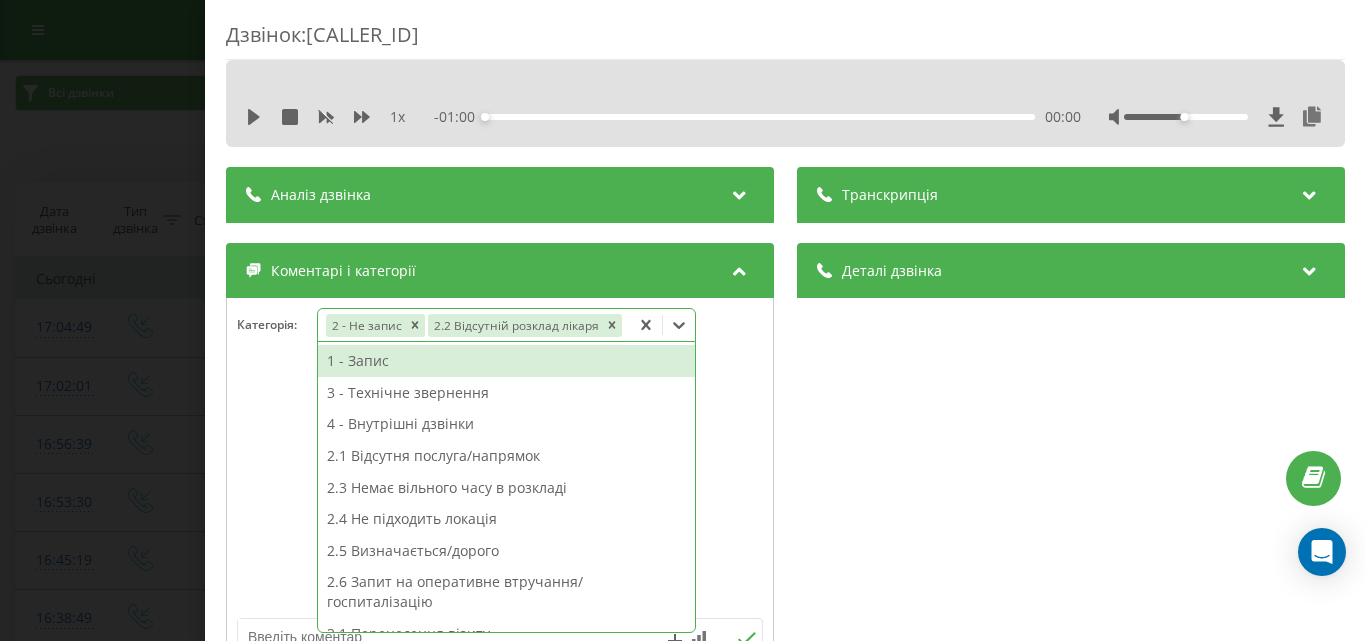 click on "Дзвінок :  ua14_-1754316288.6452678   1 x  - 01:00 00:00   00:00   Транскрипція Для AI-аналізу майбутніх дзвінків  налаштуйте та активуйте профіль на сторінці . Якщо профіль вже є і дзвінок відповідає його умовам, оновіть сторінку через 10 хвилин - AI аналізує поточний дзвінок. Аналіз дзвінка Для AI-аналізу майбутніх дзвінків  налаштуйте та активуйте профіль на сторінці . Якщо профіль вже є і дзвінок відповідає його умовам, оновіть сторінку через 10 хвилин - AI аналізує поточний дзвінок. Деталі дзвінка Загальне Дата дзвінка 2025-08-04 17:04:49 Тип дзвінка Вхідний Статус дзвінка Повторний 380442938944" at bounding box center (683, 320) 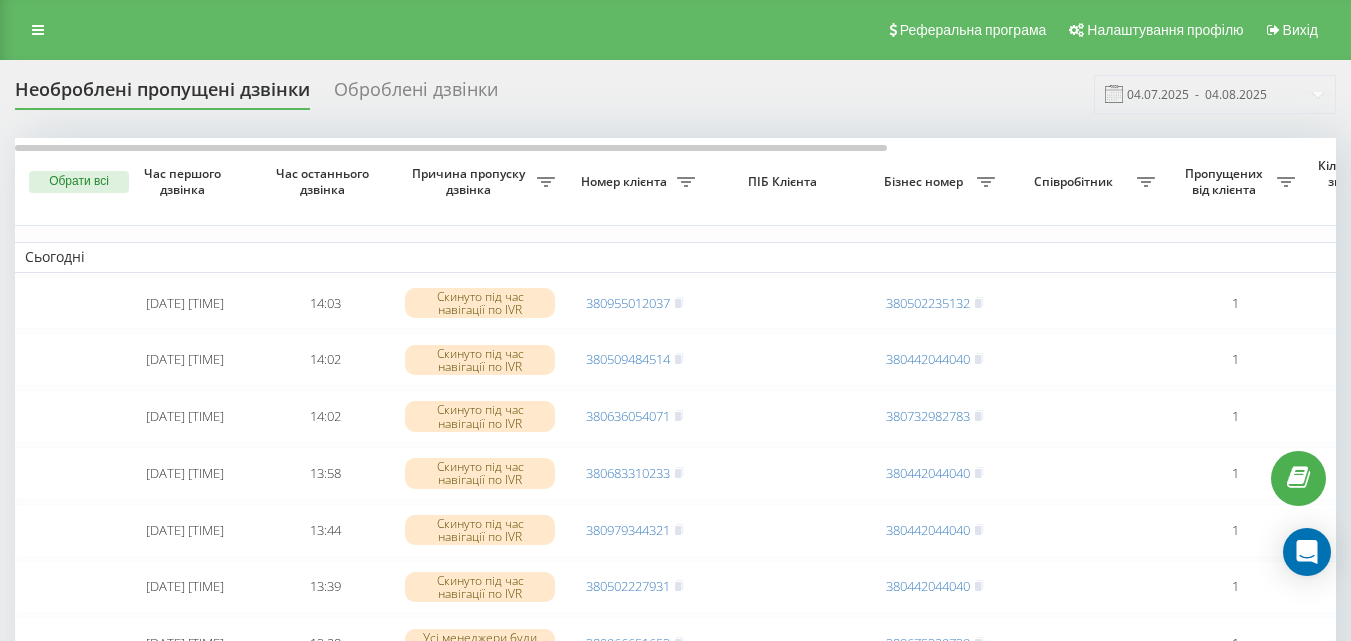 scroll, scrollTop: 0, scrollLeft: 0, axis: both 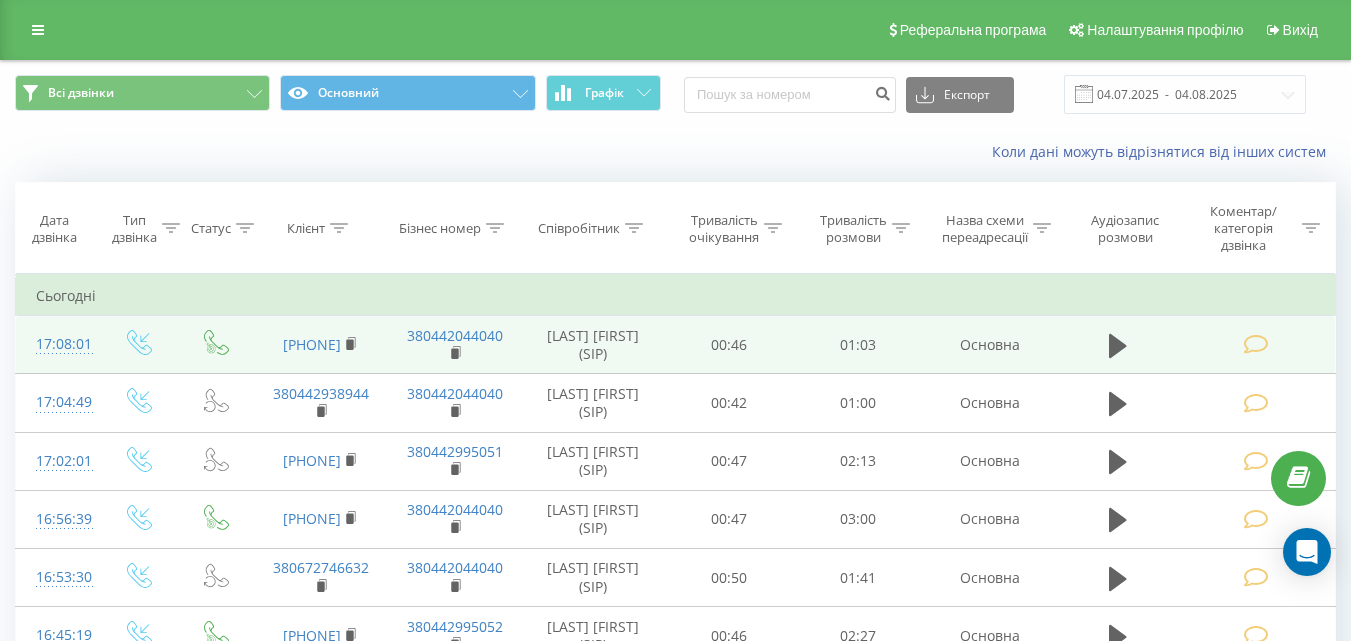 click at bounding box center (1255, 344) 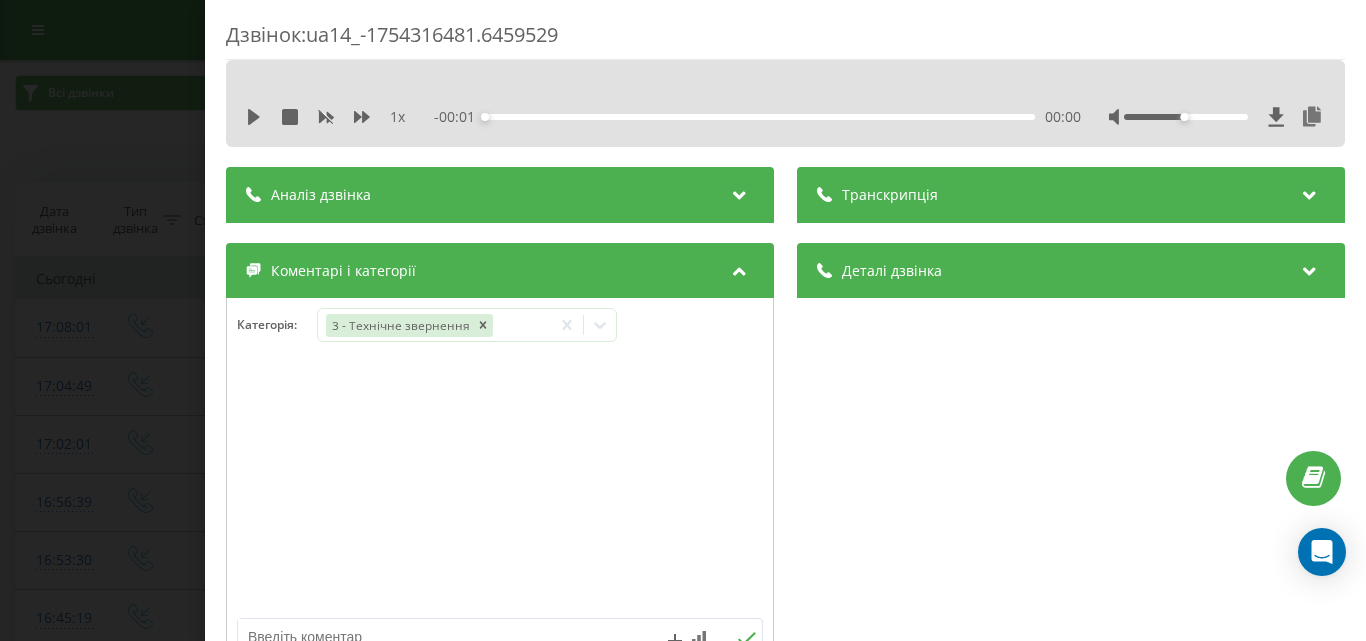 scroll, scrollTop: 400, scrollLeft: 0, axis: vertical 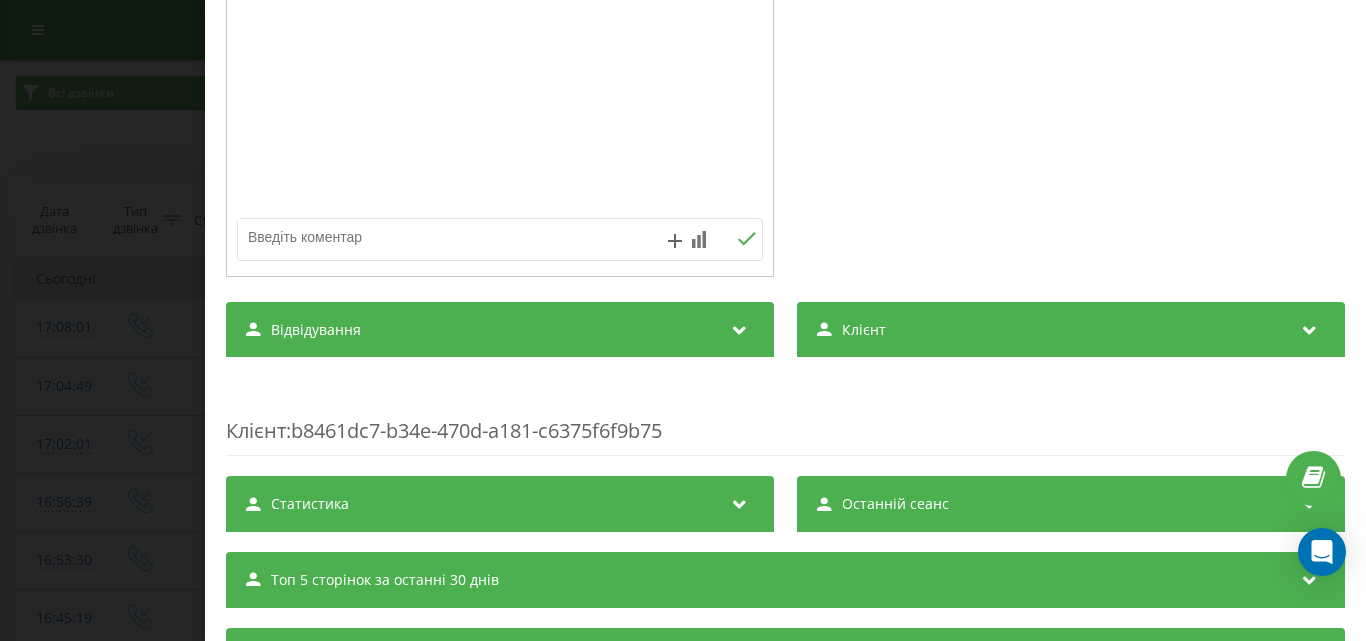 click at bounding box center (447, 237) 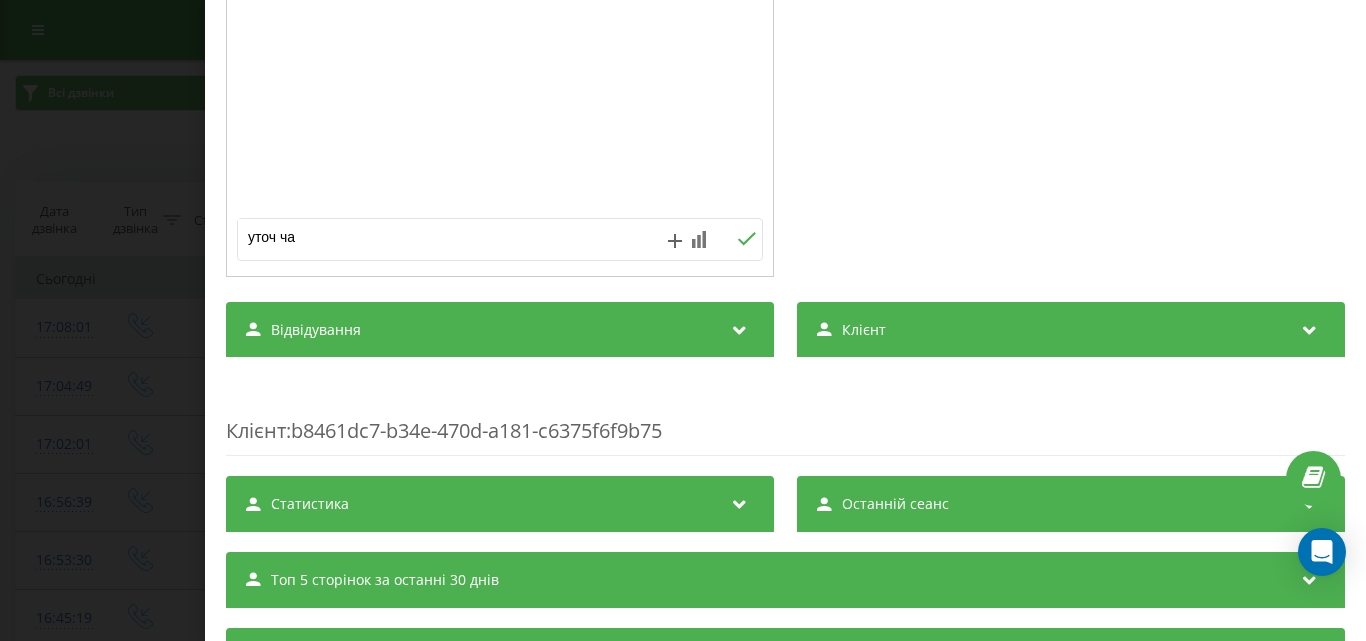 type on "уточ час" 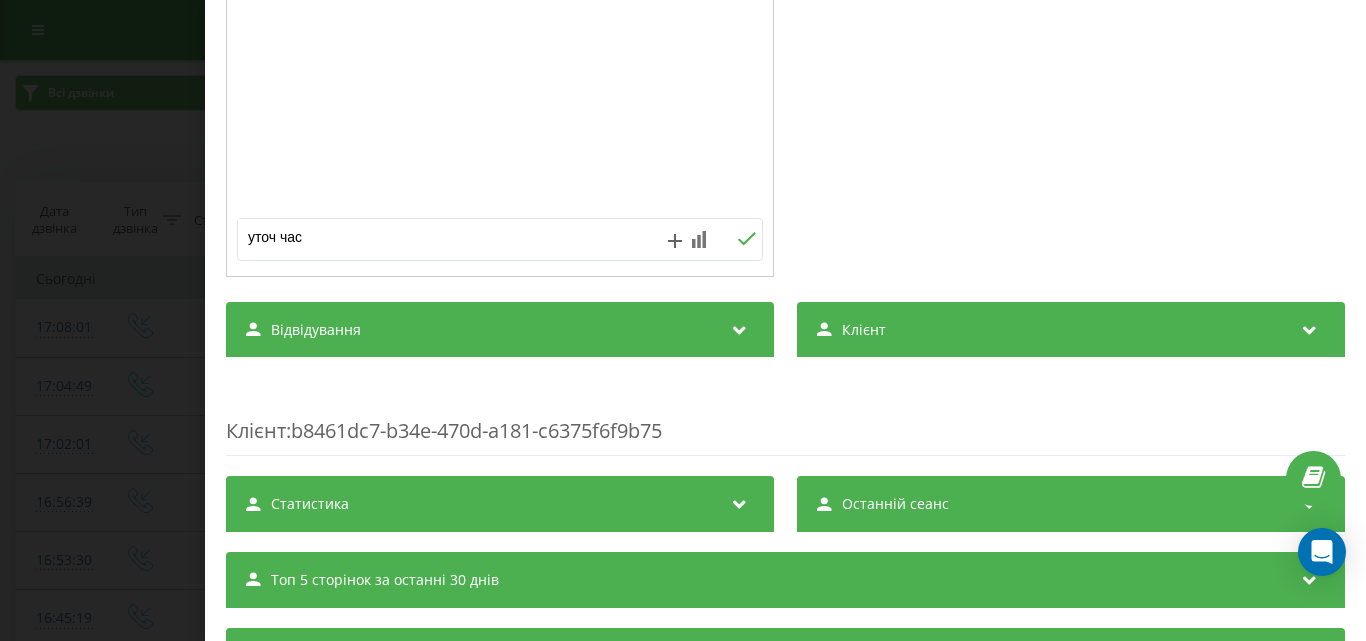 click at bounding box center [746, 239] 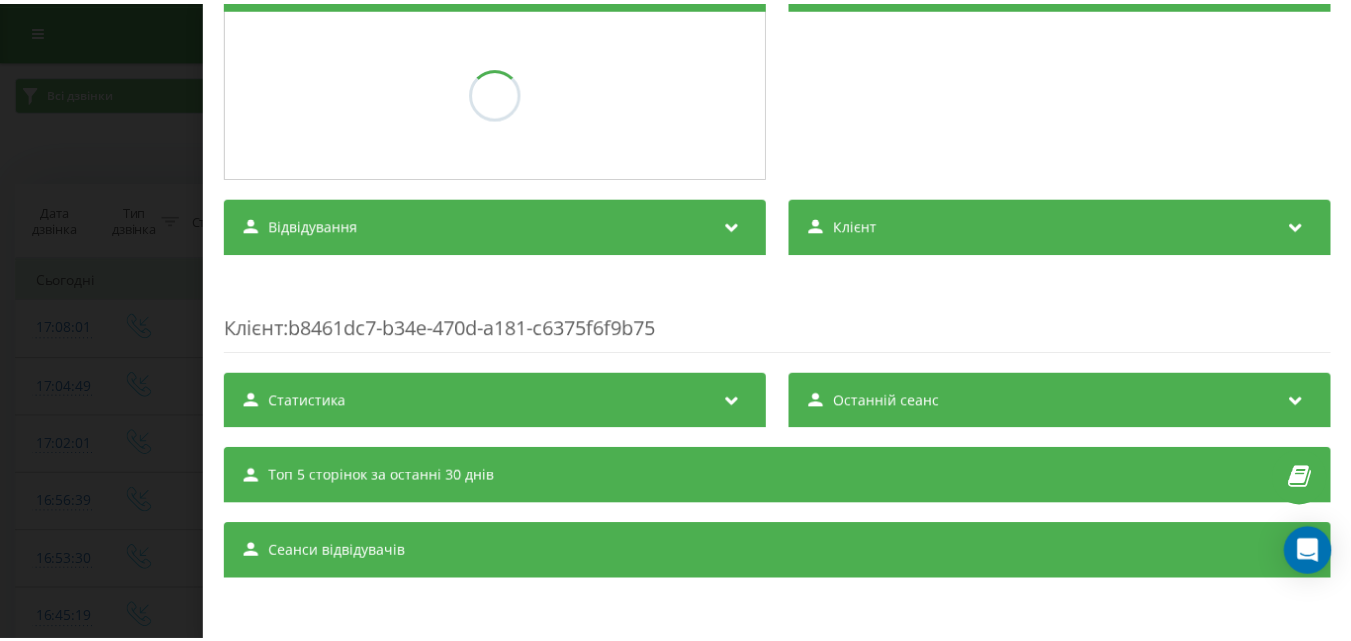 scroll, scrollTop: 290, scrollLeft: 0, axis: vertical 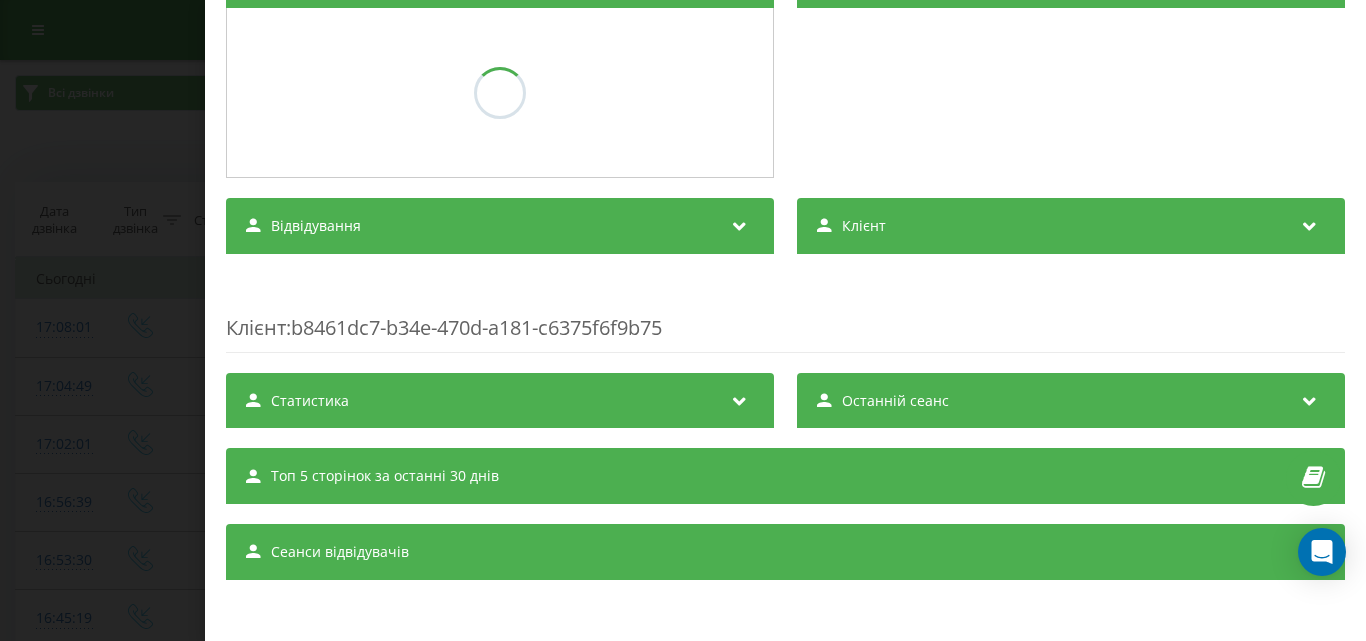 click on "Дзвінок :  ua14_-1754316481.6459529   1 x  - 01:03 00:00   00:00   Транскрипція Для AI-аналізу майбутніх дзвінків  налаштуйте та активуйте профіль на сторінці . Якщо профіль вже є і дзвінок відповідає його умовам, оновіть сторінку через 10 хвилин - AI аналізує поточний дзвінок. Аналіз дзвінка Для AI-аналізу майбутніх дзвінків  налаштуйте та активуйте профіль на сторінці . Якщо профіль вже є і дзвінок відповідає його умовам, оновіть сторінку через 10 хвилин - AI аналізує поточний дзвінок. Деталі дзвінка Загальне Дата дзвінка 2025-08-04 17:08:01 Тип дзвінка Вхідний Статус дзвінка Цільовий 380686440693 0" at bounding box center (683, 320) 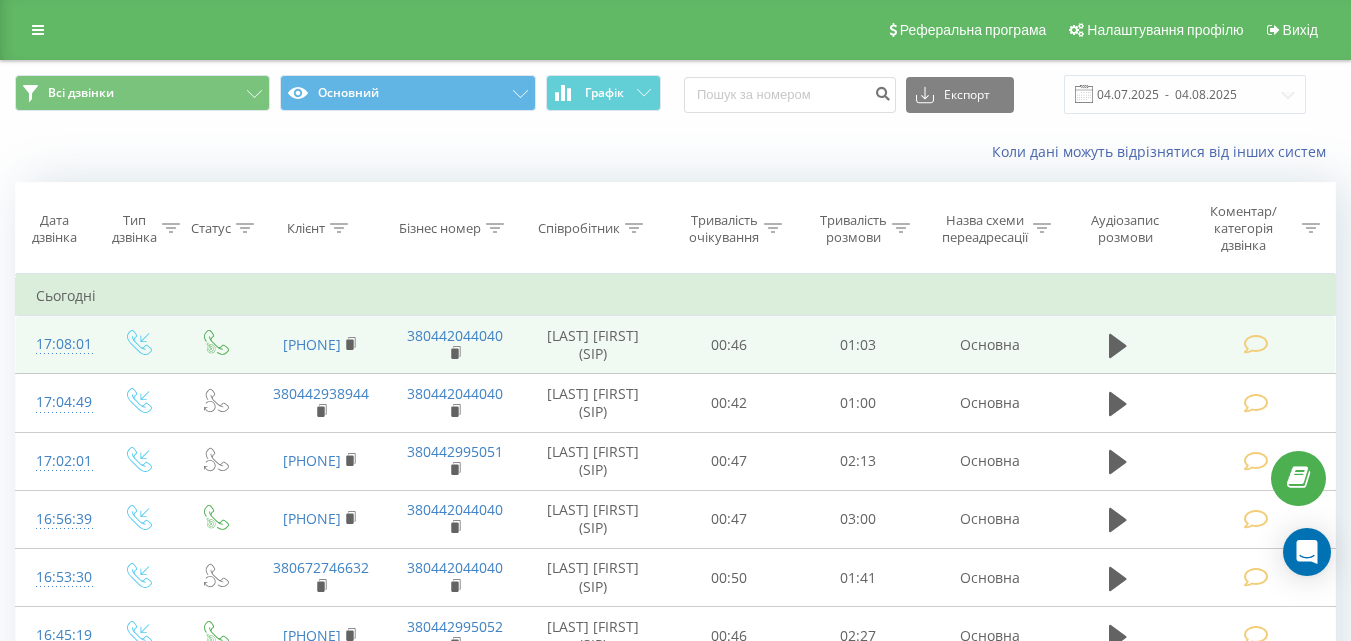 click at bounding box center (1255, 344) 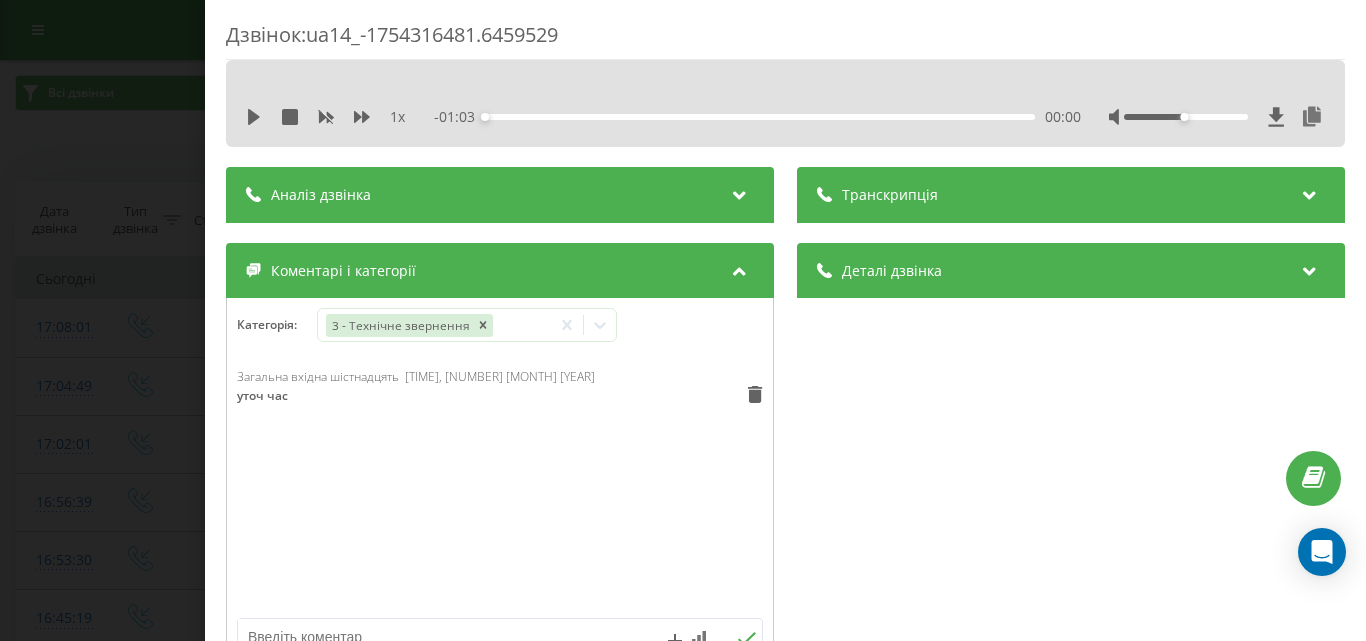 click on "Дзвінок :  ua14_-1754316481.6459529   1 x  - 01:03 00:00   00:00   Транскрипція Для AI-аналізу майбутніх дзвінків  налаштуйте та активуйте профіль на сторінці . Якщо профіль вже є і дзвінок відповідає його умовам, оновіть сторінку через 10 хвилин - AI аналізує поточний дзвінок. Аналіз дзвінка Для AI-аналізу майбутніх дзвінків  налаштуйте та активуйте профіль на сторінці . Якщо профіль вже є і дзвінок відповідає його умовам, оновіть сторінку через 10 хвилин - AI аналізує поточний дзвінок. Деталі дзвінка Загальне Дата дзвінка 2025-08-04 17:08:01 Тип дзвінка Вхідний Статус дзвінка Цільовий 380686440693 :" at bounding box center [683, 320] 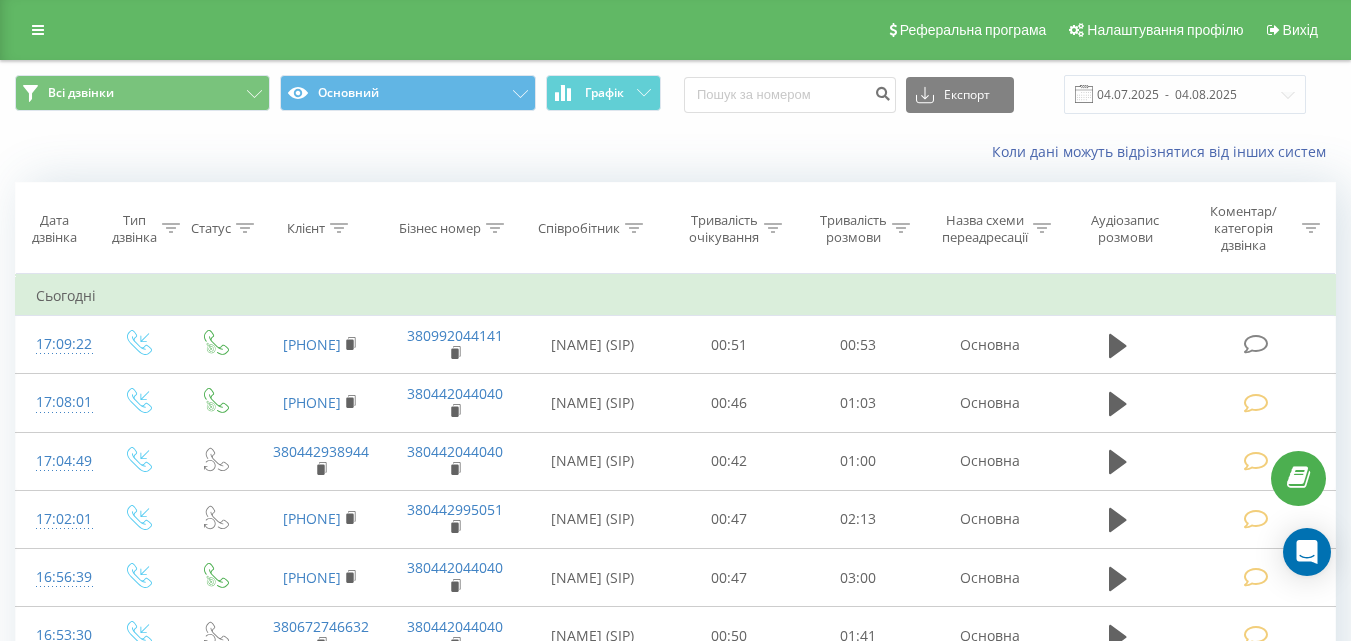scroll, scrollTop: 0, scrollLeft: 0, axis: both 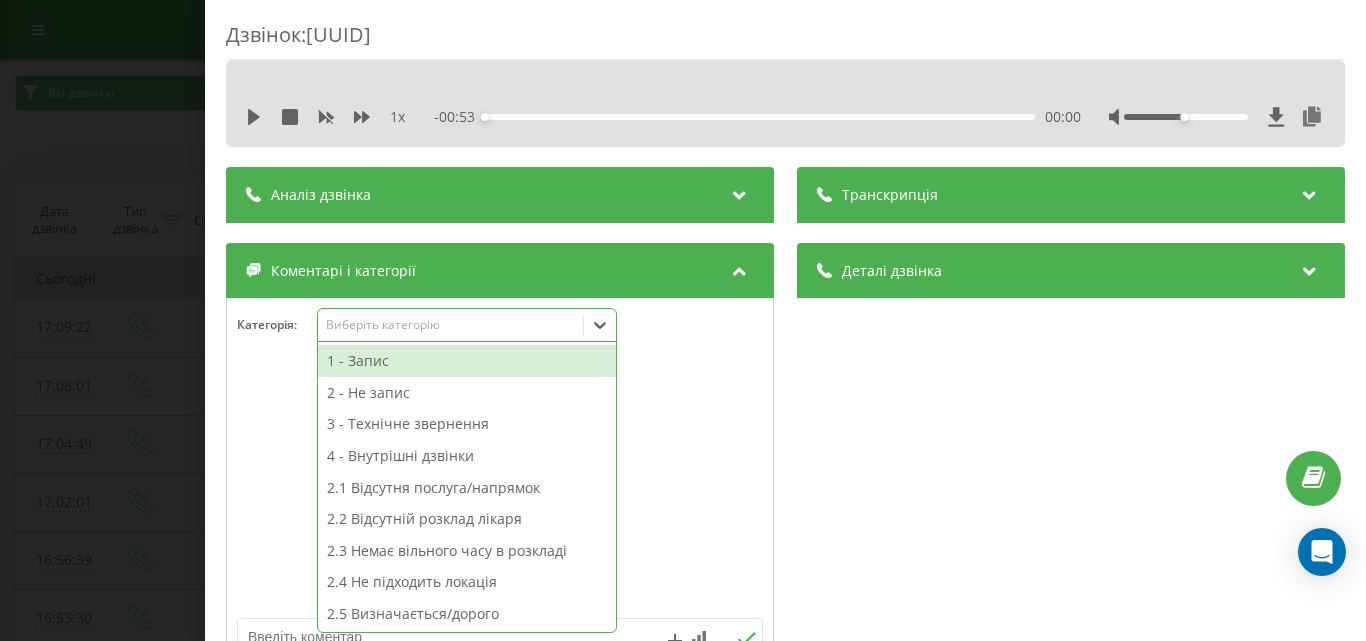 click on "Виберіть категорію" at bounding box center [450, 325] 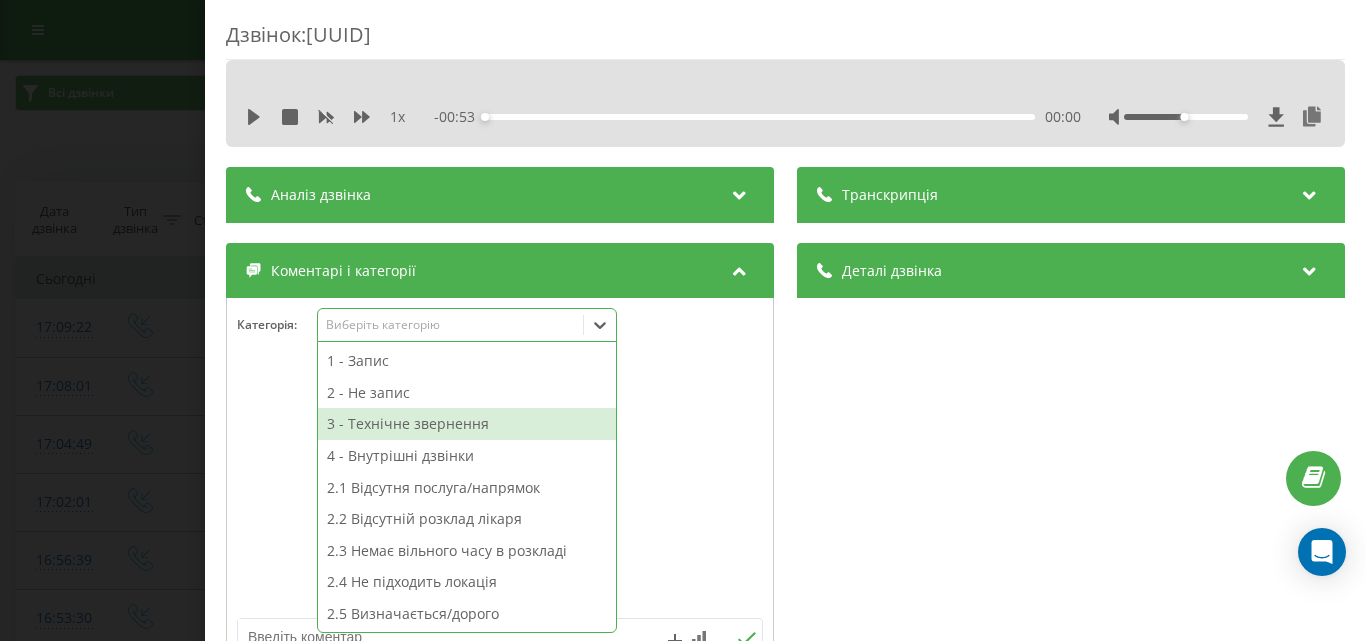click on "3 - Технічне звернення" at bounding box center [467, 424] 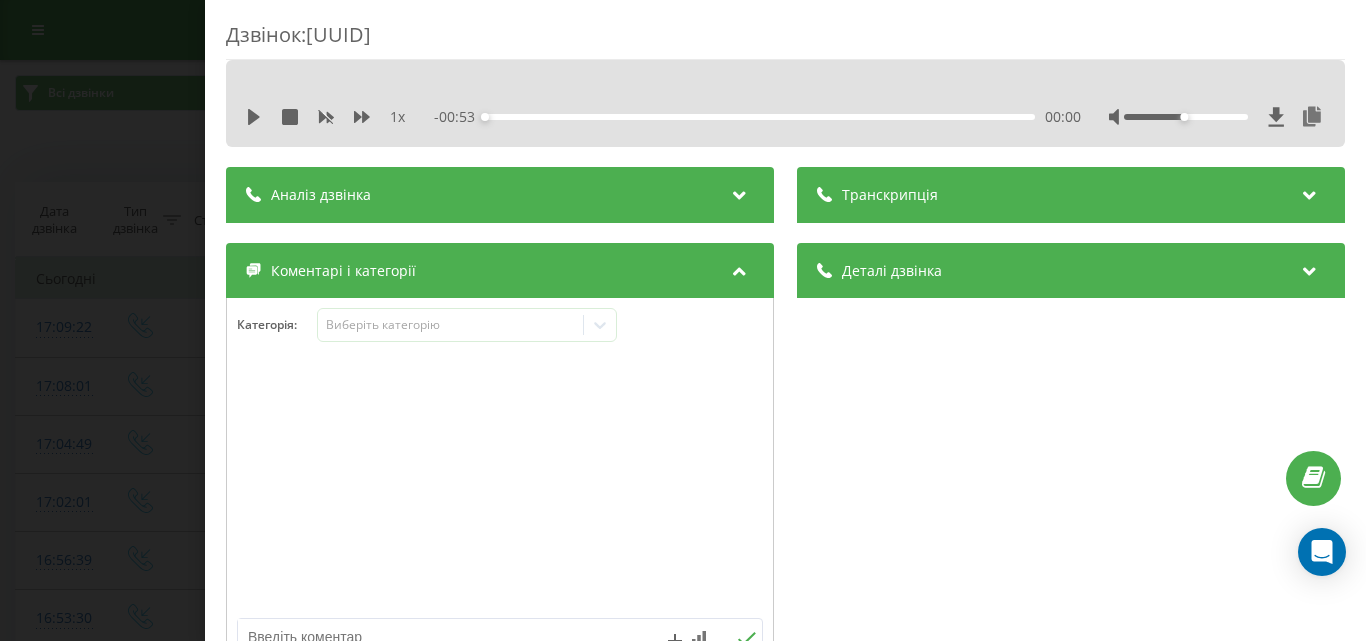 scroll, scrollTop: 400, scrollLeft: 0, axis: vertical 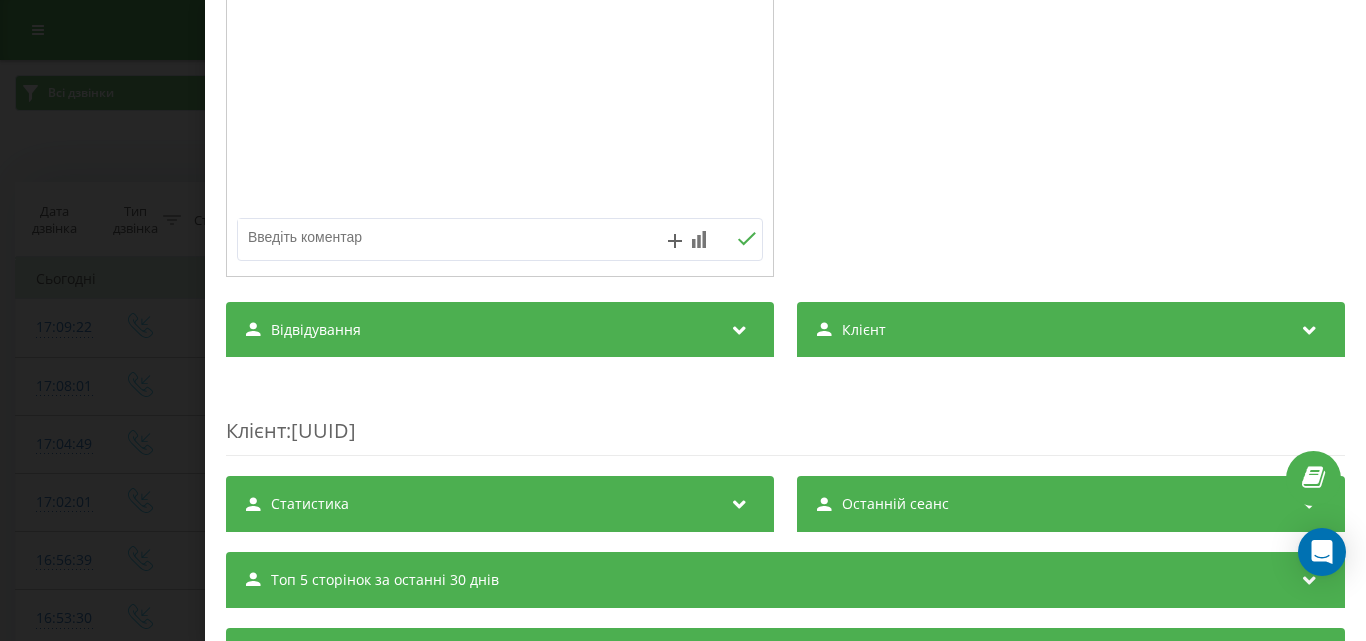 click at bounding box center [447, 237] 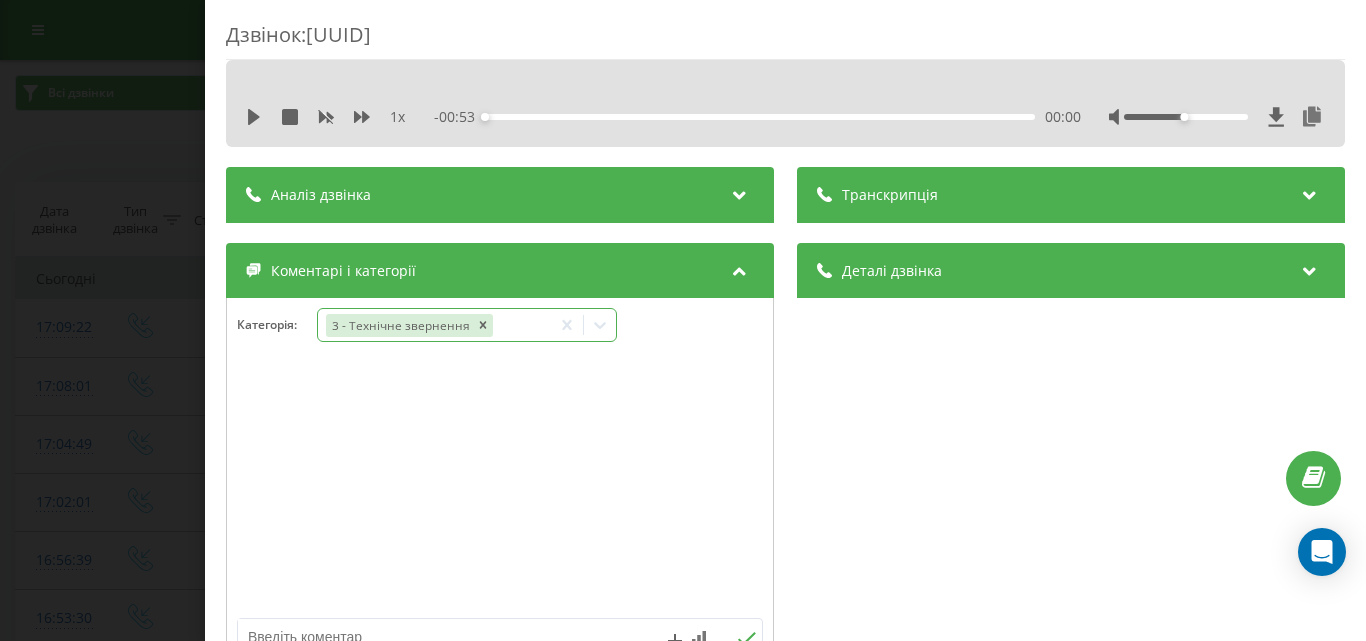 click 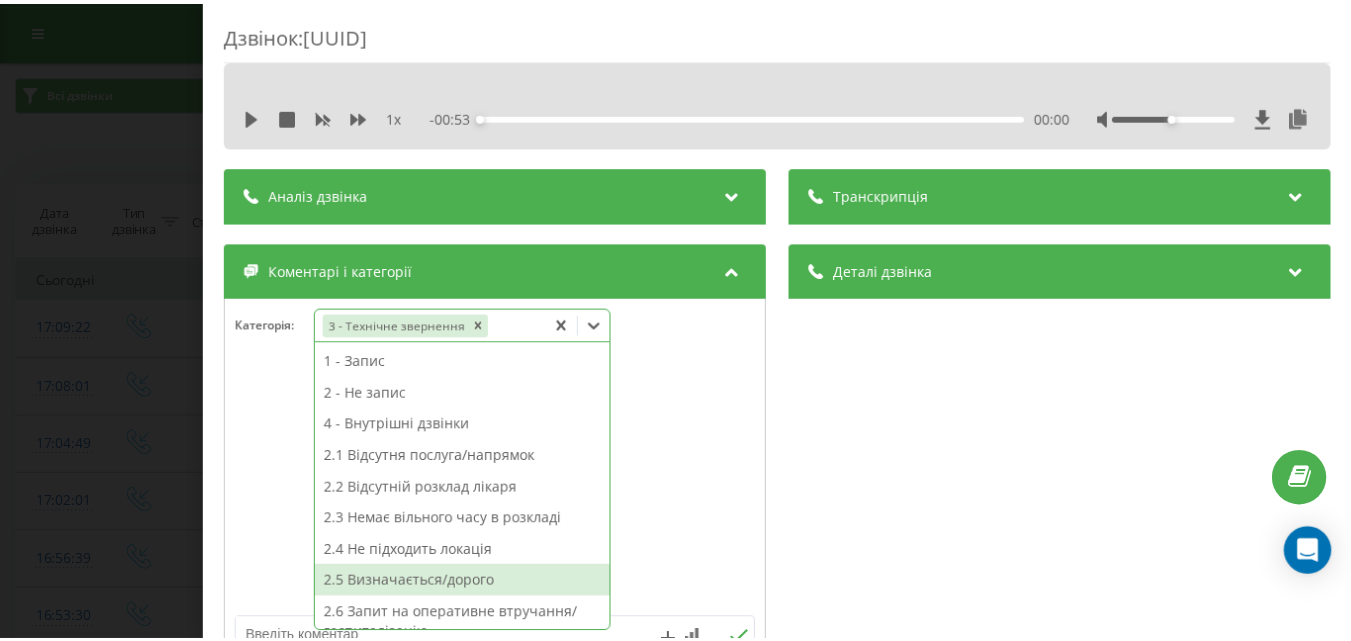 scroll, scrollTop: 200, scrollLeft: 0, axis: vertical 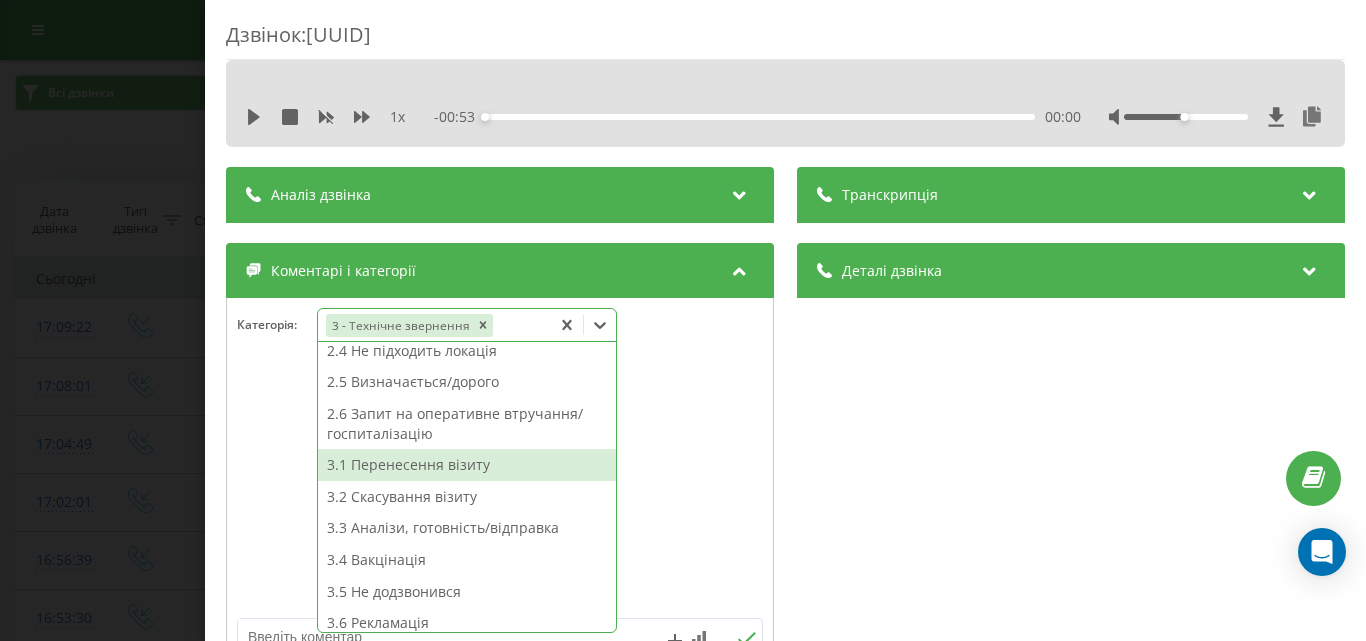 click on "3.1  Перенесення візиту" at bounding box center [467, 465] 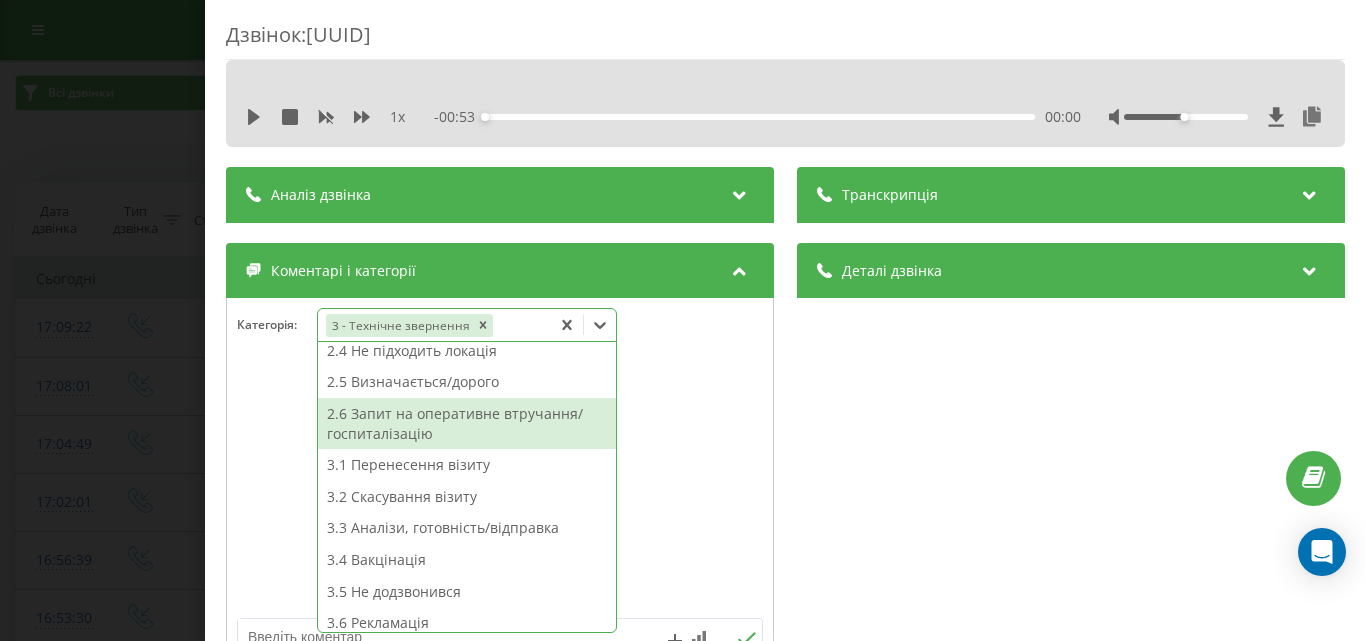 click on "Дзвінок :  ua5_-1754316562.10895598   1 x  - 00:53 00:00   00:00   Транскрипція Для AI-аналізу майбутніх дзвінків  налаштуйте та активуйте профіль на сторінці . Якщо профіль вже є і дзвінок відповідає його умовам, оновіть сторінку через 10 хвилин - AI аналізує поточний дзвінок. Аналіз дзвінка Для AI-аналізу майбутніх дзвінків  налаштуйте та активуйте профіль на сторінці . Якщо профіль вже є і дзвінок відповідає його умовам, оновіть сторінку через 10 хвилин - AI аналізує поточний дзвінок. Деталі дзвінка Загальне Дата дзвінка 2025-08-04 17:09:22 Тип дзвінка Вхідний Статус дзвінка Цільовий 380665281639 :" at bounding box center (683, 320) 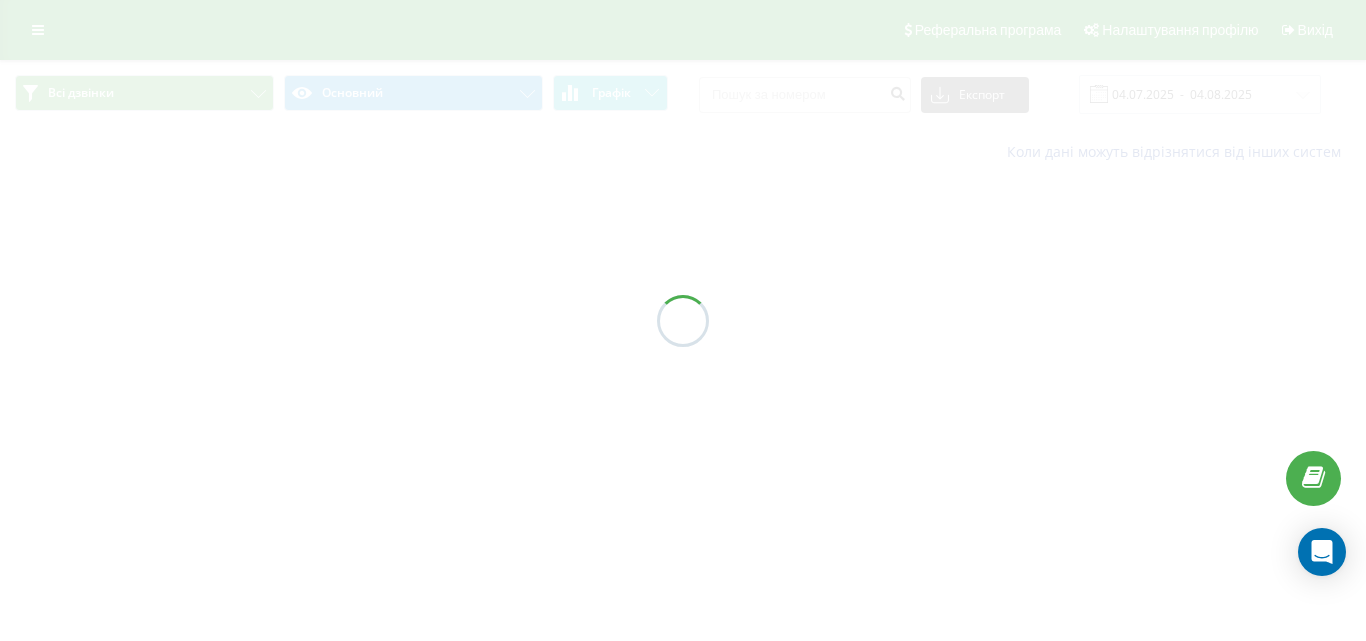 scroll, scrollTop: 0, scrollLeft: 0, axis: both 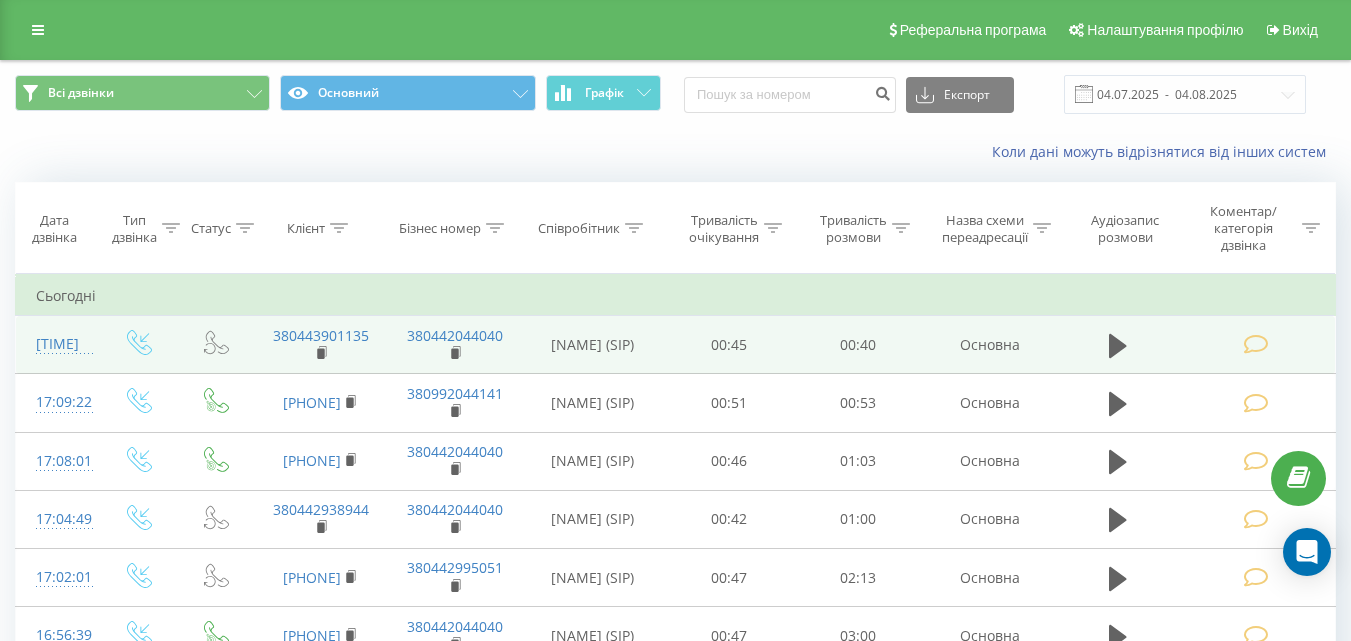 click at bounding box center (1255, 344) 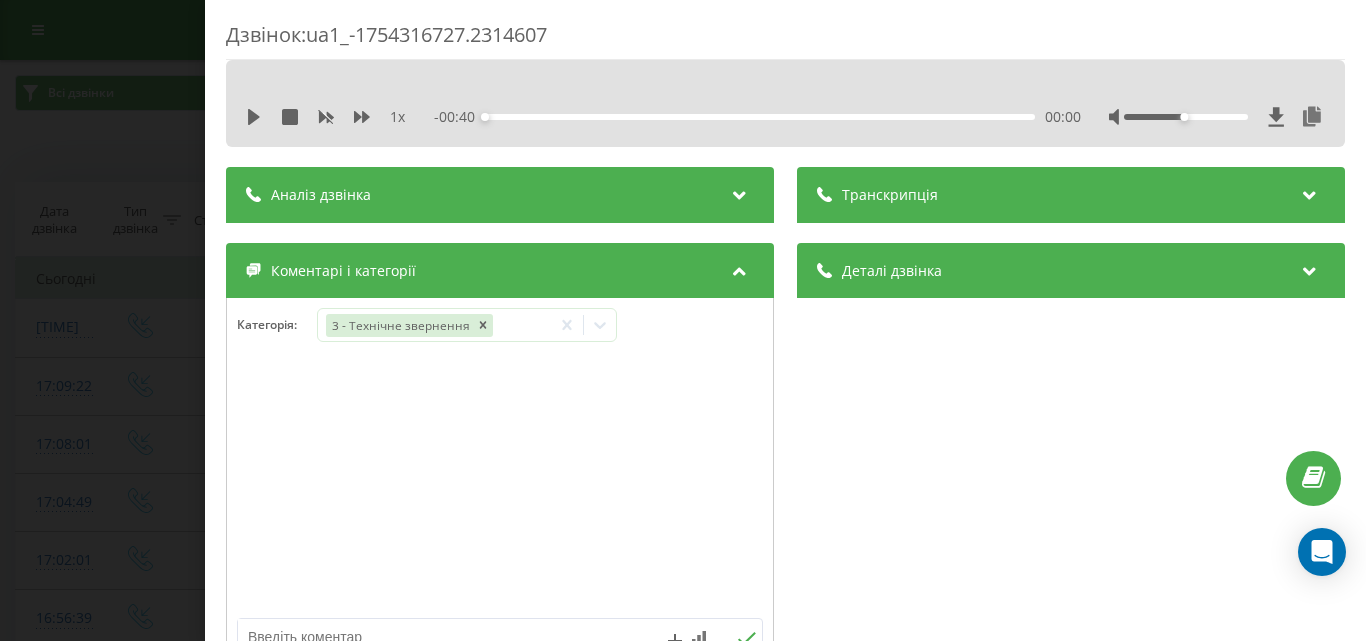 click at bounding box center [500, 488] 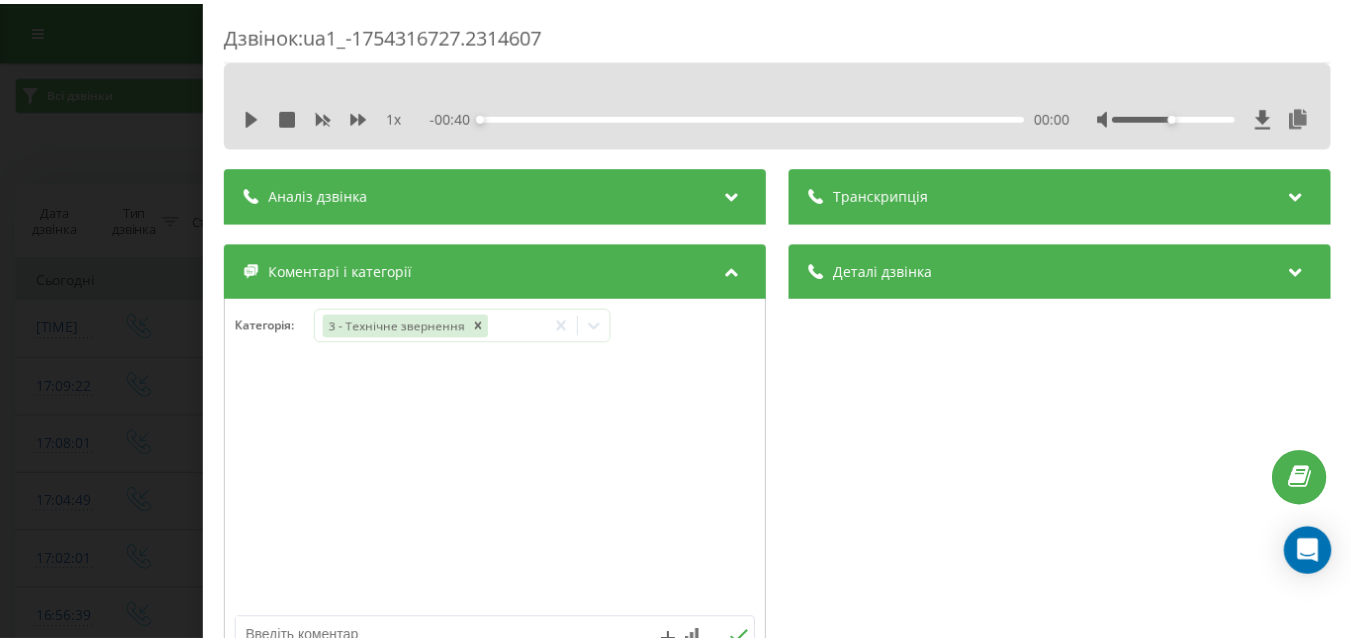 scroll, scrollTop: 200, scrollLeft: 0, axis: vertical 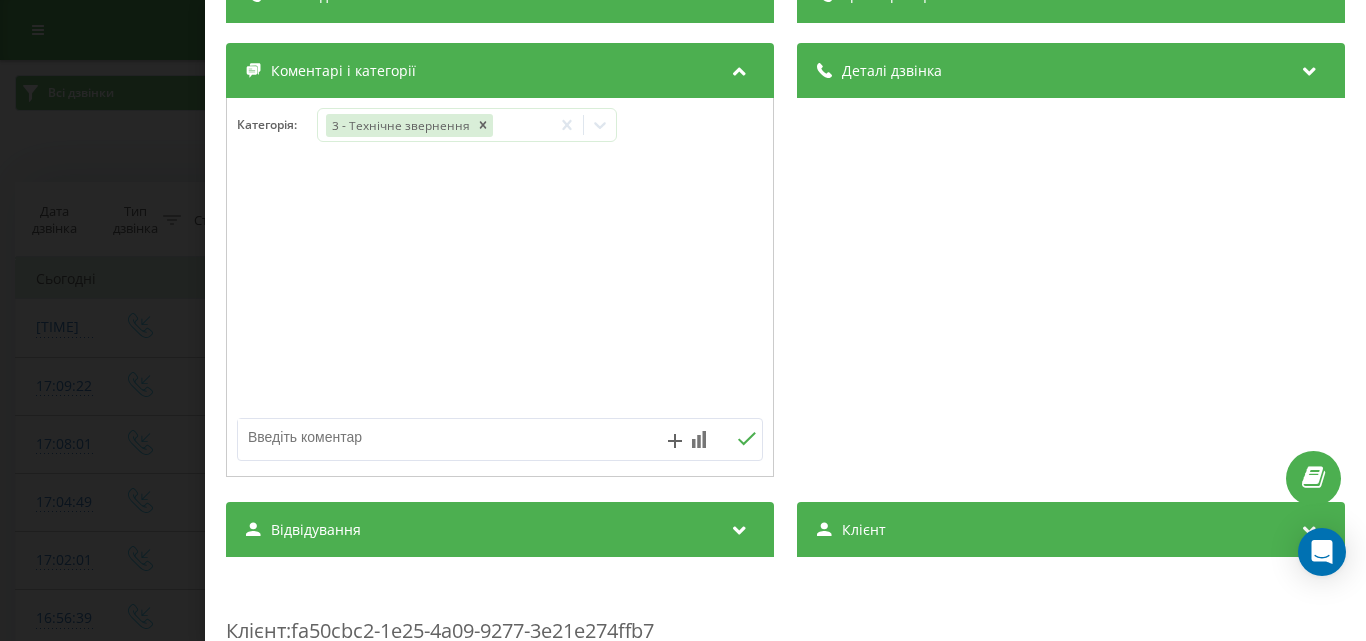 click at bounding box center [447, 437] 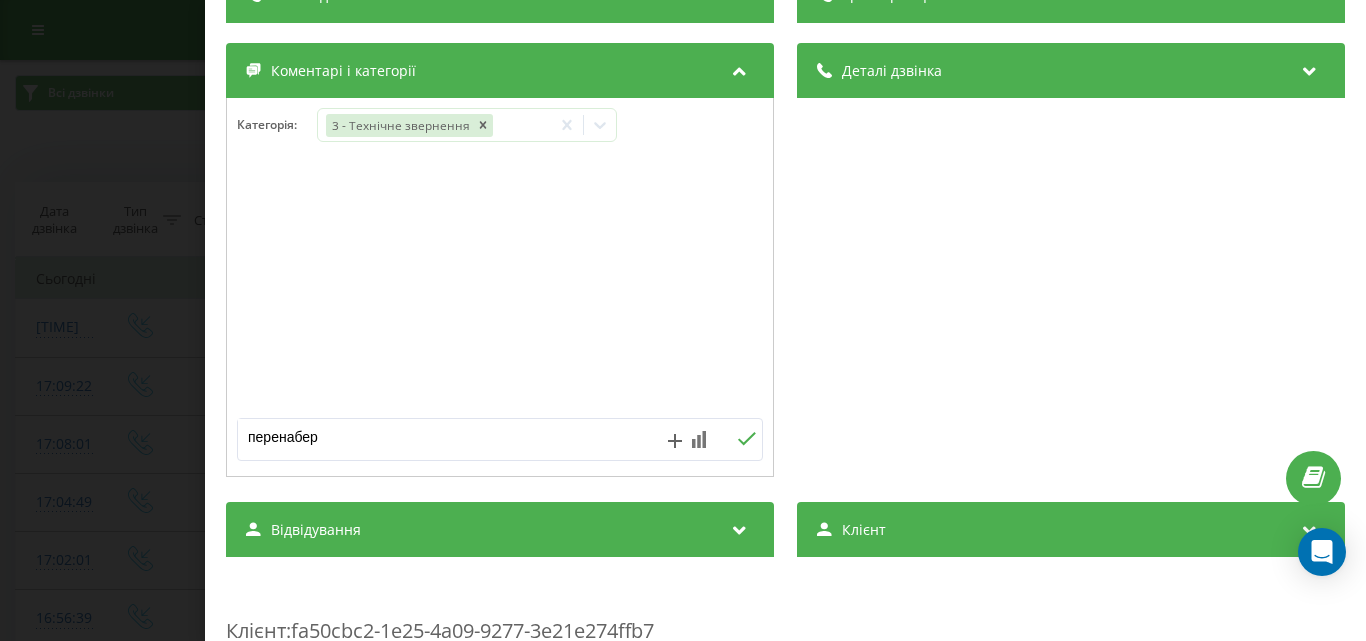 type on "перенабере" 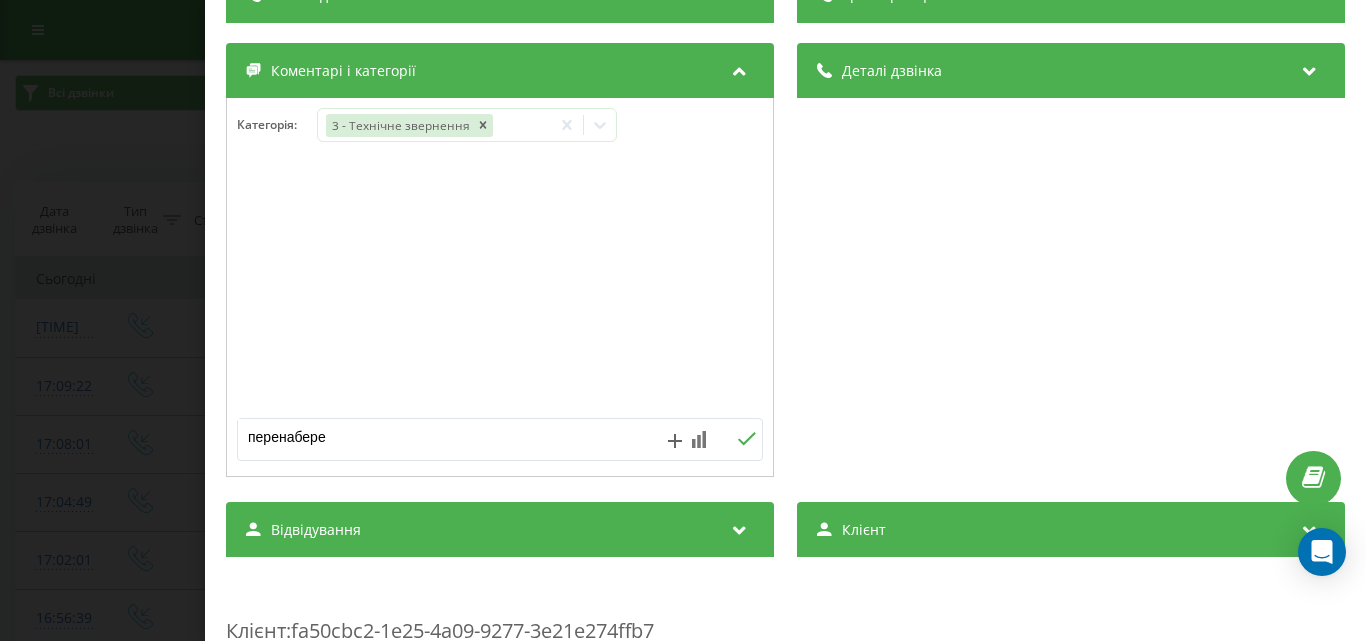 click at bounding box center [746, 439] 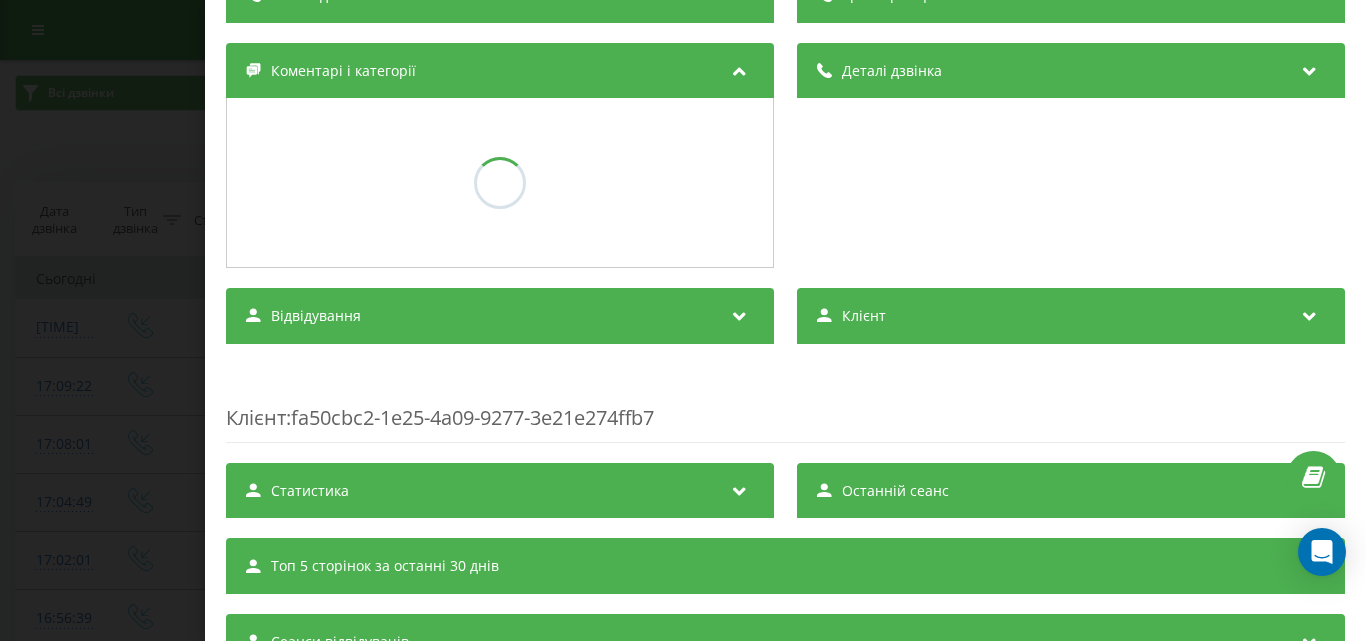 click on "Дзвінок :  ua1_-1754316727.2314607   1 x  - 00:40 00:00   00:00   Транскрипція Для AI-аналізу майбутніх дзвінків  налаштуйте та активуйте профіль на сторінці . Якщо профіль вже є і дзвінок відповідає його умовам, оновіть сторінку через 10 хвилин - AI аналізує поточний дзвінок. Аналіз дзвінка Для AI-аналізу майбутніх дзвінків  налаштуйте та активуйте профіль на сторінці . Якщо профіль вже є і дзвінок відповідає його умовам, оновіть сторінку через 10 хвилин - AI аналізує поточний дзвінок. Деталі дзвінка Загальне Дата дзвінка 2025-08-04 17:12:07 Тип дзвінка Вхідний Статус дзвінка Повторний 380443901135" at bounding box center [683, 320] 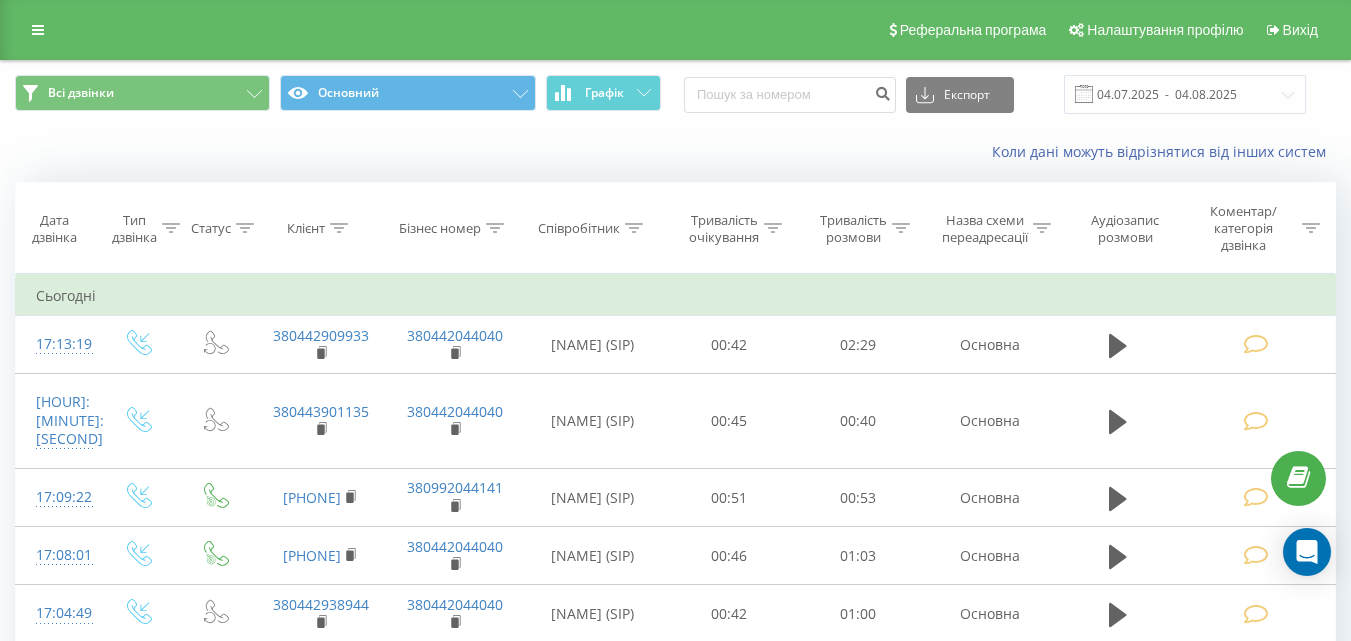 scroll, scrollTop: 0, scrollLeft: 0, axis: both 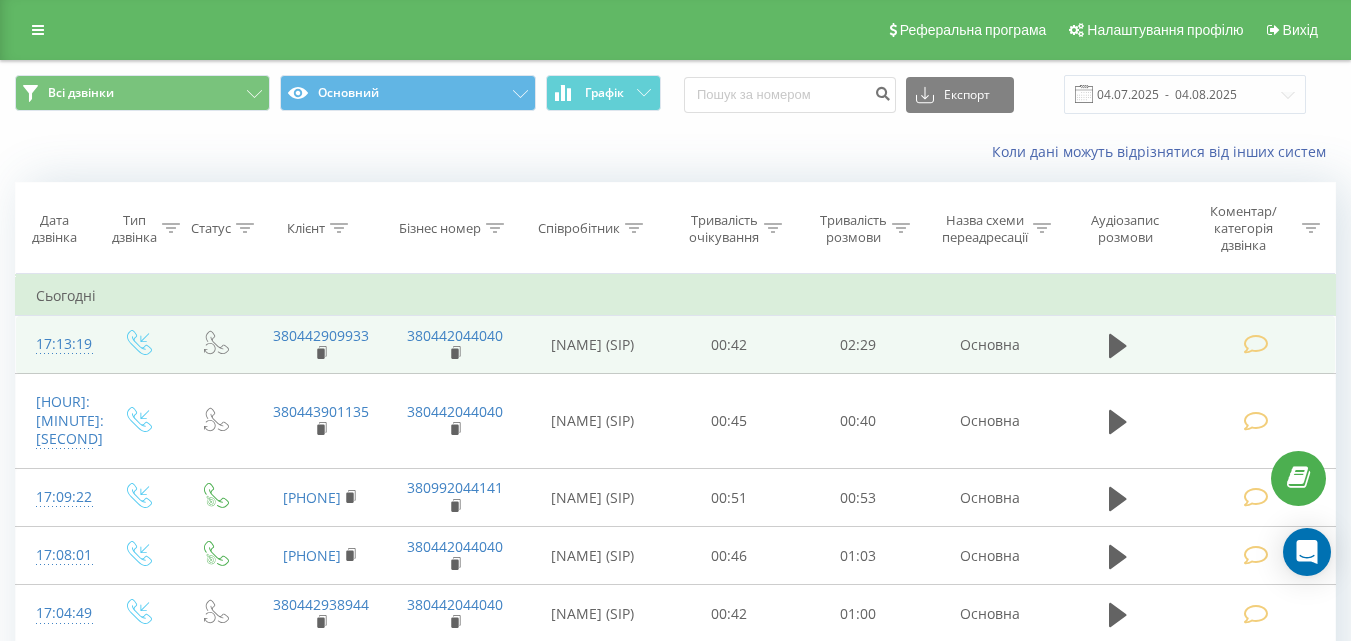 click at bounding box center (1255, 344) 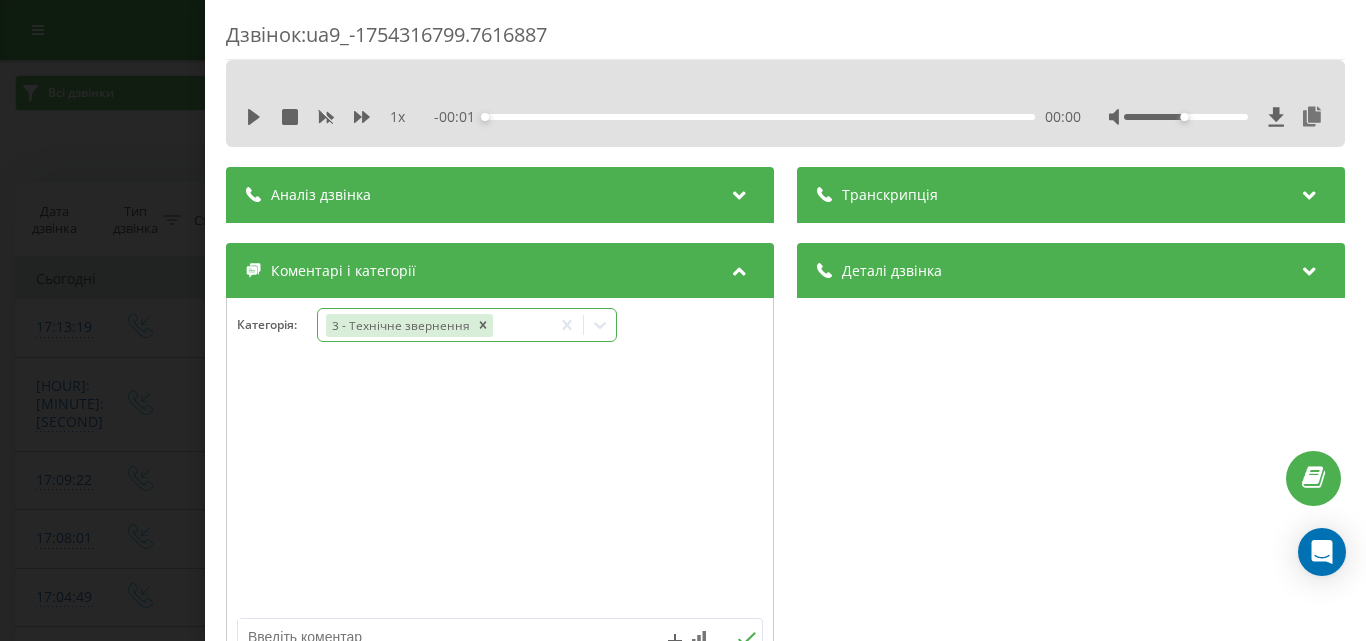 click 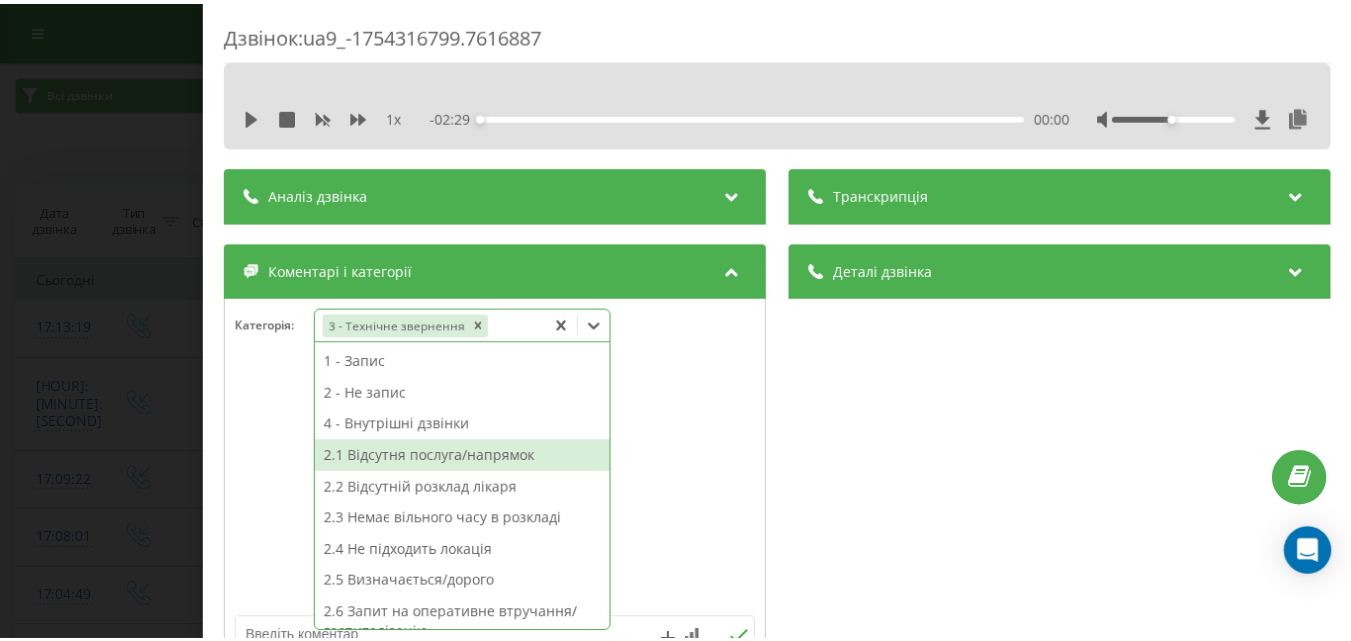 scroll, scrollTop: 324, scrollLeft: 0, axis: vertical 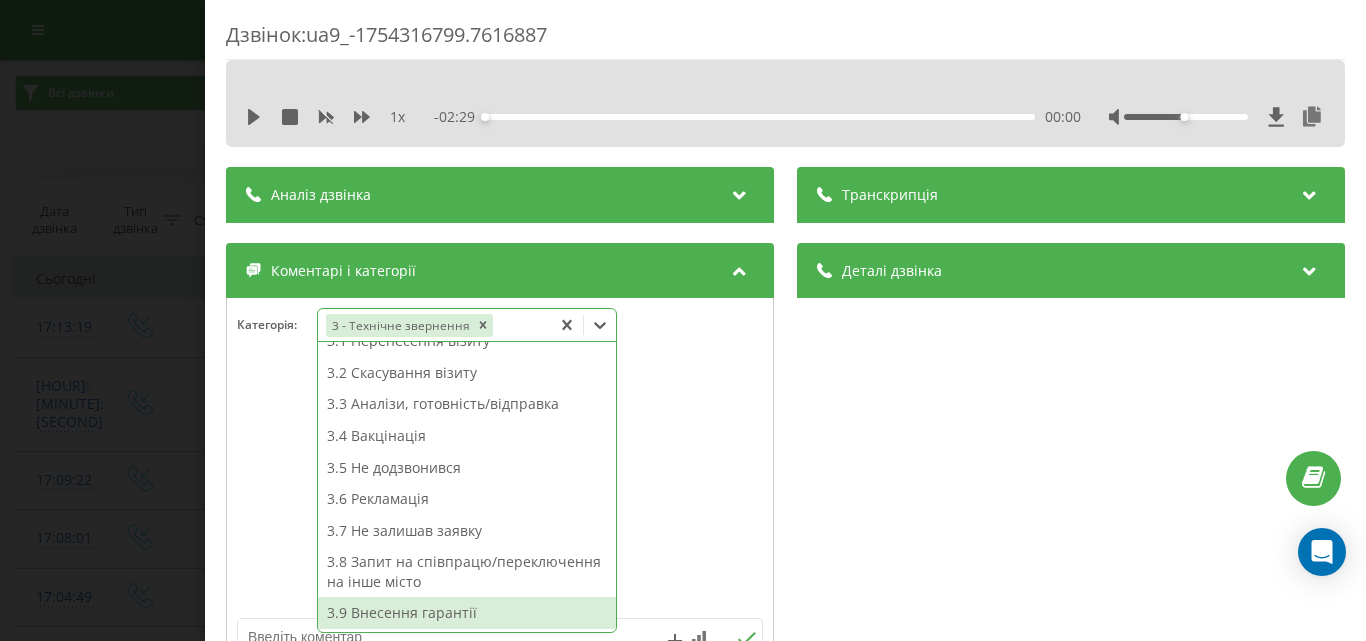 click on "3.9 Внесення гарантії" at bounding box center (467, 613) 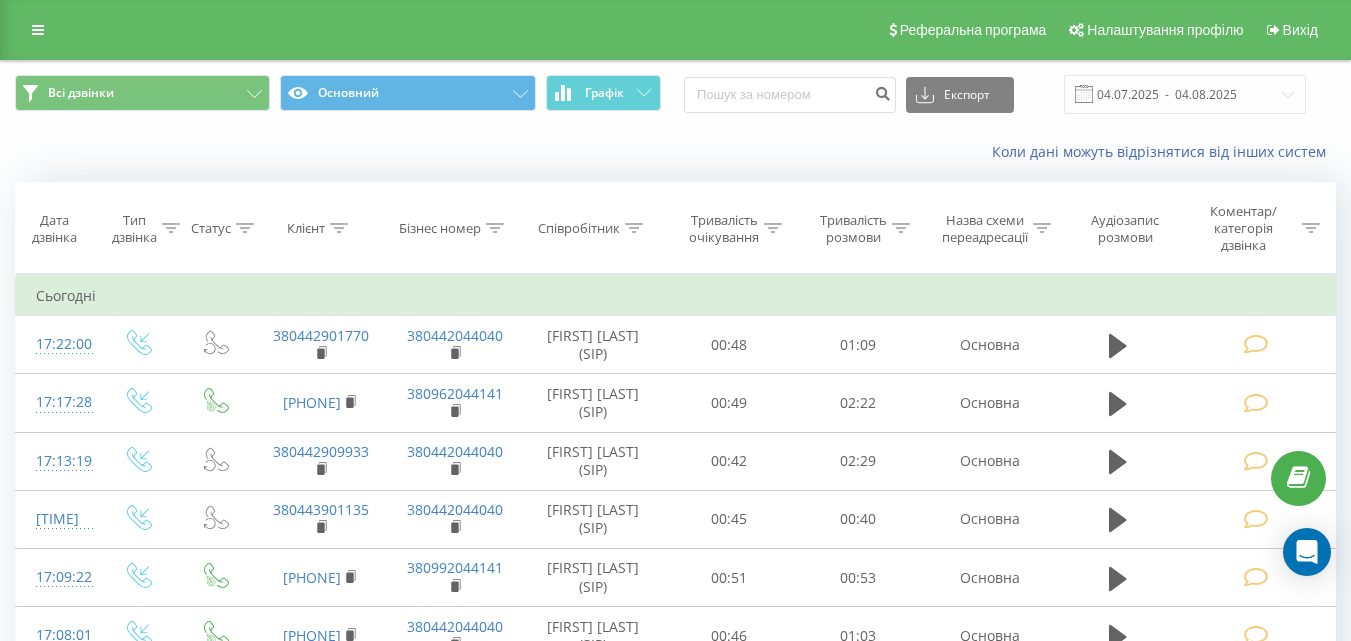 scroll, scrollTop: 0, scrollLeft: 0, axis: both 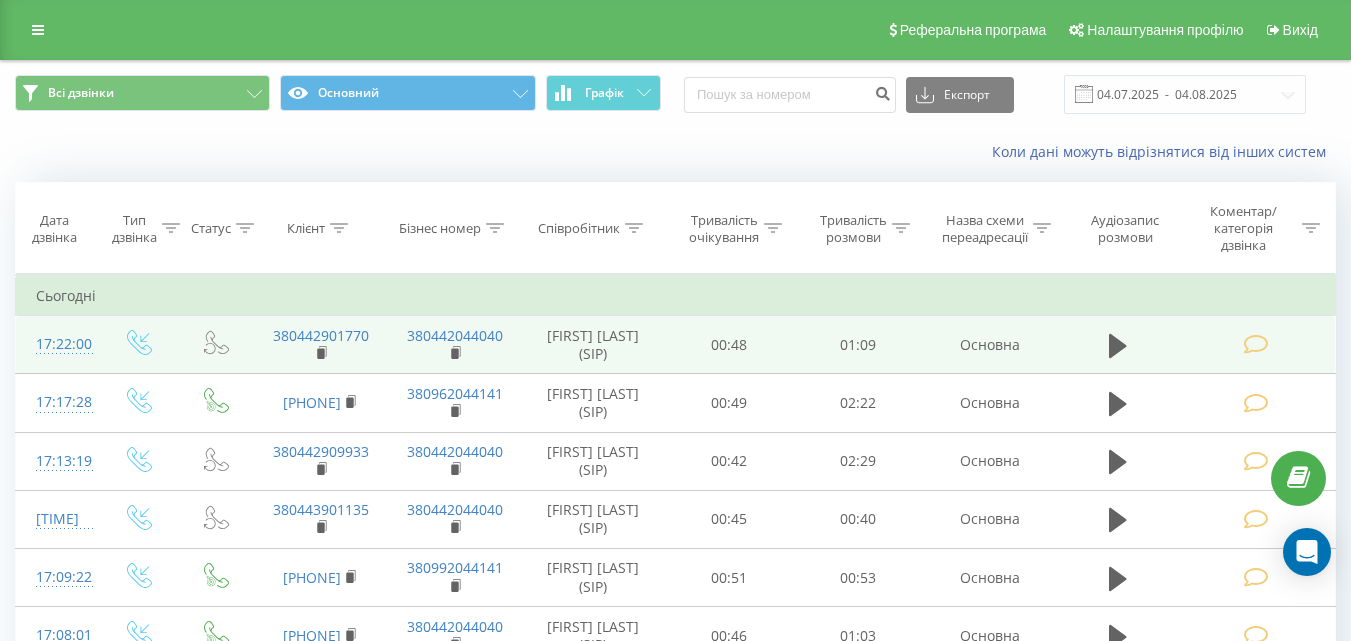click at bounding box center [1255, 344] 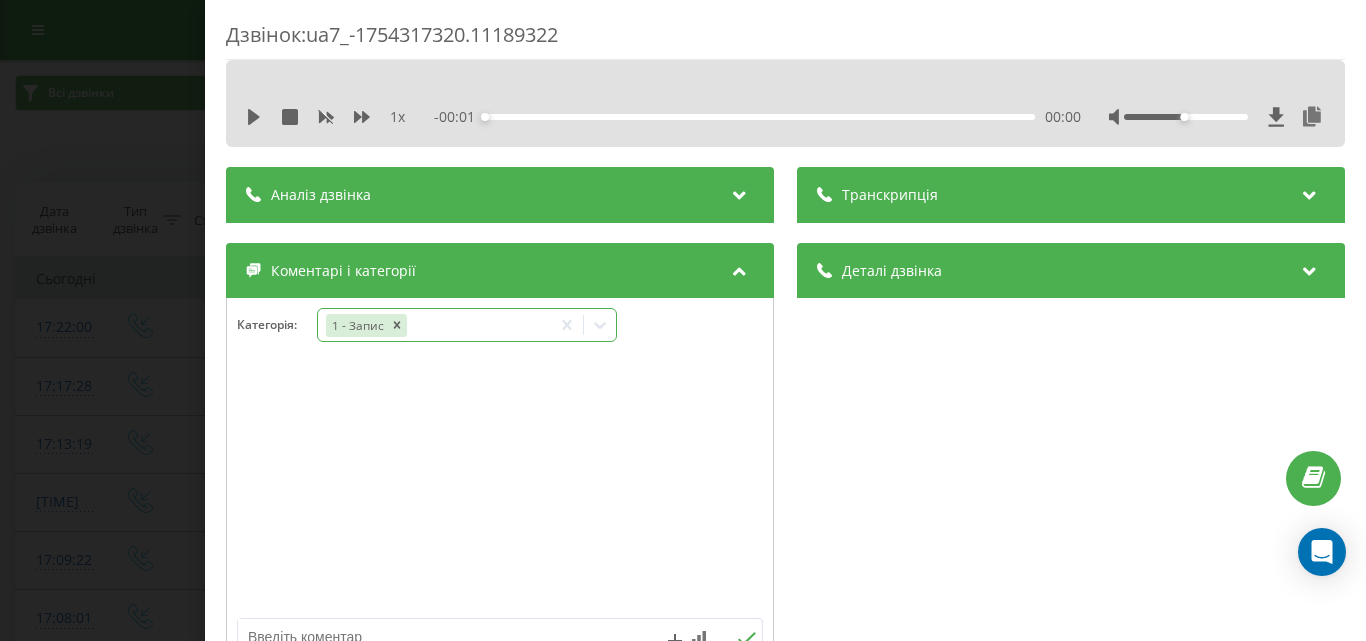 click 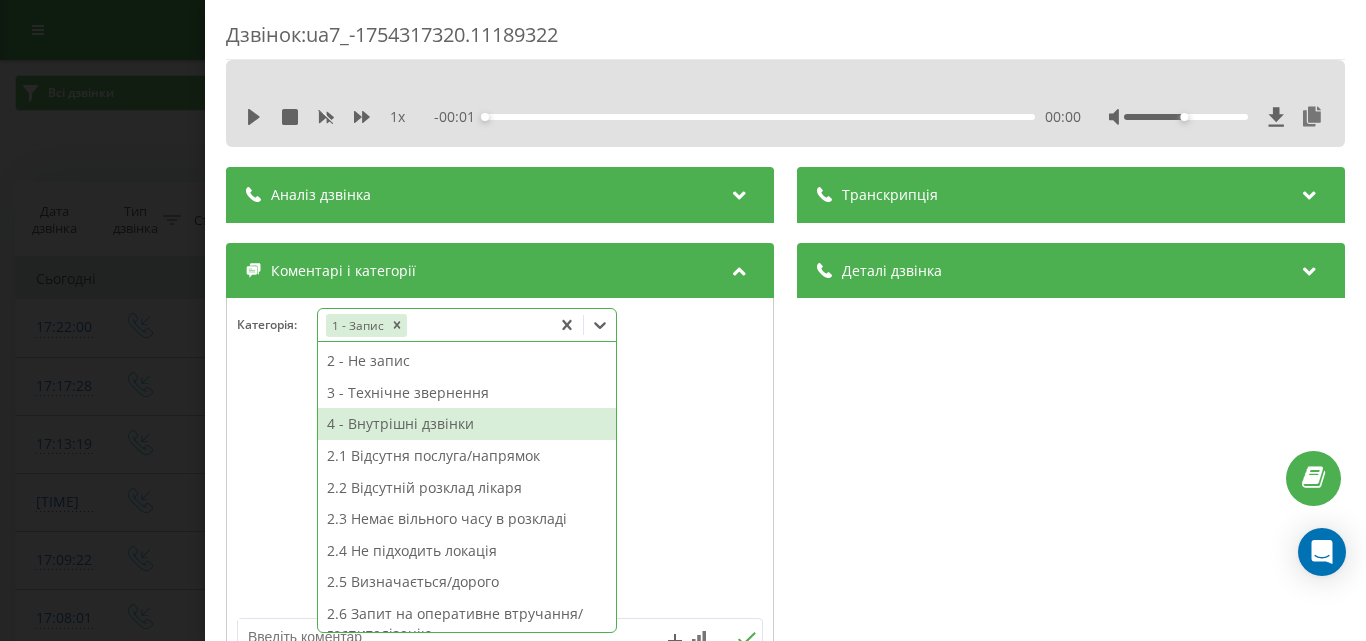 click on "3 - Технічне звернення" at bounding box center [467, 393] 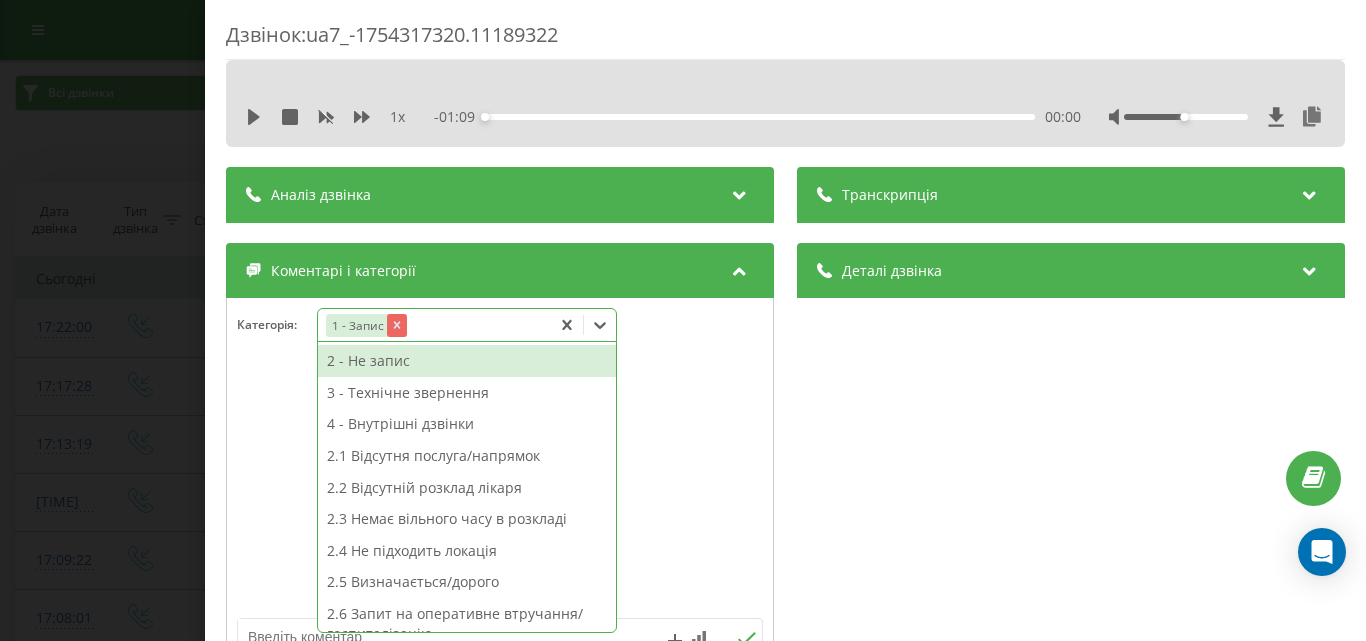 click at bounding box center [396, 325] 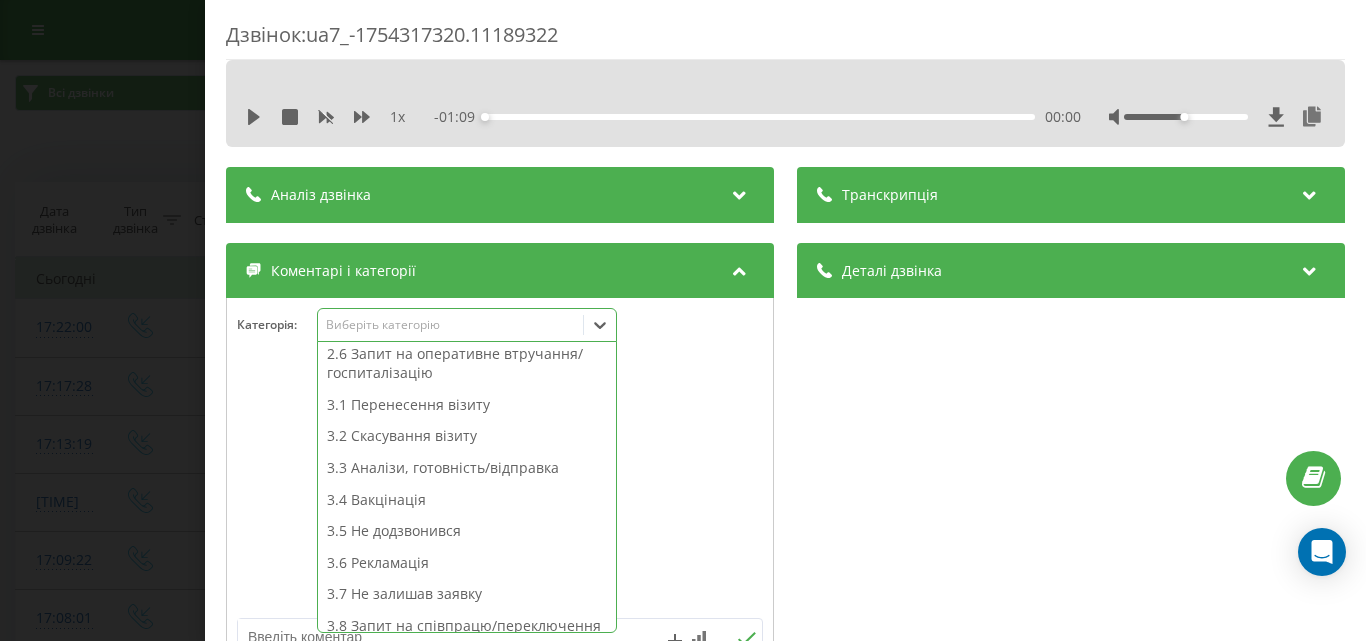 scroll, scrollTop: 355, scrollLeft: 0, axis: vertical 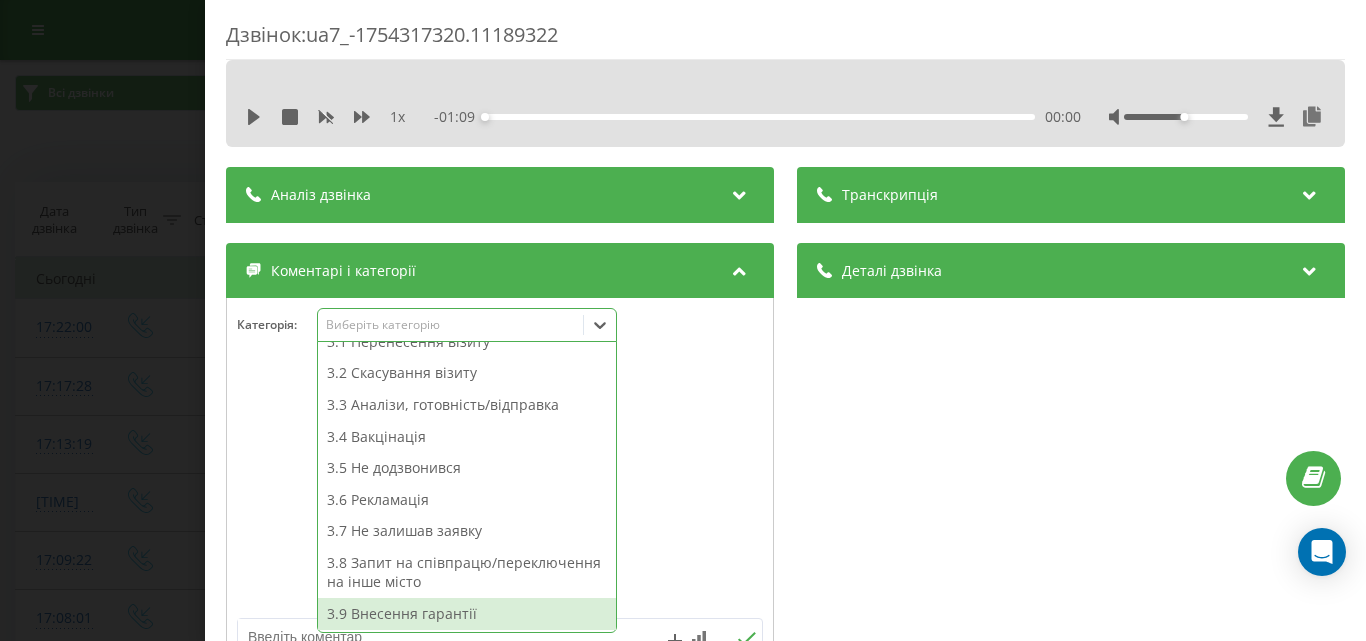 click on "3.9 Внесення гарантії" at bounding box center (467, 614) 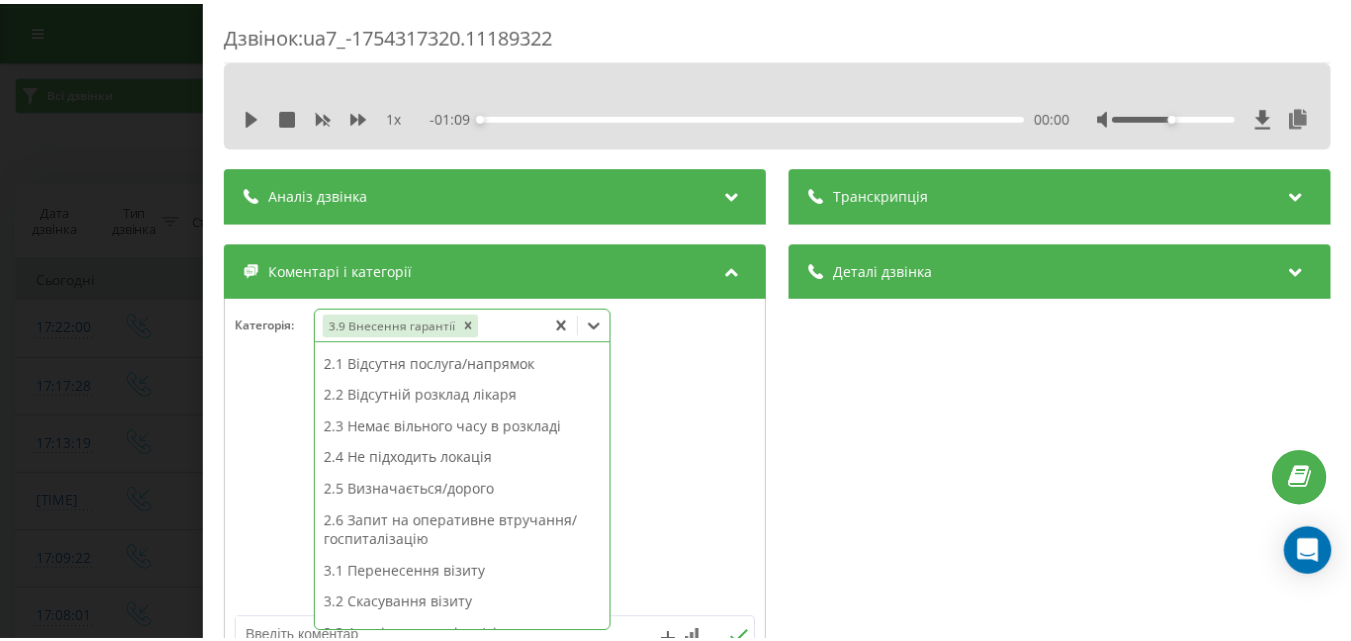 scroll, scrollTop: 0, scrollLeft: 0, axis: both 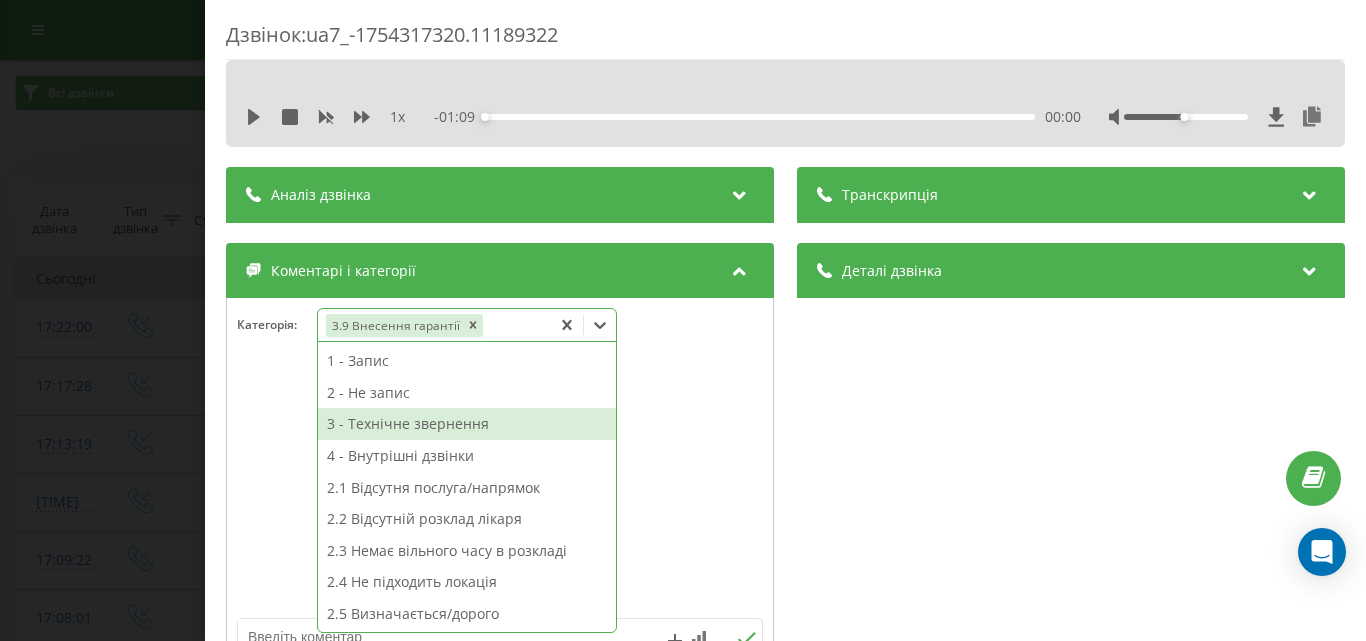 click on "3 - Технічне звернення" at bounding box center (467, 424) 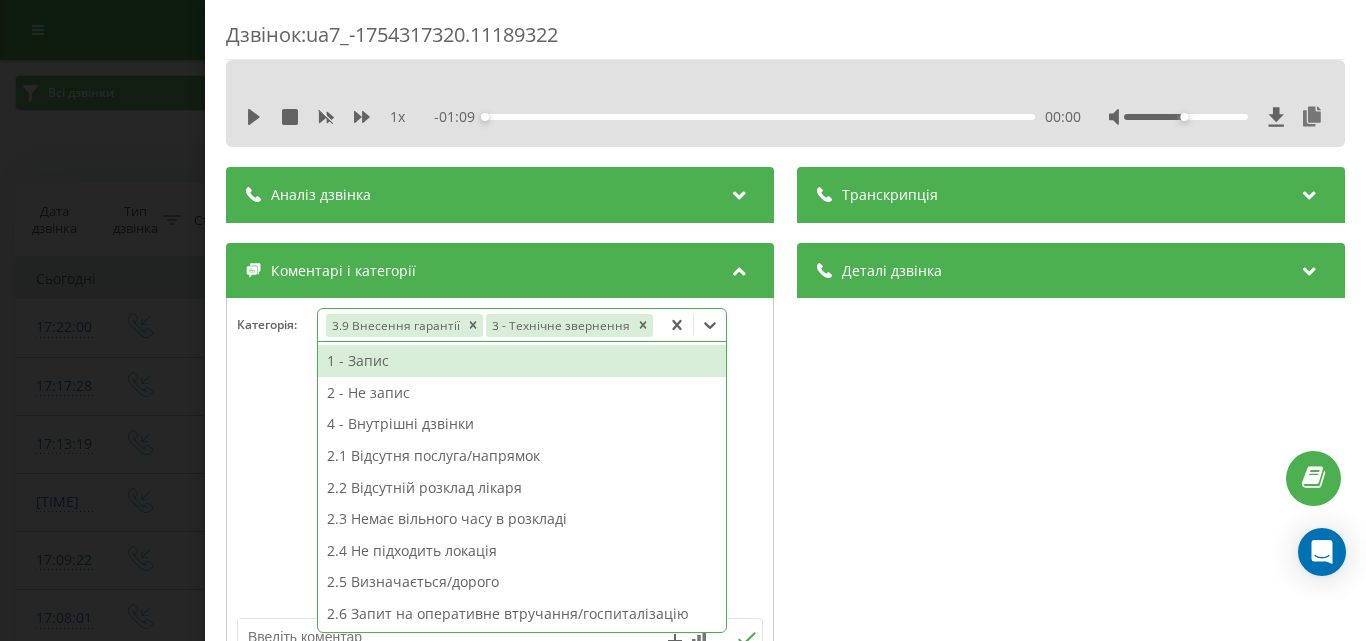 click on "Дзвінок :  ua7_-1754317320.11189322   1 x  - 01:09 00:00   00:00   Транскрипція Для AI-аналізу майбутніх дзвінків  налаштуйте та активуйте профіль на сторінці . Якщо профіль вже є і дзвінок відповідає його умовам, оновіть сторінку через 10 хвилин - AI аналізує поточний дзвінок. Аналіз дзвінка Для AI-аналізу майбутніх дзвінків  налаштуйте та активуйте профіль на сторінці . Якщо профіль вже є і дзвінок відповідає його умовам, оновіть сторінку через 10 хвилин - AI аналізує поточний дзвінок. Деталі дзвінка Загальне Дата дзвінка 2025-08-04 17:22:00 Тип дзвінка Вхідний Статус дзвінка Повторний 380442901770" at bounding box center [683, 320] 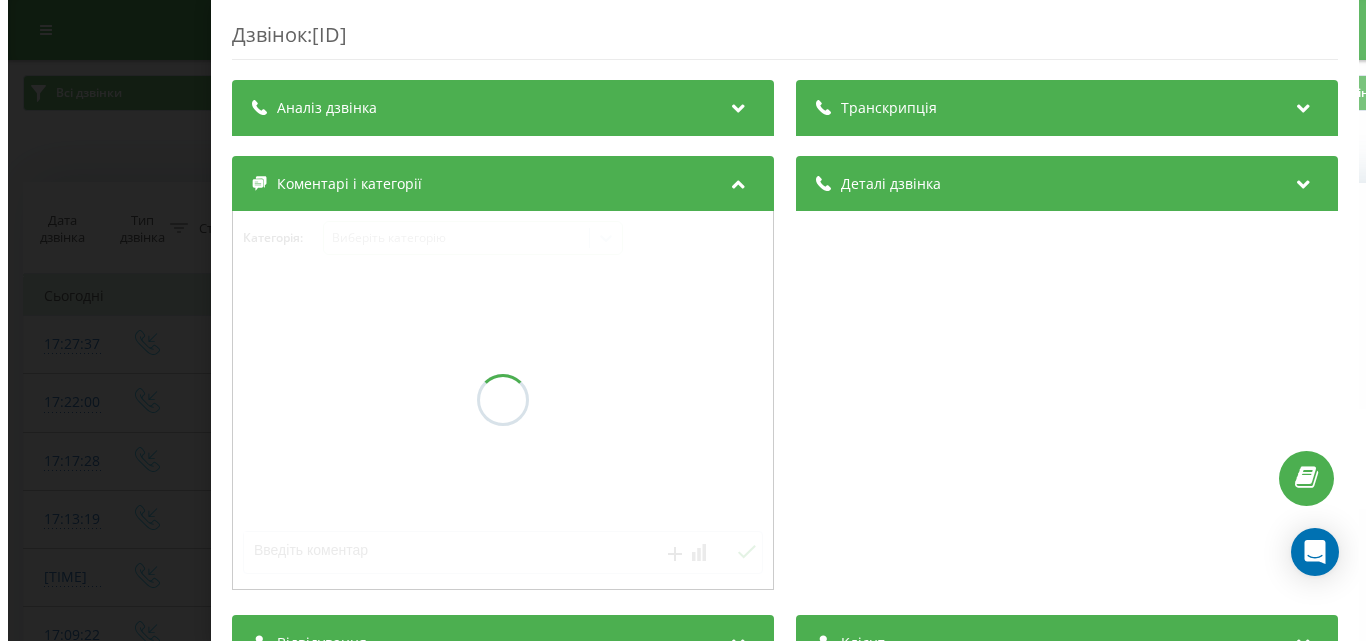 scroll, scrollTop: 0, scrollLeft: 0, axis: both 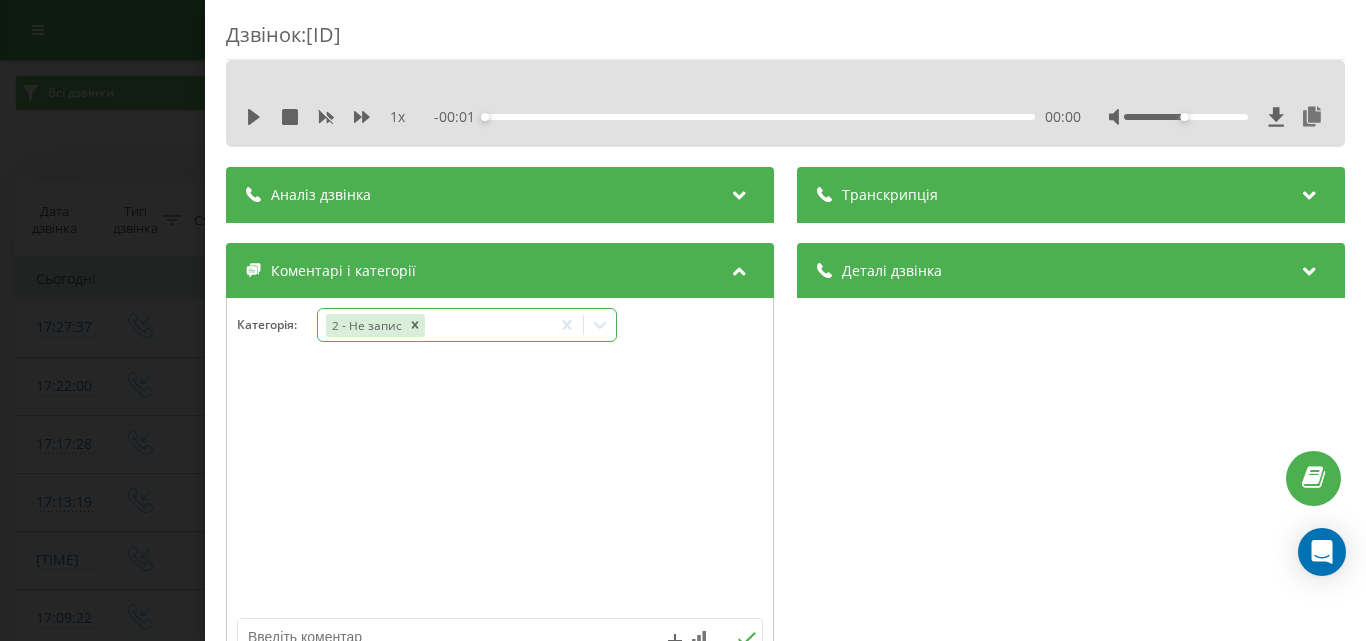 click 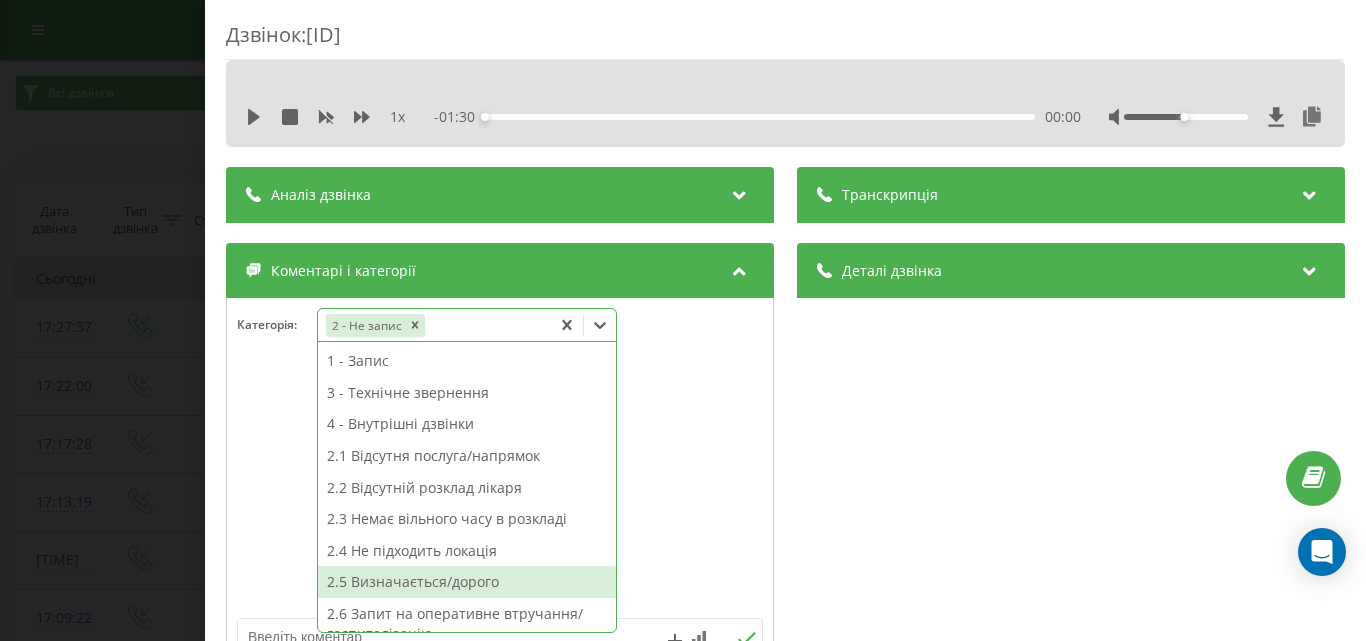 click on "2.5 Визначається/дорого" at bounding box center [467, 582] 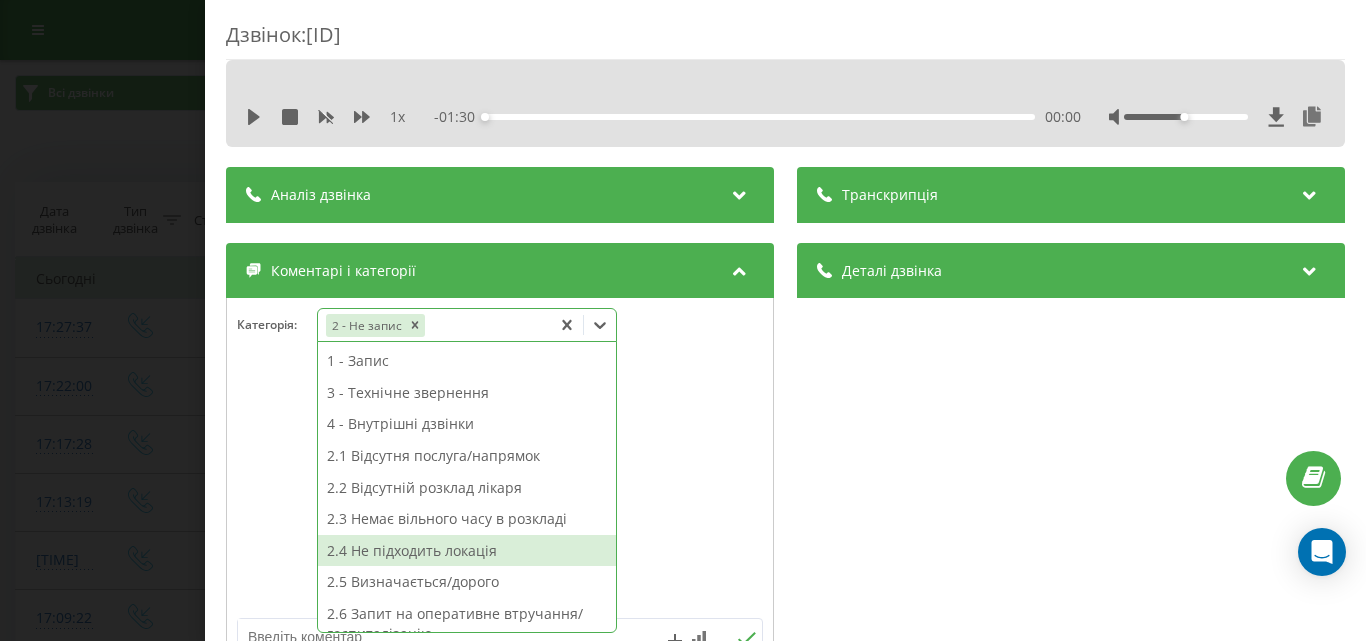 click on "Дзвінок :  ua7_-1754317657.11190536   1 x  - 01:30 00:00   00:00   Транскрипція Для AI-аналізу майбутніх дзвінків  налаштуйте та активуйте профіль на сторінці . Якщо профіль вже є і дзвінок відповідає його умовам, оновіть сторінку через 10 хвилин - AI аналізує поточний дзвінок. Аналіз дзвінка Для AI-аналізу майбутніх дзвінків  налаштуйте та активуйте профіль на сторінці . Якщо профіль вже є і дзвінок відповідає його умовам, оновіть сторінку через 10 хвилин - AI аналізує поточний дзвінок. Деталі дзвінка Загальне Дата дзвінка 2025-08-04 17:27:37 Тип дзвінка Вхідний Статус дзвінка Повторний 380443347689" at bounding box center (683, 320) 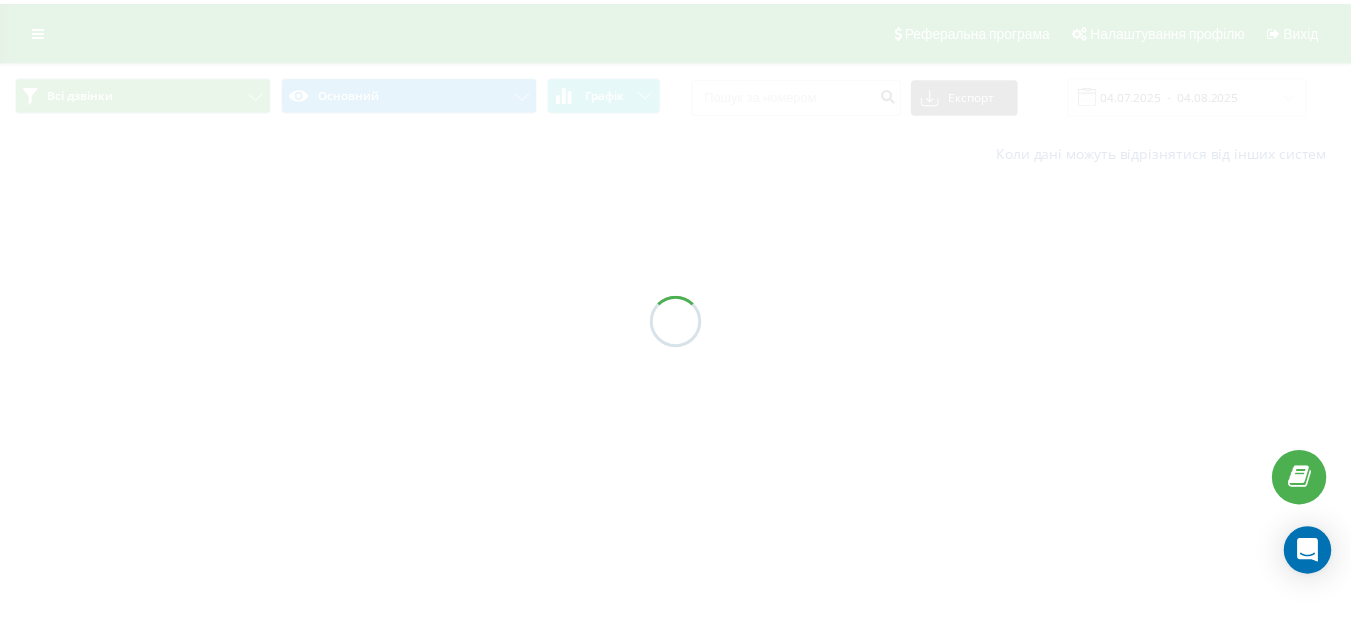 scroll, scrollTop: 0, scrollLeft: 0, axis: both 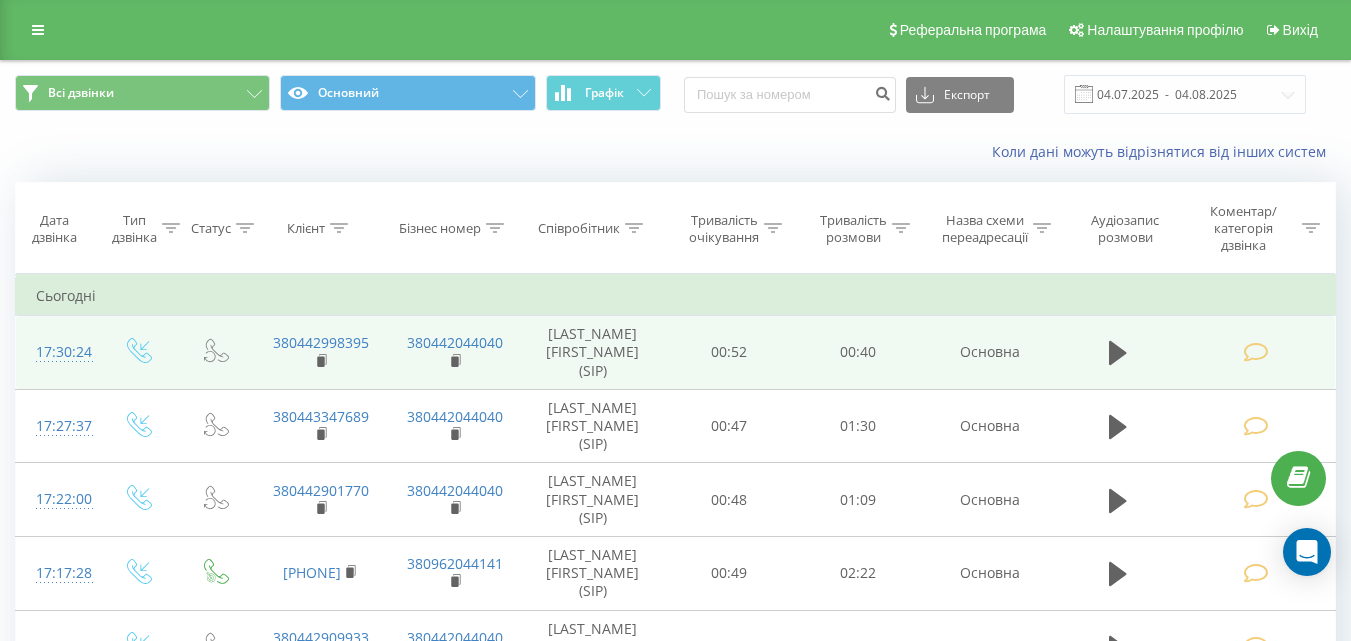 click at bounding box center [1255, 352] 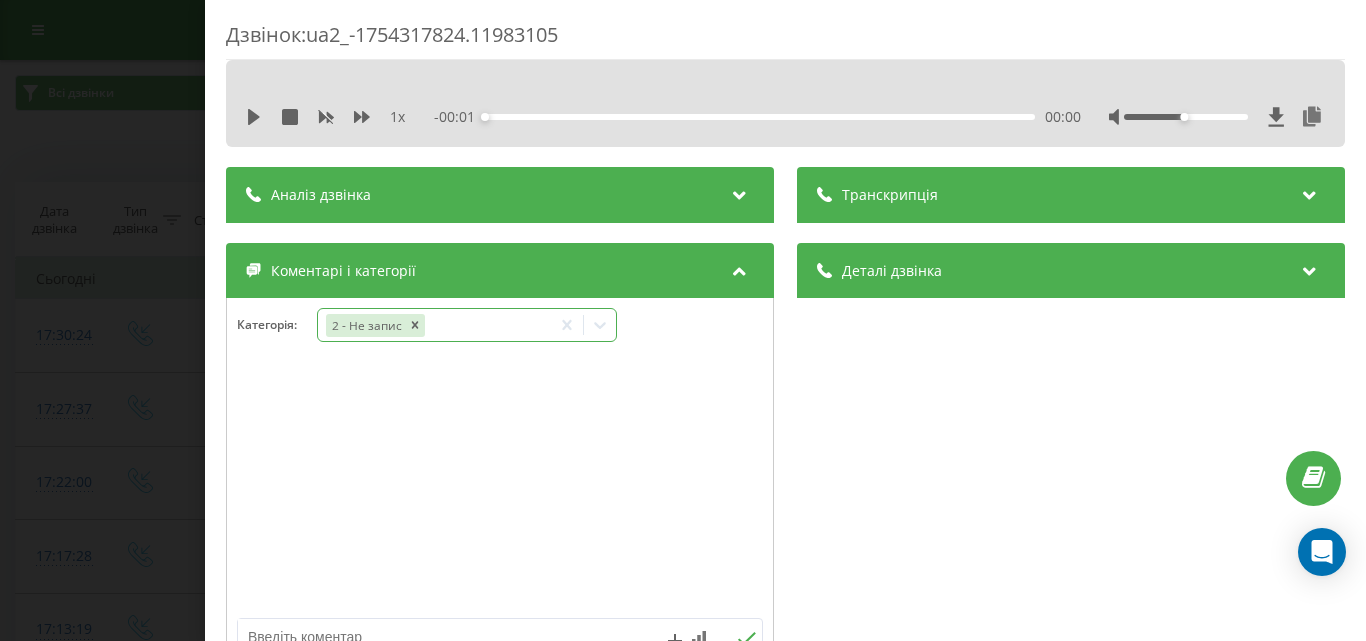 click 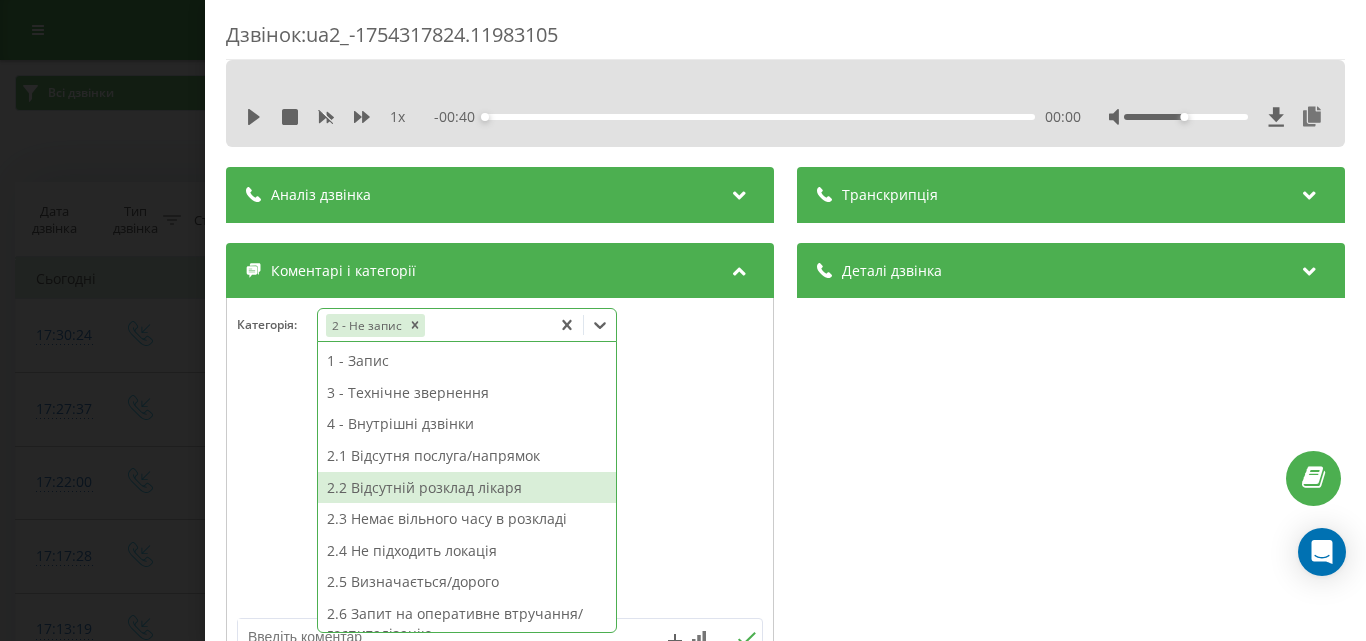 click on "2.2 Відсутній розклад лікаря" at bounding box center (467, 488) 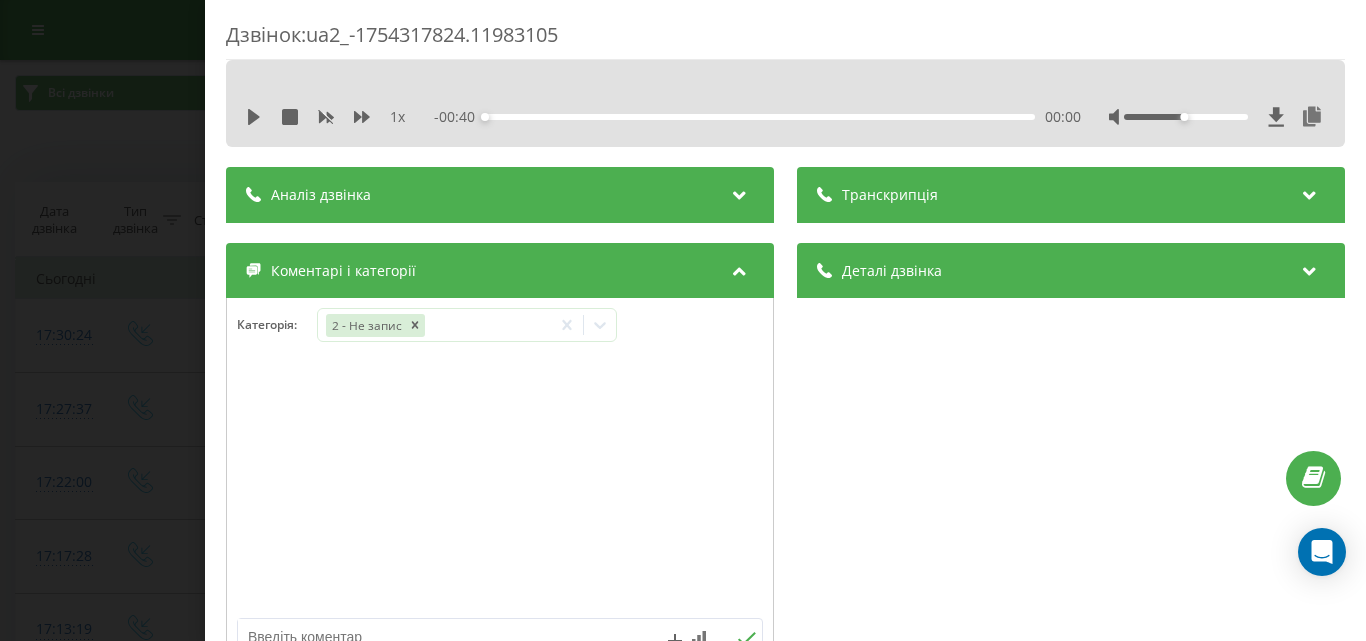 click on "Дзвінок :  ua2_-1754317824.11983105   1 x  - 00:40 00:00   00:00   Транскрипція Для AI-аналізу майбутніх дзвінків  налаштуйте та активуйте профіль на сторінці . Якщо профіль вже є і дзвінок відповідає його умовам, оновіть сторінку через 10 хвилин - AI аналізує поточний дзвінок. Аналіз дзвінка Для AI-аналізу майбутніх дзвінків  налаштуйте та активуйте профіль на сторінці . Якщо профіль вже є і дзвінок відповідає його умовам, оновіть сторінку через 10 хвилин - AI аналізує поточний дзвінок. Деталі дзвінка Загальне Дата дзвінка 2025-08-04 17:30:24 Тип дзвінка Вхідний Статус дзвінка Повторний 380442998395" at bounding box center [683, 320] 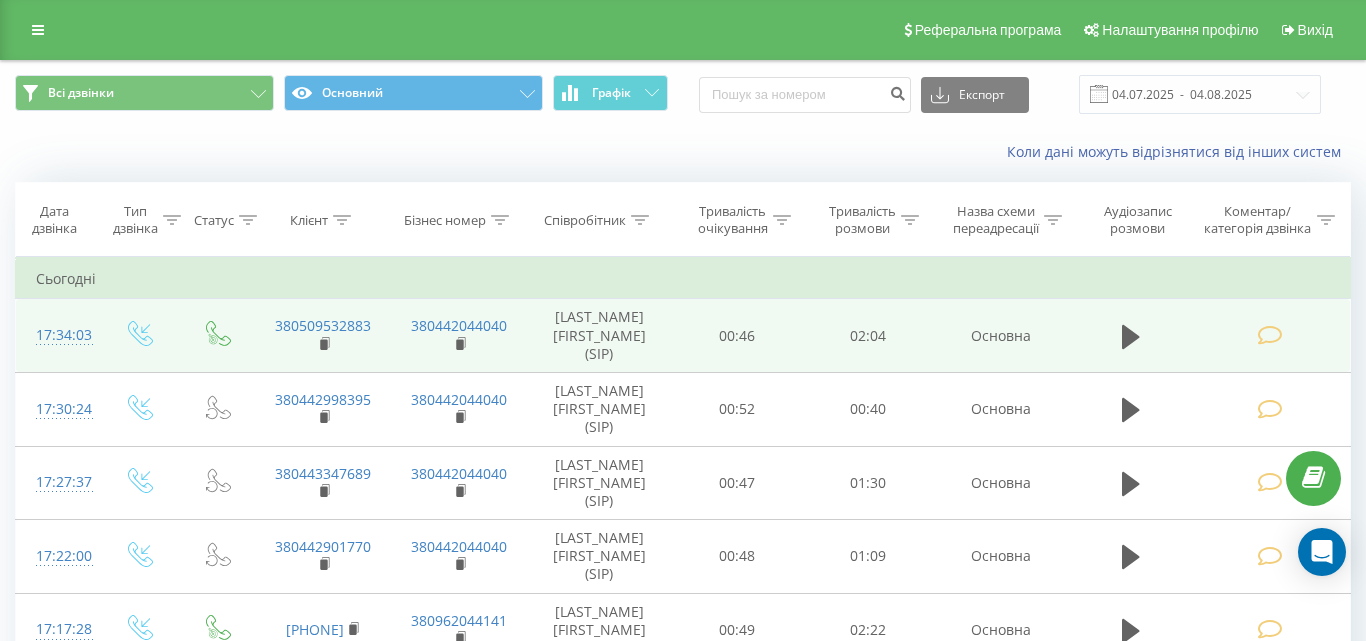 click at bounding box center [1269, 335] 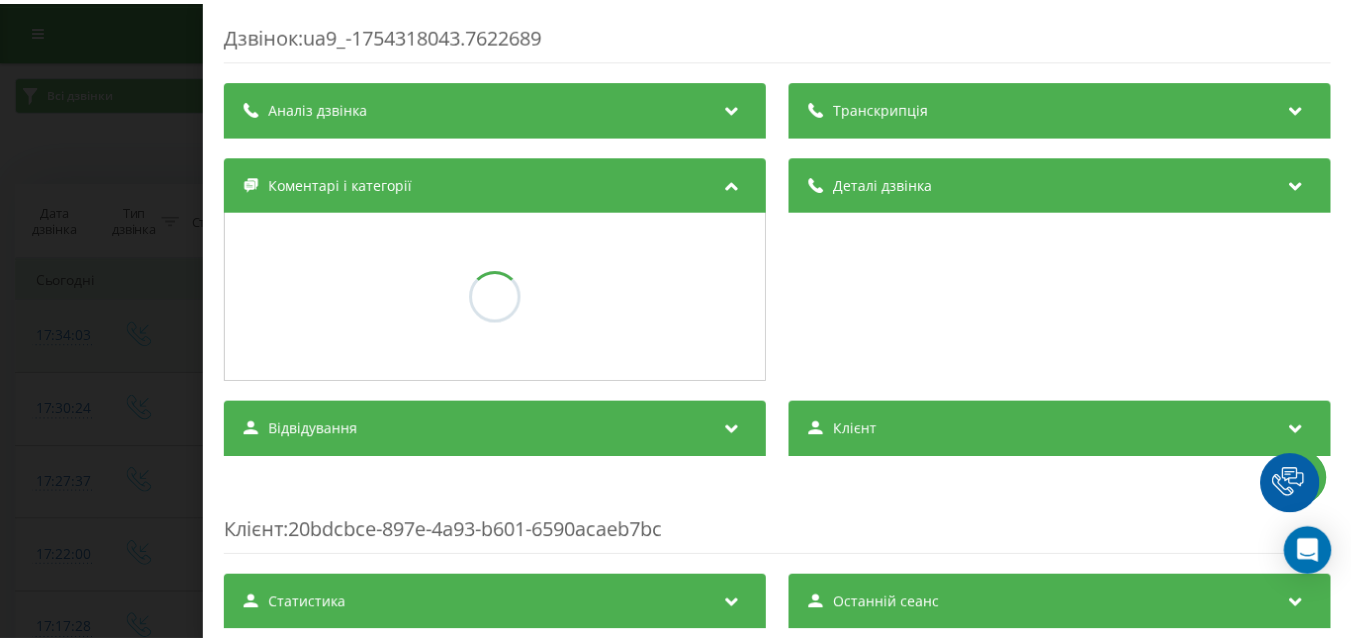 scroll, scrollTop: 0, scrollLeft: 0, axis: both 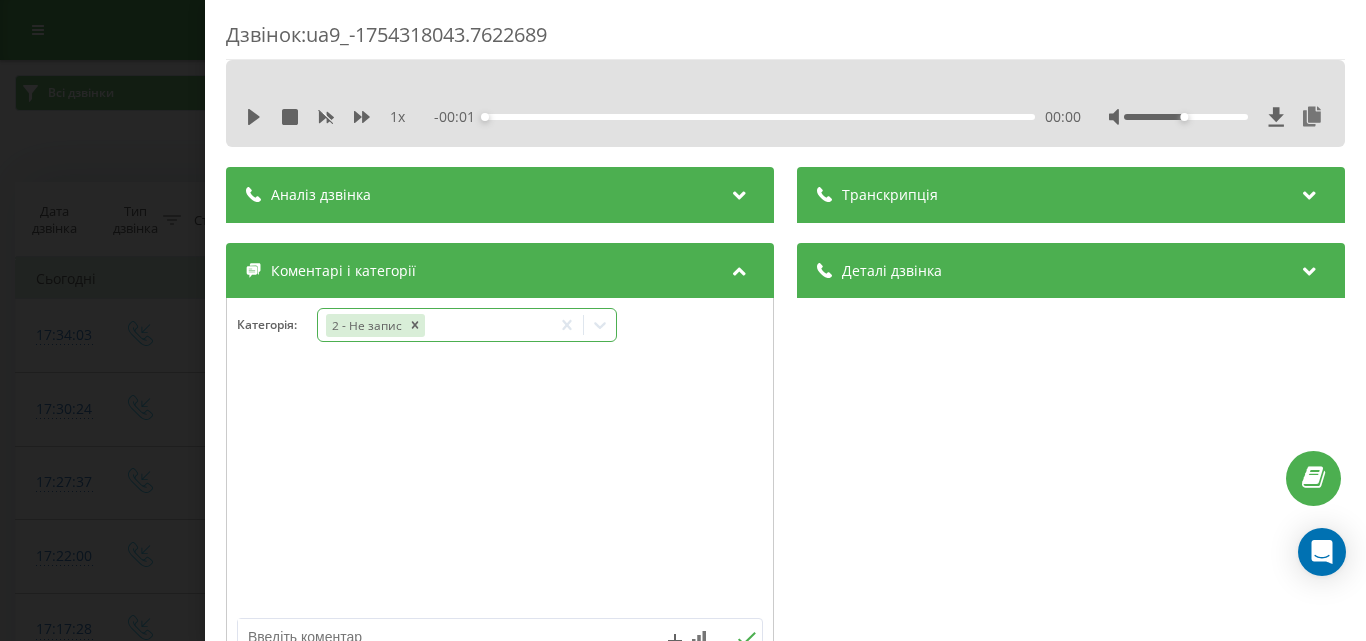 click at bounding box center (600, 325) 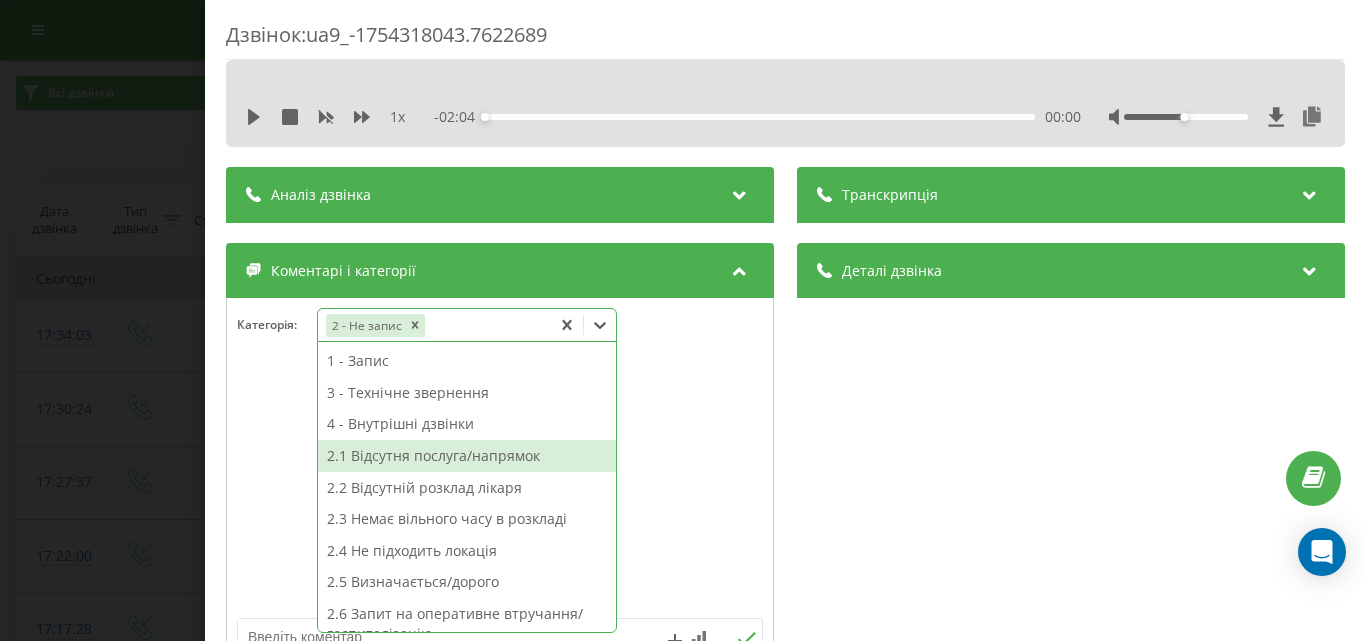 click on "2.1 Відсутня послуга/напрямок" at bounding box center [467, 456] 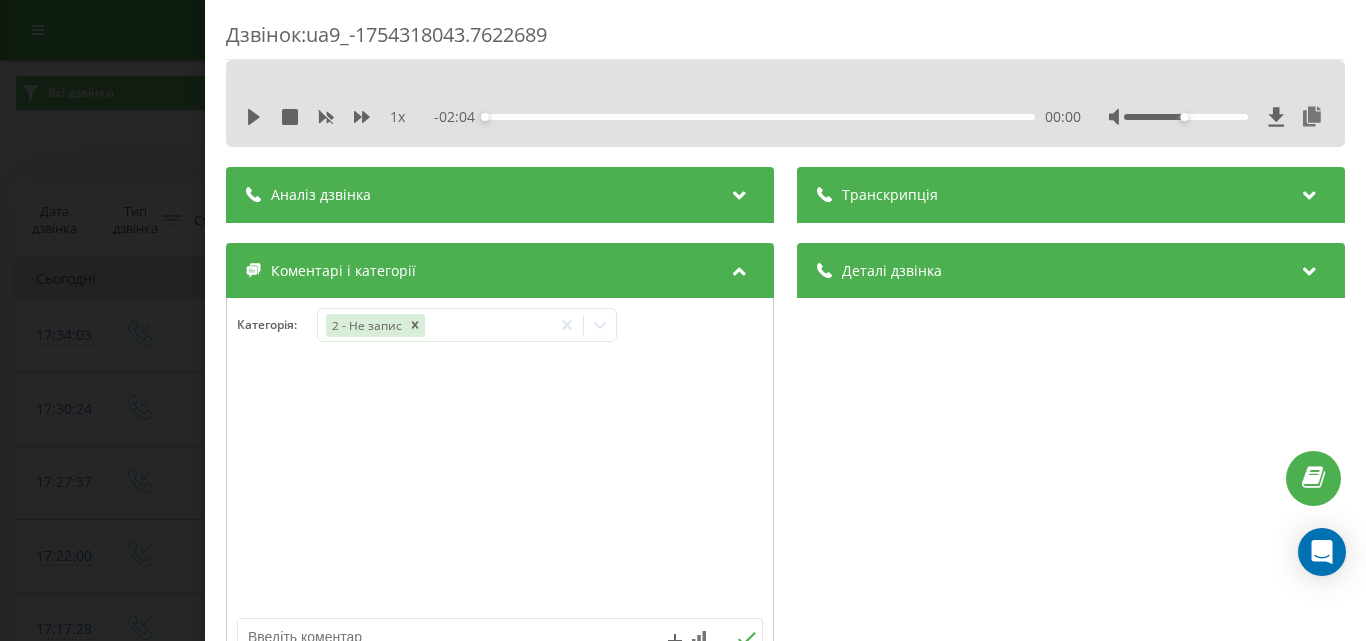click on "Дзвінок :  ua9_-1754318043.7622689   1 x  - 02:04 00:00   00:00   Транскрипція Для AI-аналізу майбутніх дзвінків  налаштуйте та активуйте профіль на сторінці . Якщо профіль вже є і дзвінок відповідає його умовам, оновіть сторінку через 10 хвилин - AI аналізує поточний дзвінок. Аналіз дзвінка Для AI-аналізу майбутніх дзвінків  налаштуйте та активуйте профіль на сторінці . Якщо профіль вже є і дзвінок відповідає його умовам, оновіть сторінку через 10 хвилин - AI аналізує поточний дзвінок. Деталі дзвінка Загальне Дата дзвінка 2025-08-04 17:34:03 Тип дзвінка Вхідний Статус дзвінка Цільовий 380509532883 :" at bounding box center [683, 320] 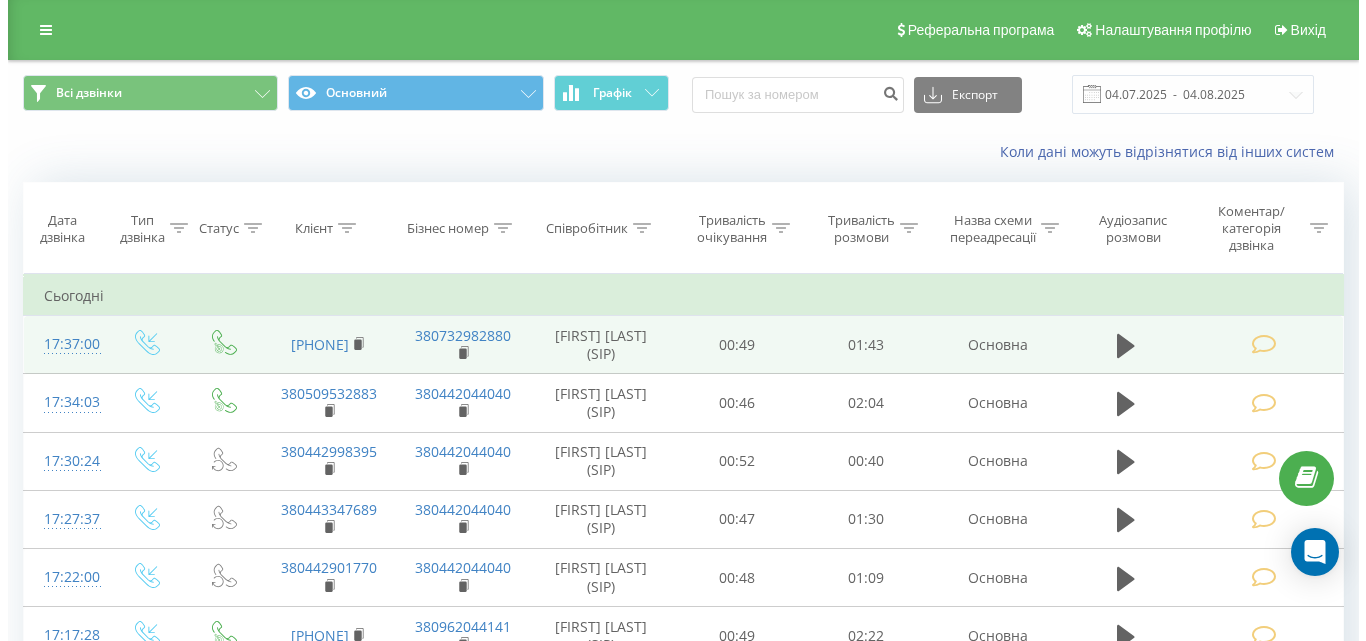 scroll, scrollTop: 0, scrollLeft: 0, axis: both 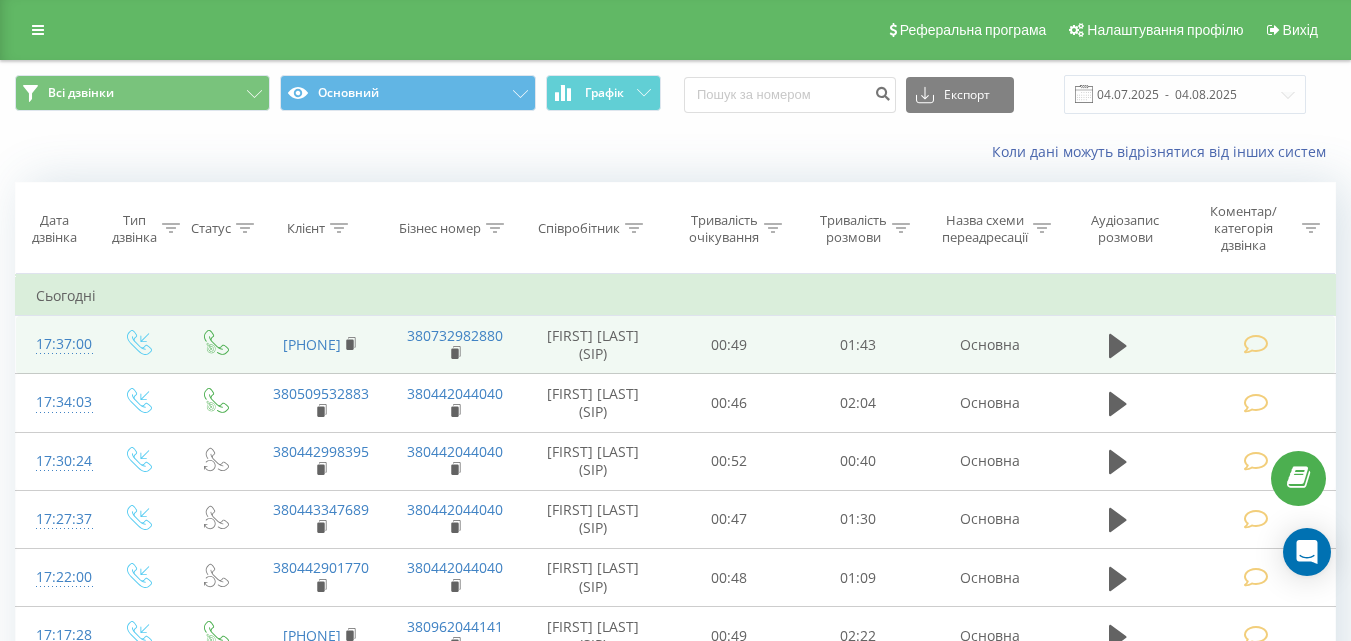 click at bounding box center (1255, 344) 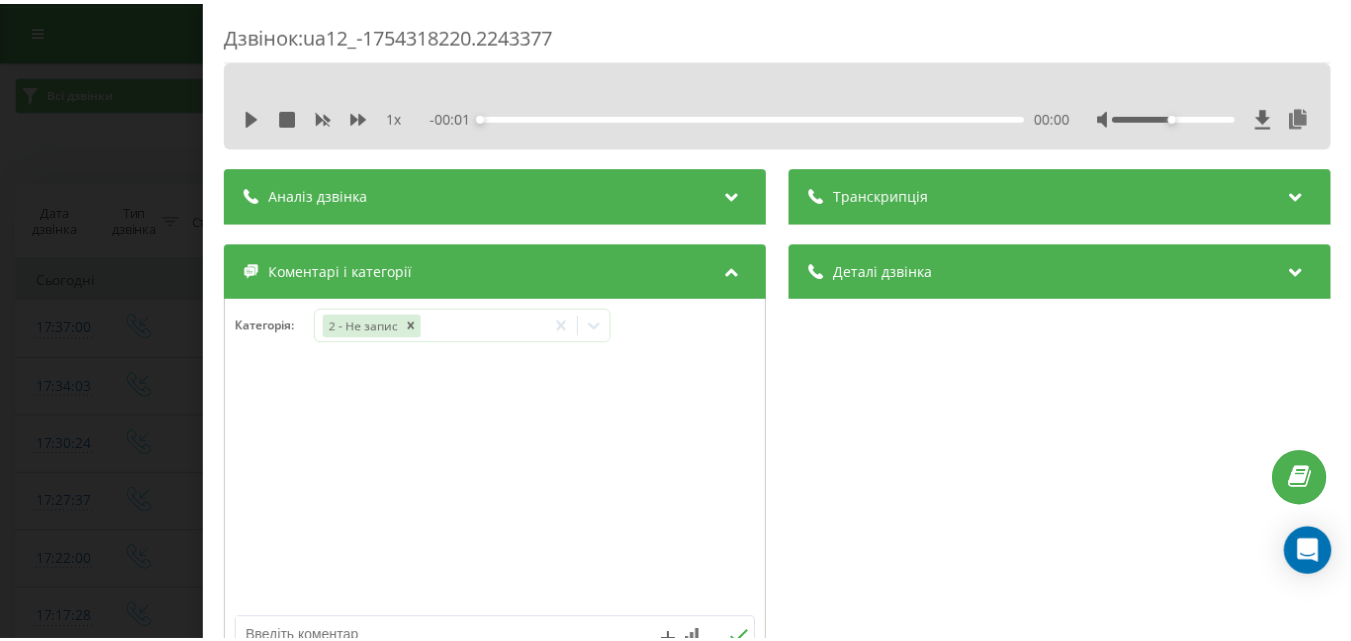 scroll, scrollTop: 0, scrollLeft: 0, axis: both 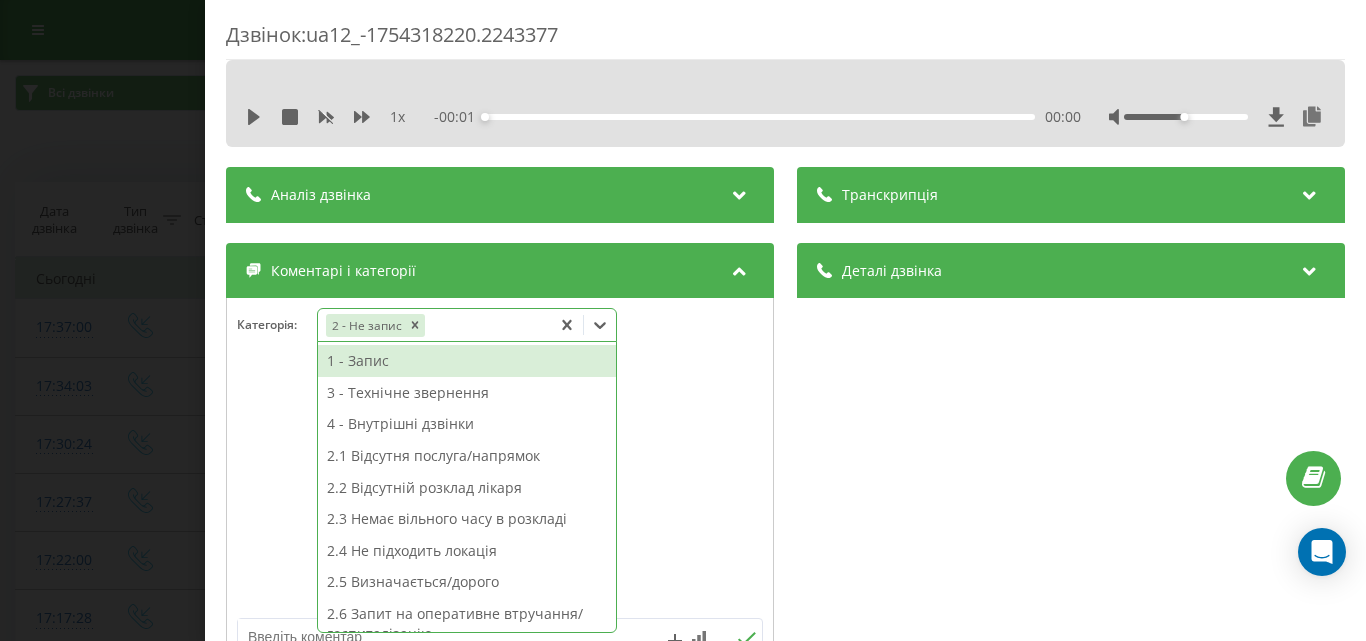 click at bounding box center [600, 325] 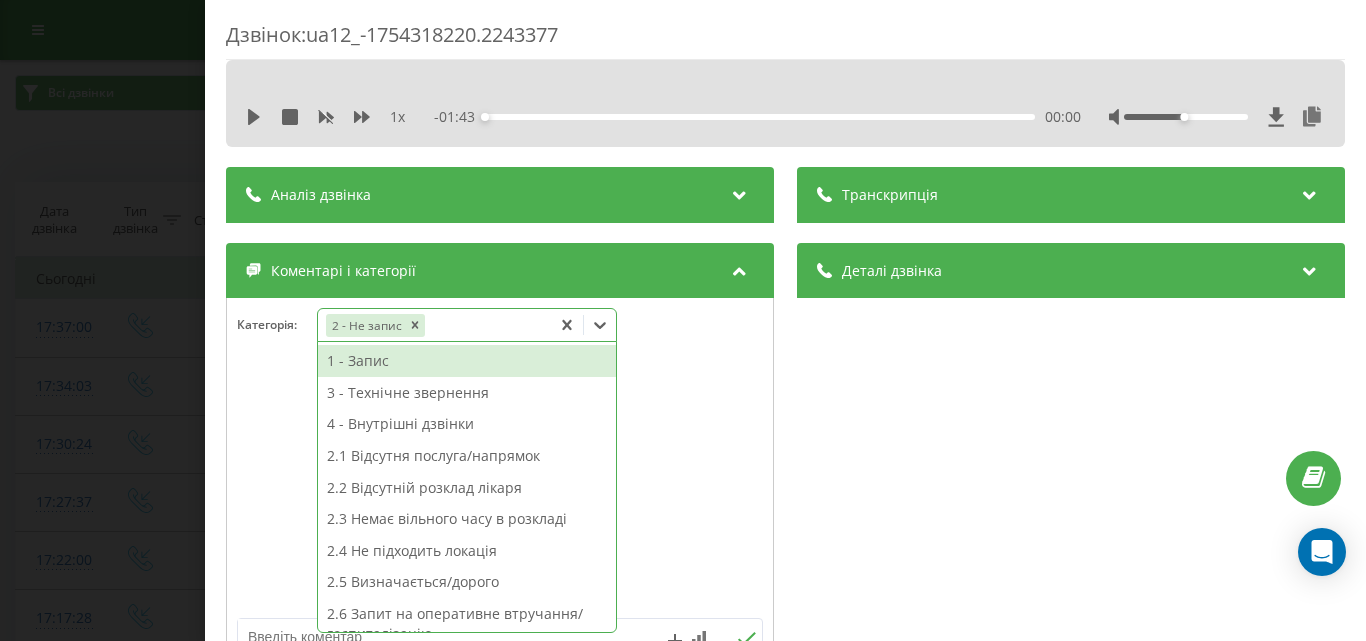 click 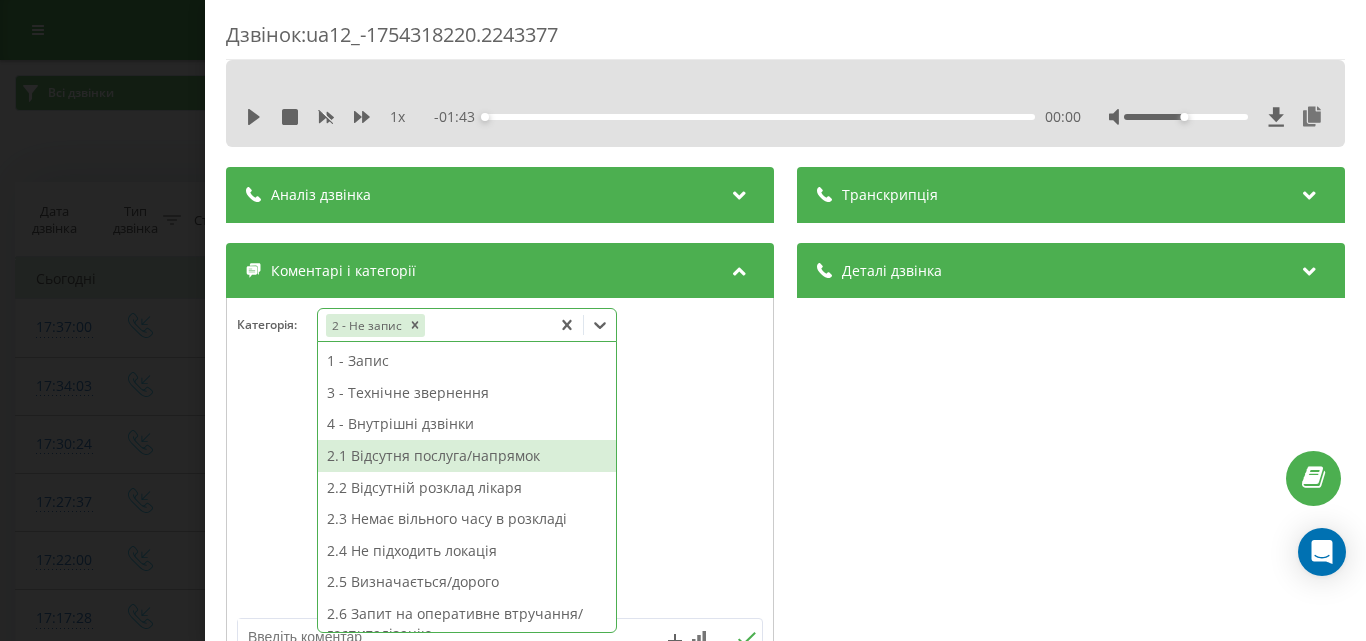 drag, startPoint x: 464, startPoint y: 456, endPoint x: 191, endPoint y: 402, distance: 278.28943 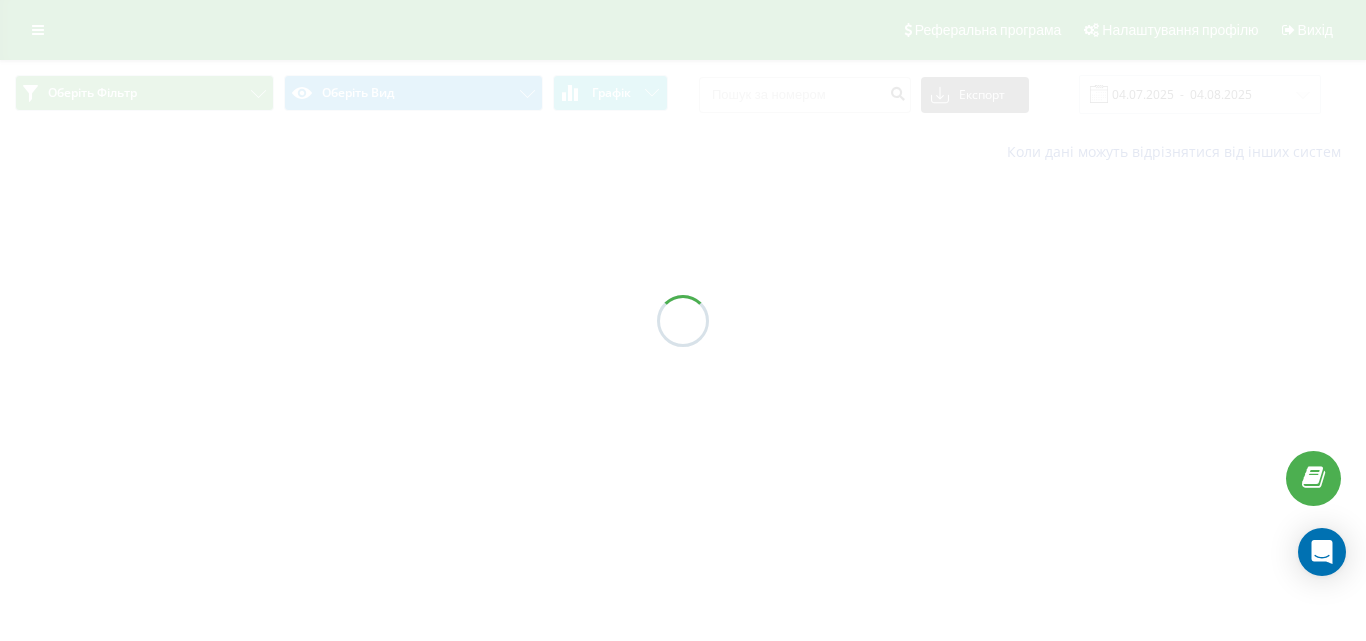 scroll, scrollTop: 0, scrollLeft: 0, axis: both 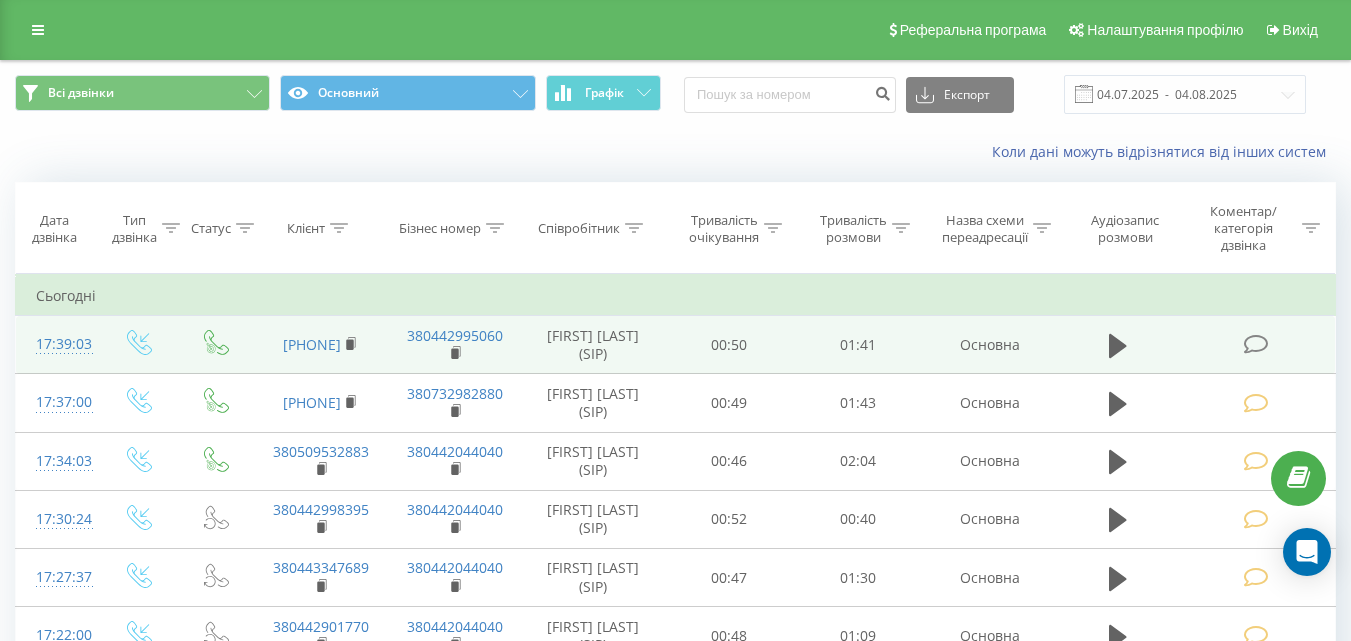 click at bounding box center [1255, 344] 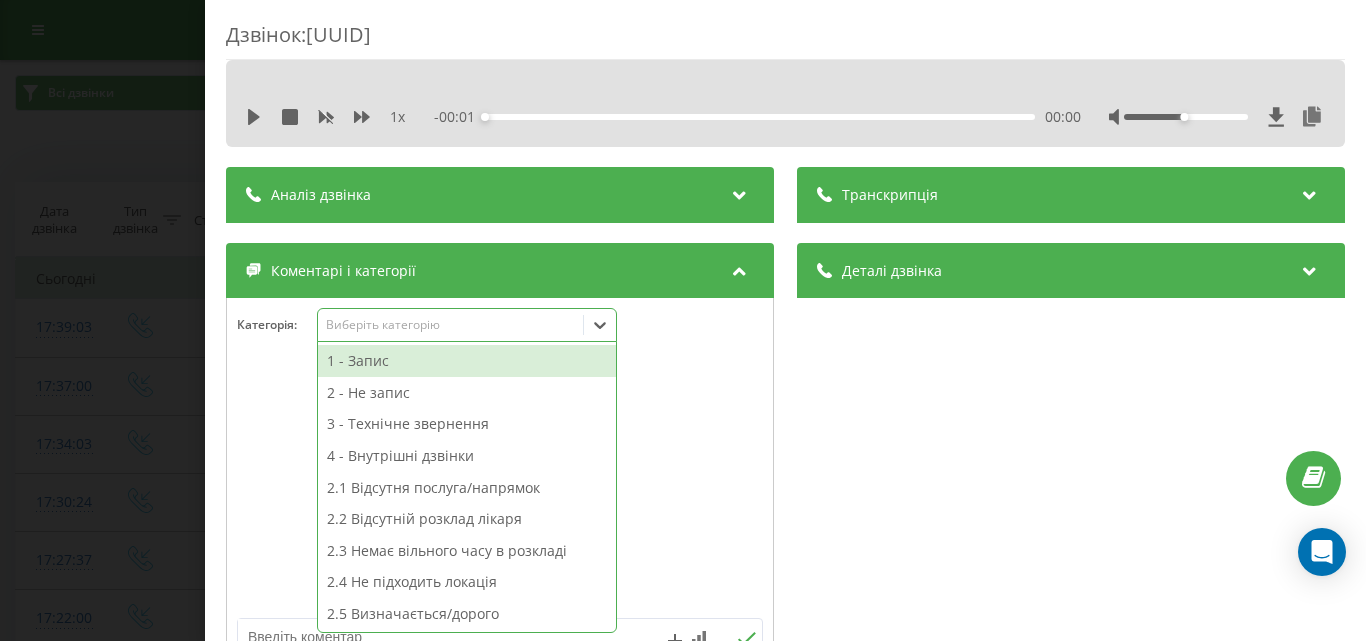click on "Виберіть категорію" at bounding box center (450, 325) 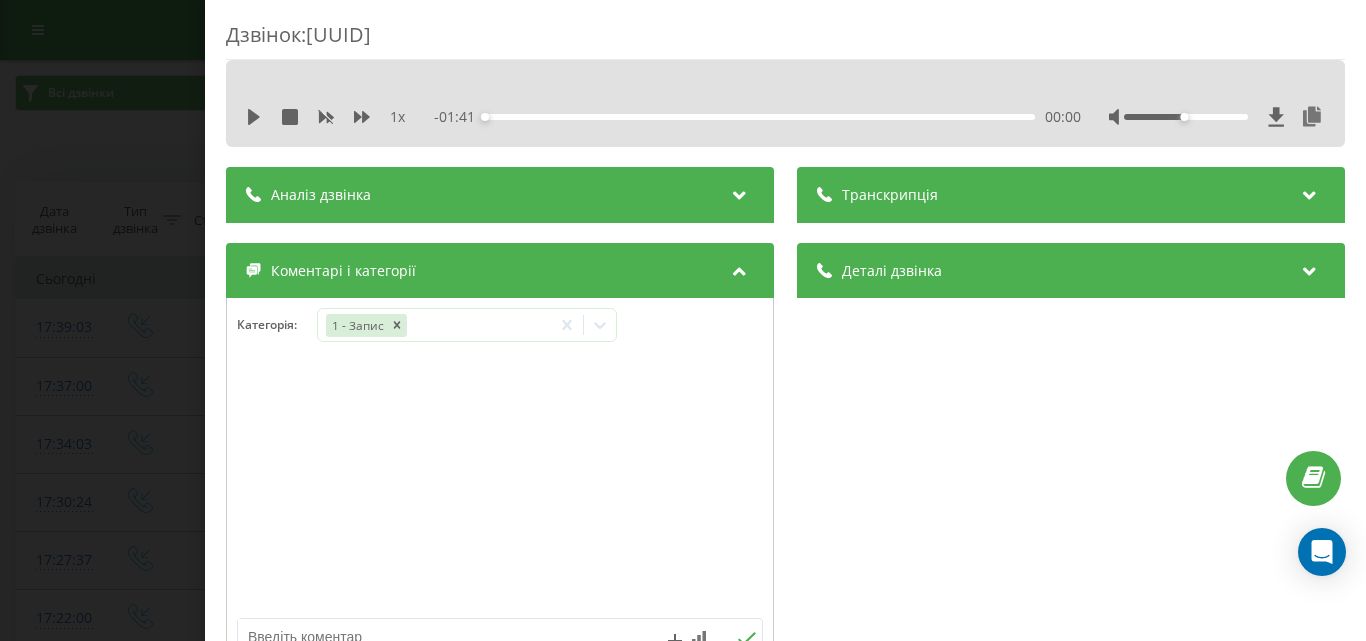 click on "Дзвінок :  ua6_-1754318343.11294126   1 x  - 01:41 00:00   00:00   Транскрипція Для AI-аналізу майбутніх дзвінків  налаштуйте та активуйте профіль на сторінці . Якщо профіль вже є і дзвінок відповідає його умовам, оновіть сторінку через 10 хвилин - AI аналізує поточний дзвінок. Аналіз дзвінка Для AI-аналізу майбутніх дзвінків  налаштуйте та активуйте профіль на сторінці . Якщо профіль вже є і дзвінок відповідає його умовам, оновіть сторінку через 10 хвилин - AI аналізує поточний дзвінок. Деталі дзвінка Загальне Дата дзвінка 2025-08-04 17:39:03 Тип дзвінка Вхідний Статус дзвінка Цільовий 380502763935 :" at bounding box center [683, 320] 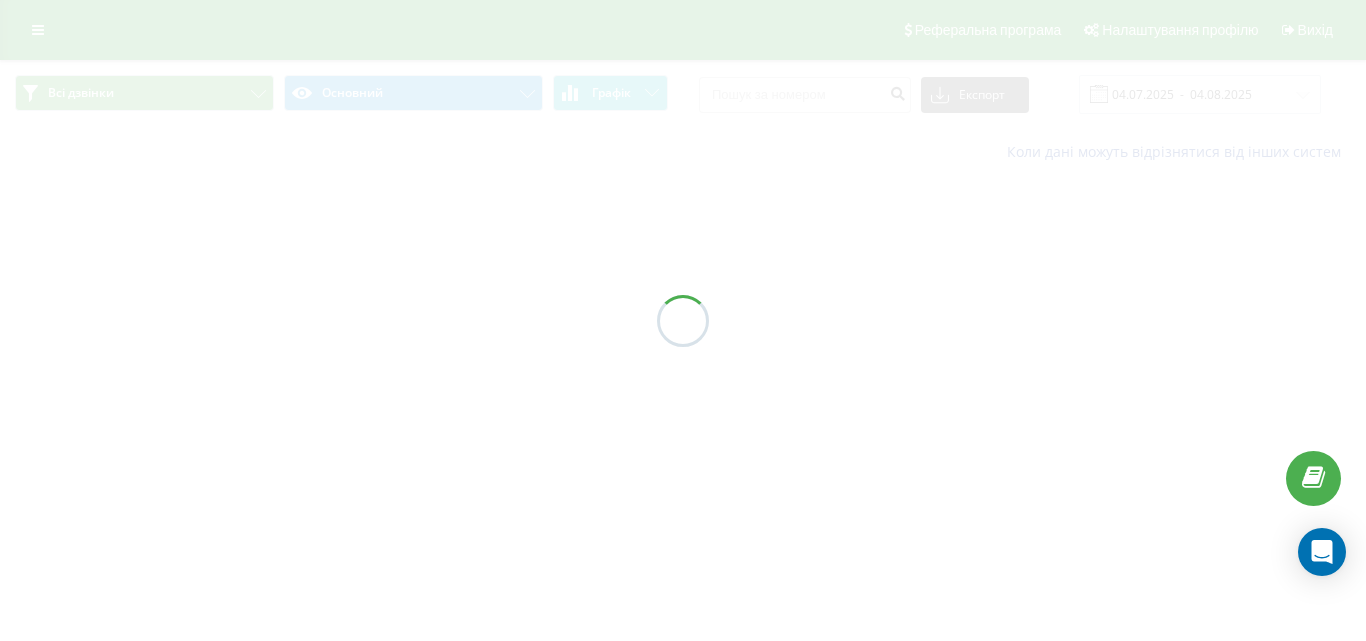 scroll, scrollTop: 0, scrollLeft: 0, axis: both 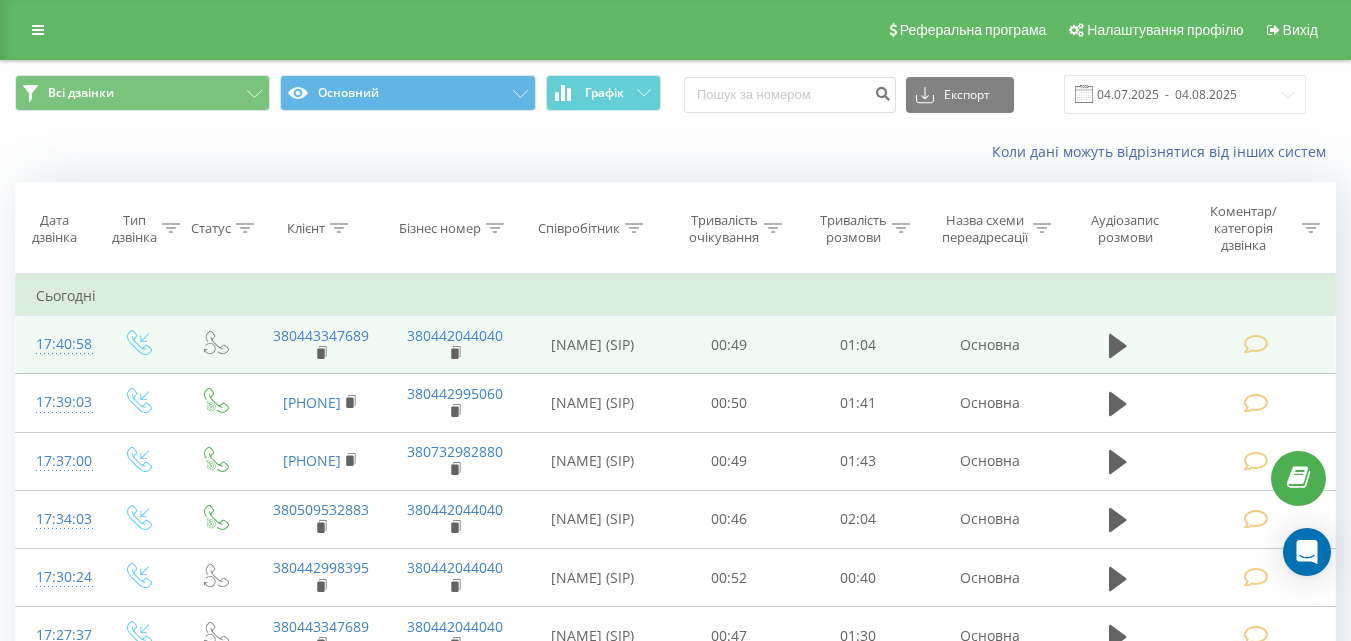 click at bounding box center [1255, 344] 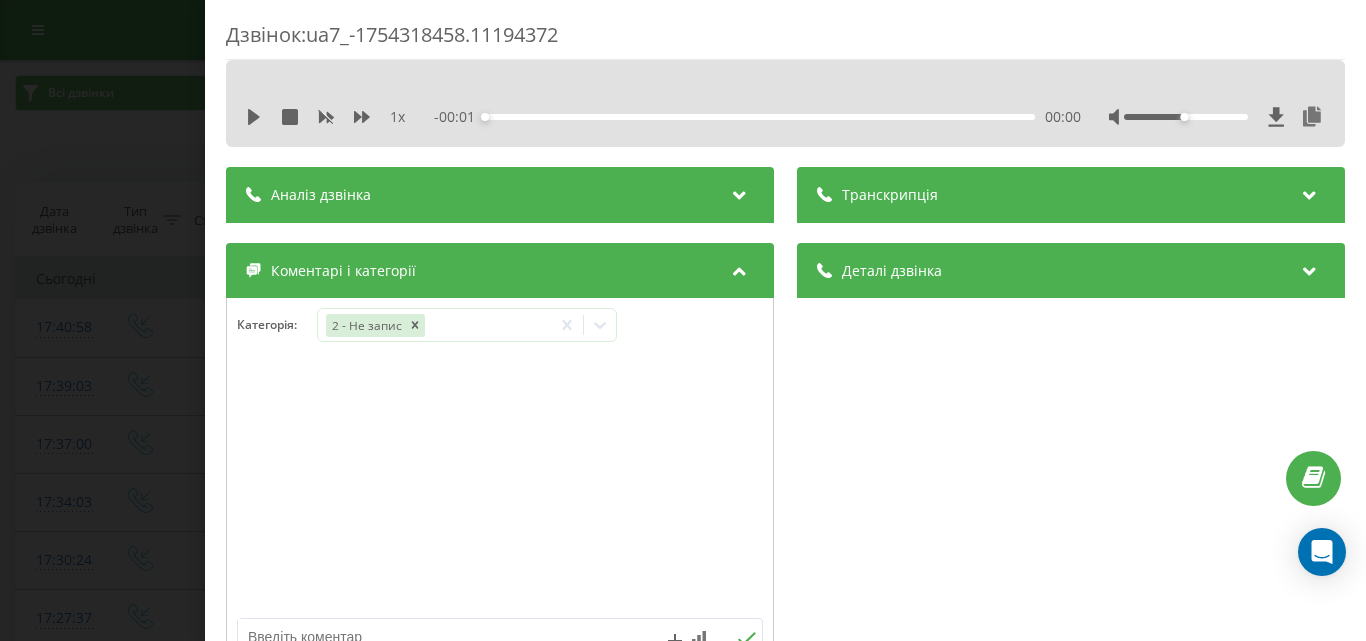 click on "Коментарі і категорії" at bounding box center [500, 271] 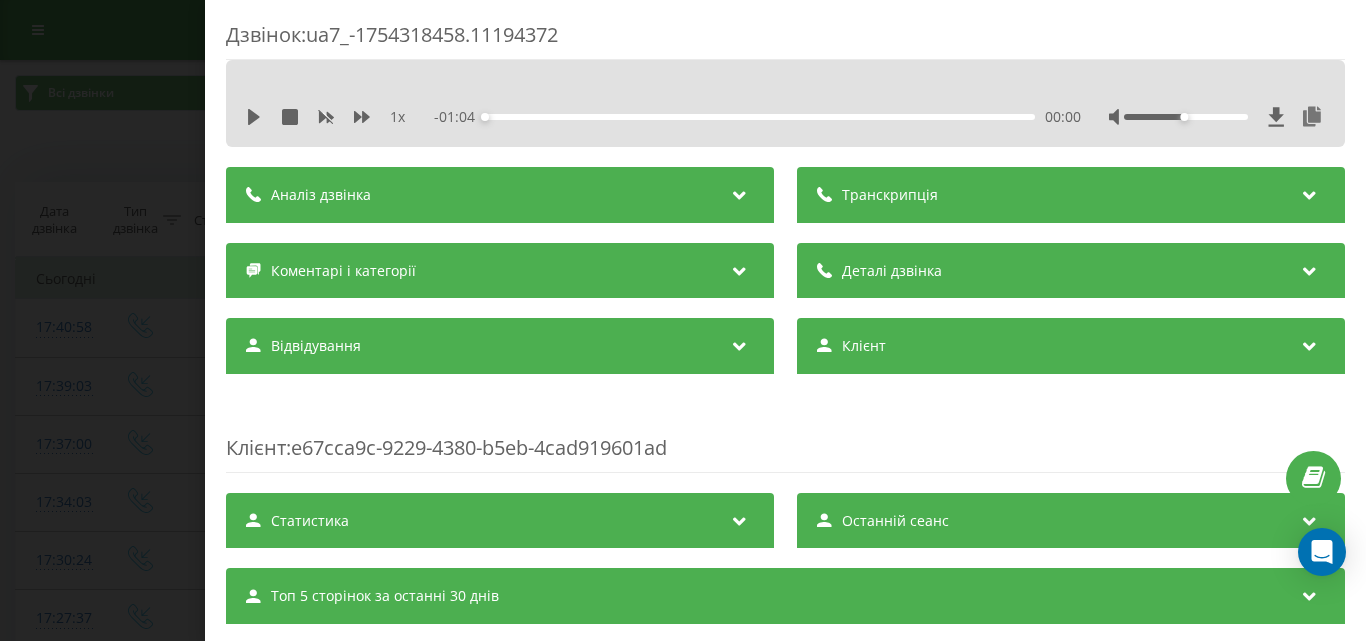 click at bounding box center (739, 192) 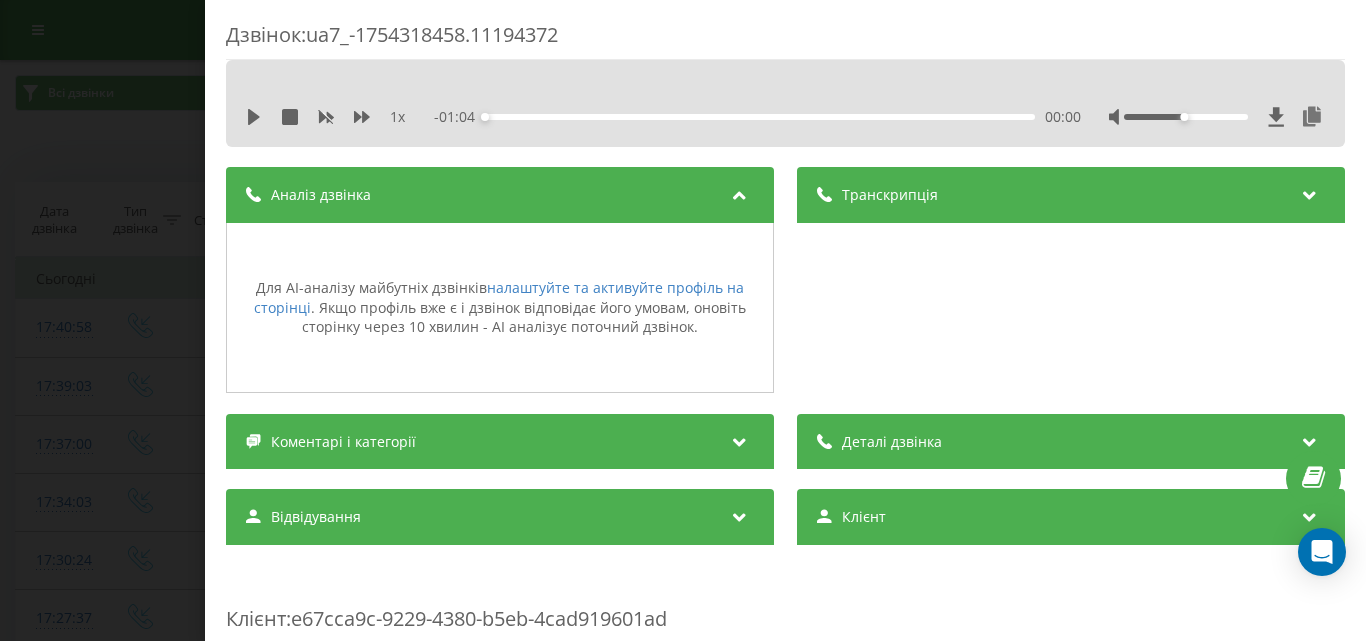click at bounding box center [739, 192] 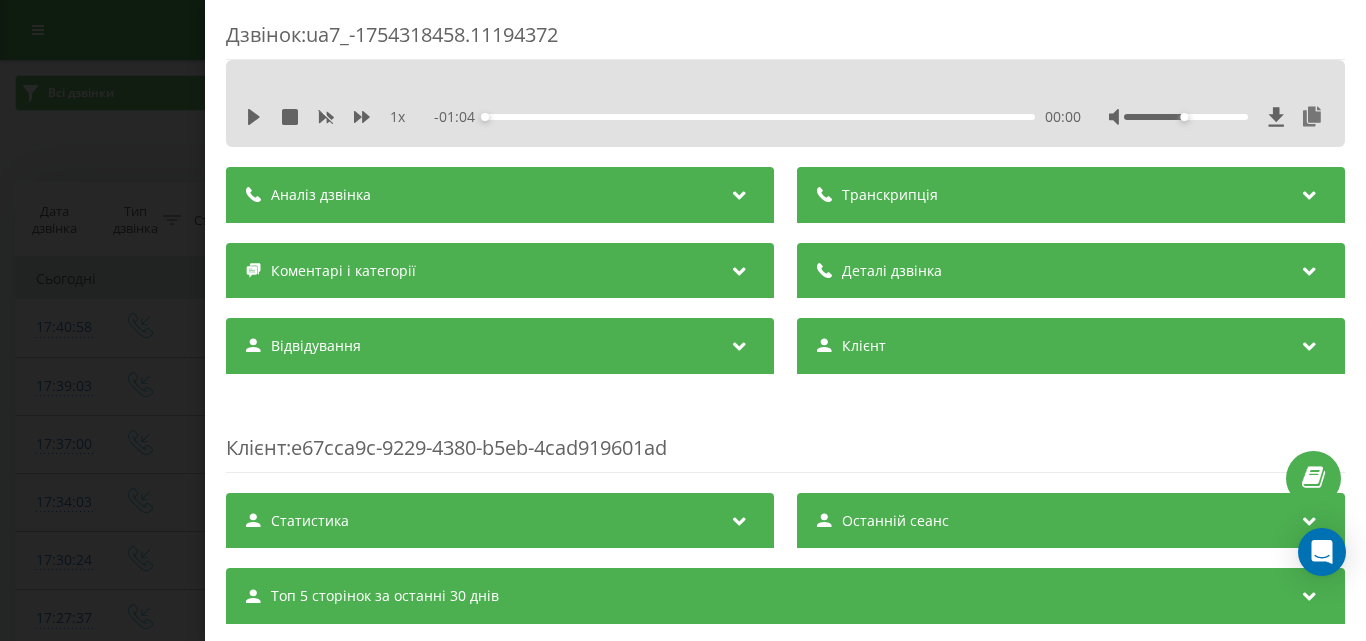 click at bounding box center (739, 343) 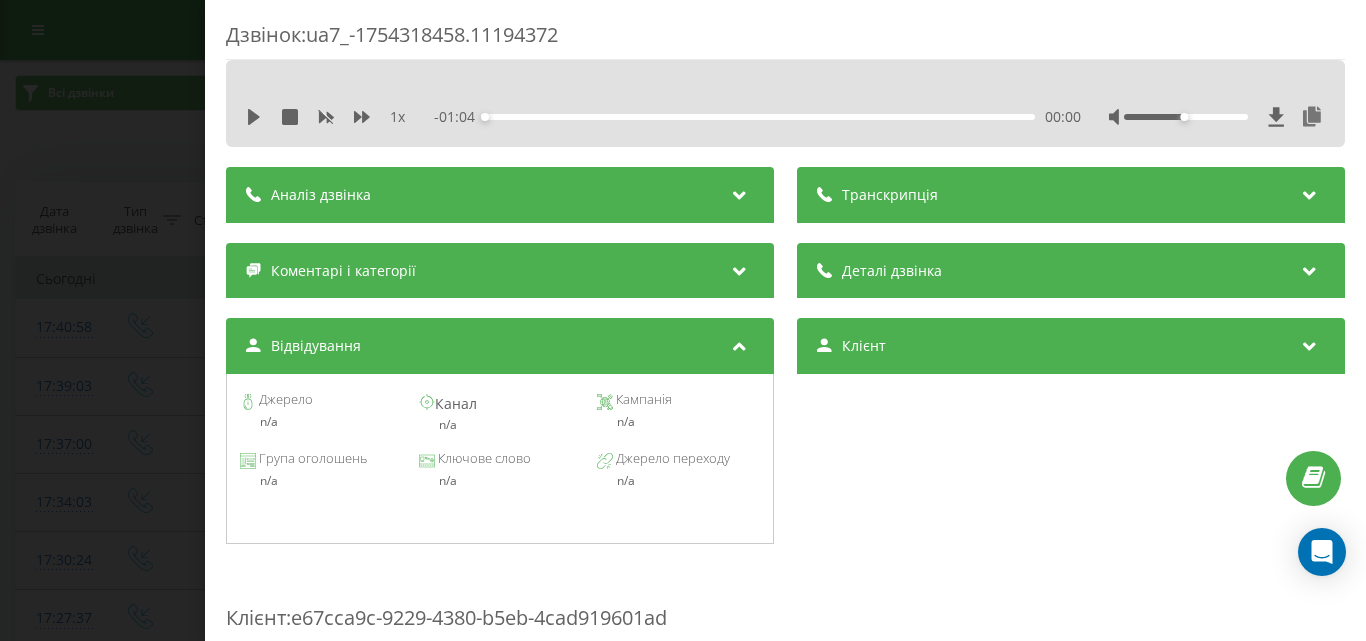 click at bounding box center (739, 343) 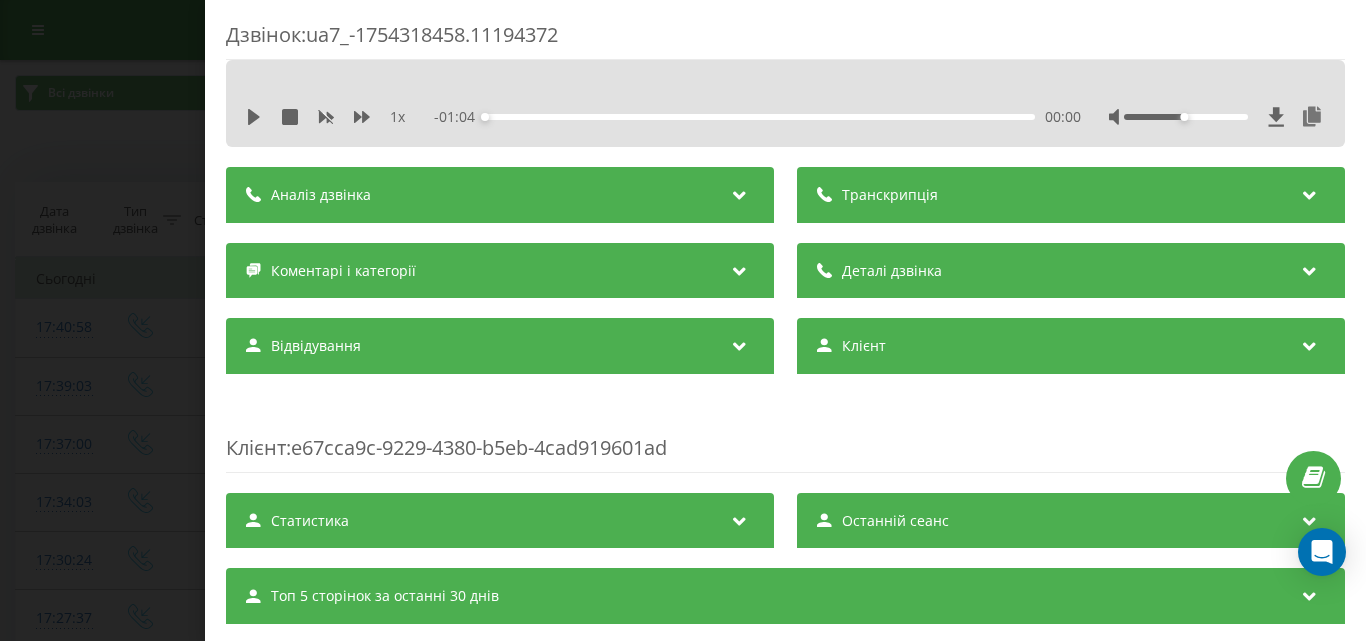 click at bounding box center [739, 268] 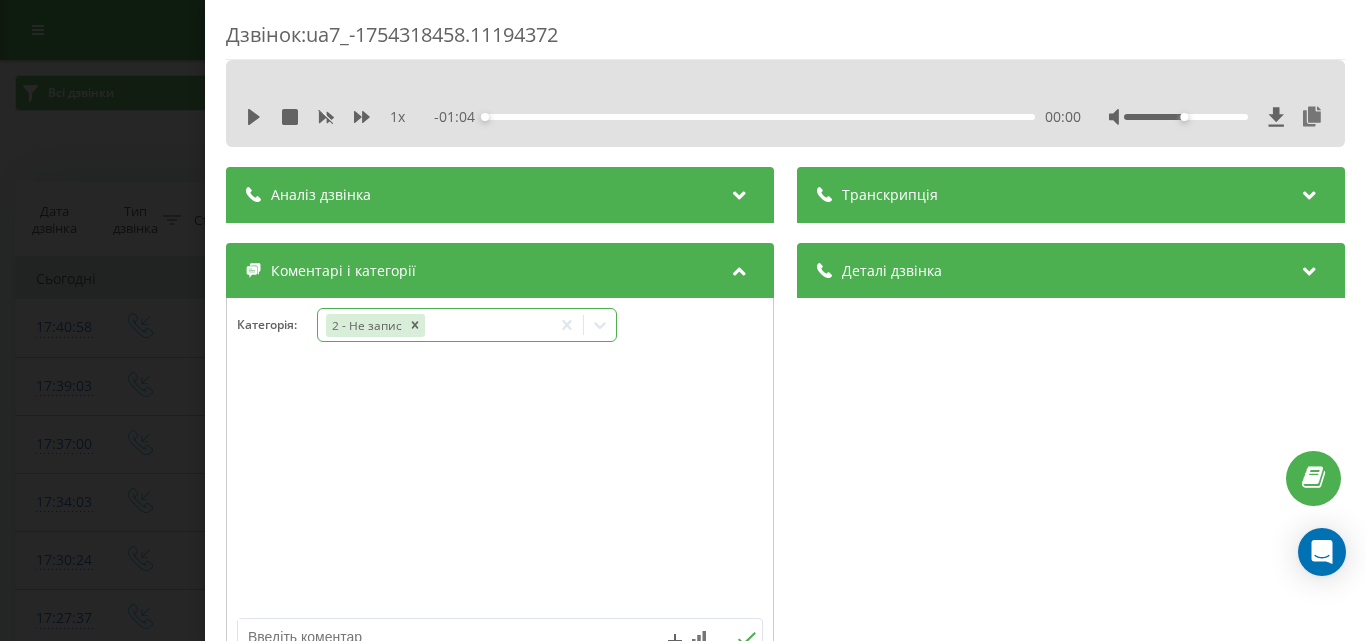 click 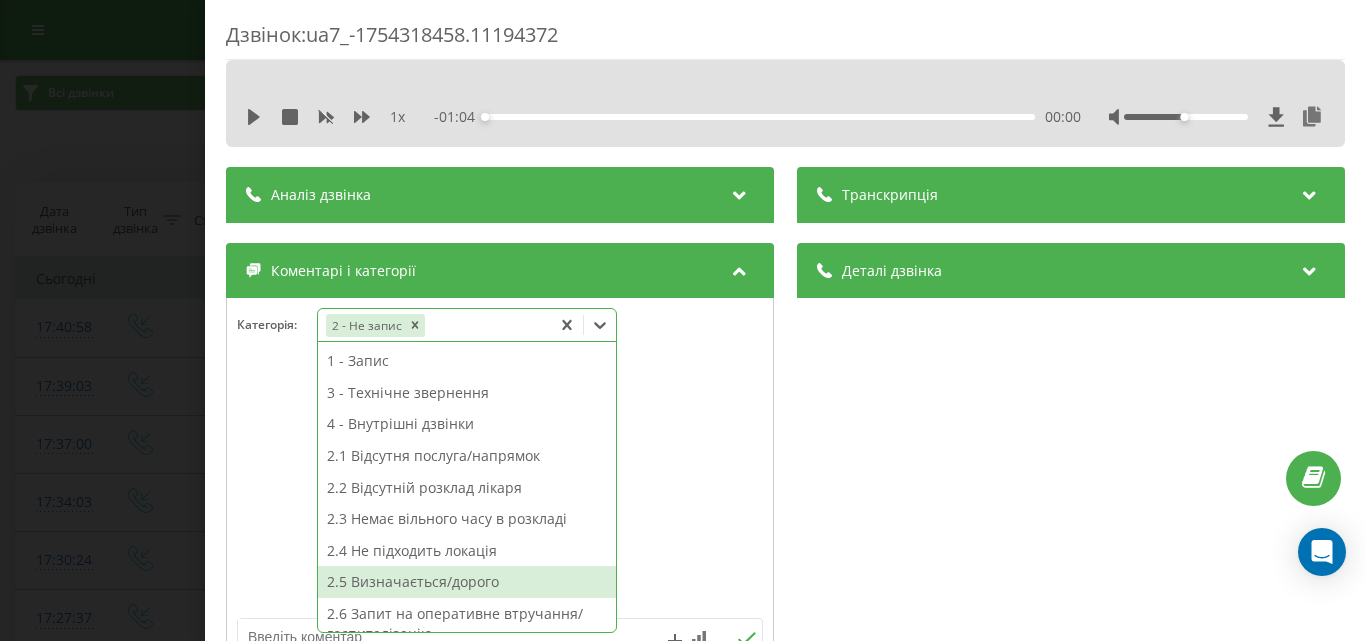 click on "2.5 Визначається/дорого" at bounding box center (467, 582) 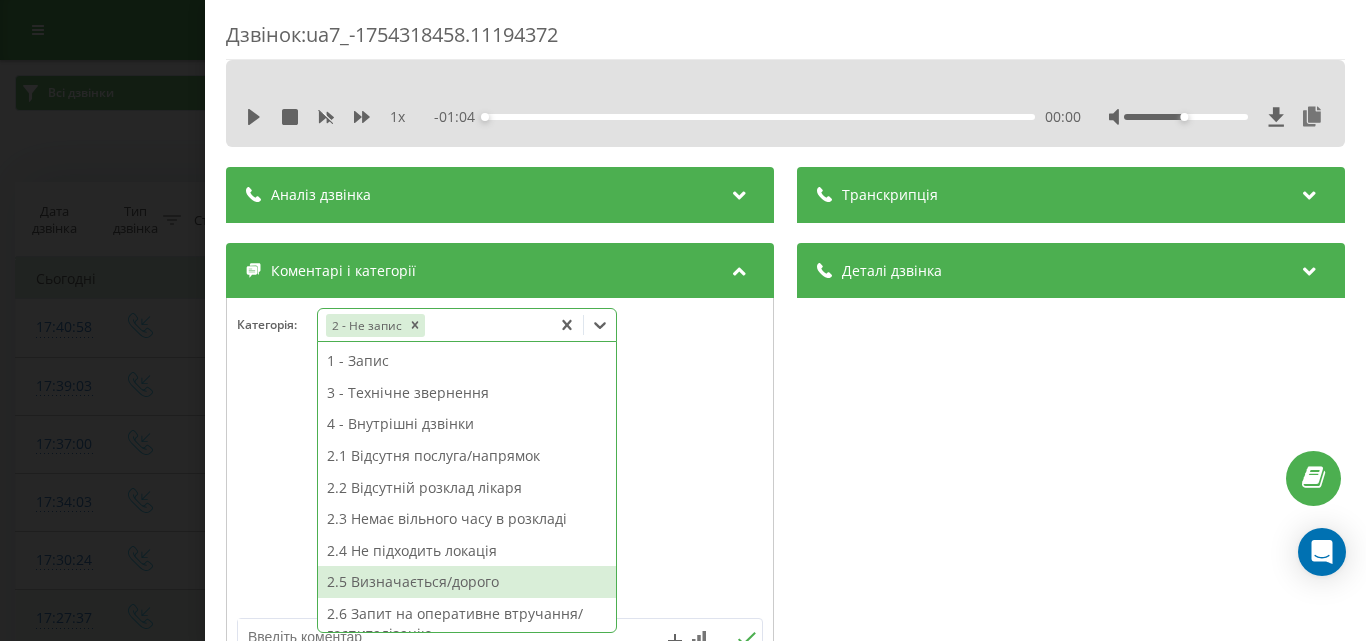click on "Дзвінок :  ua7_-1754318458.11194372   1 x  - 01:04 00:00   00:00   Транскрипція Для AI-аналізу майбутніх дзвінків  налаштуйте та активуйте профіль на сторінці . Якщо профіль вже є і дзвінок відповідає його умовам, оновіть сторінку через 10 хвилин - AI аналізує поточний дзвінок. Аналіз дзвінка Для AI-аналізу майбутніх дзвінків  налаштуйте та активуйте профіль на сторінці . Якщо профіль вже є і дзвінок відповідає його умовам, оновіть сторінку через 10 хвилин - AI аналізує поточний дзвінок. Деталі дзвінка Загальне Дата дзвінка 2025-08-04 17:40:58 Тип дзвінка Вхідний Статус дзвінка Повторний 380443347689" at bounding box center (683, 320) 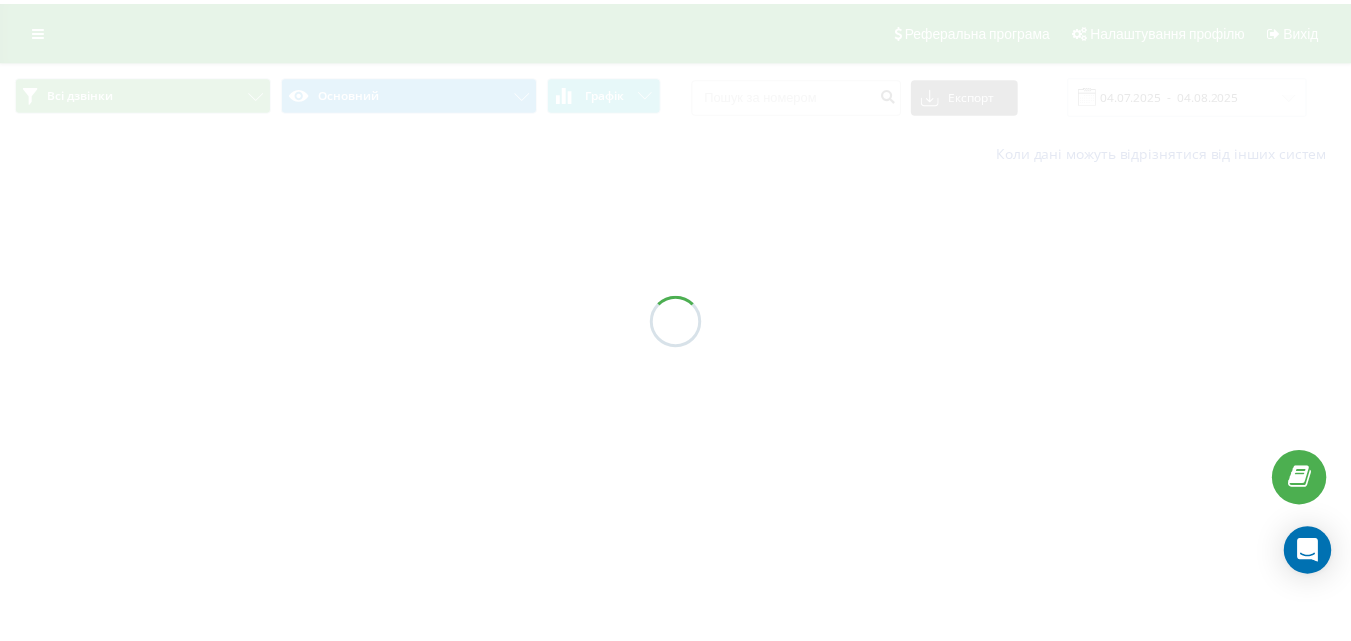 scroll, scrollTop: 0, scrollLeft: 0, axis: both 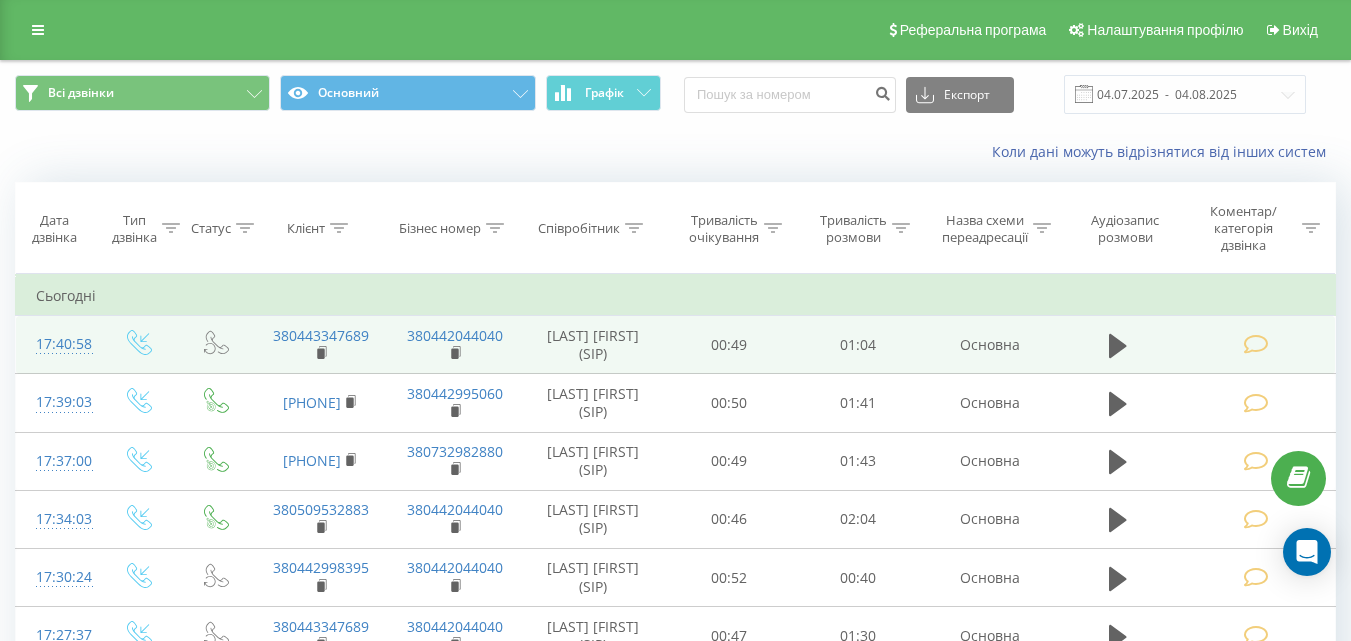 click at bounding box center (1255, 344) 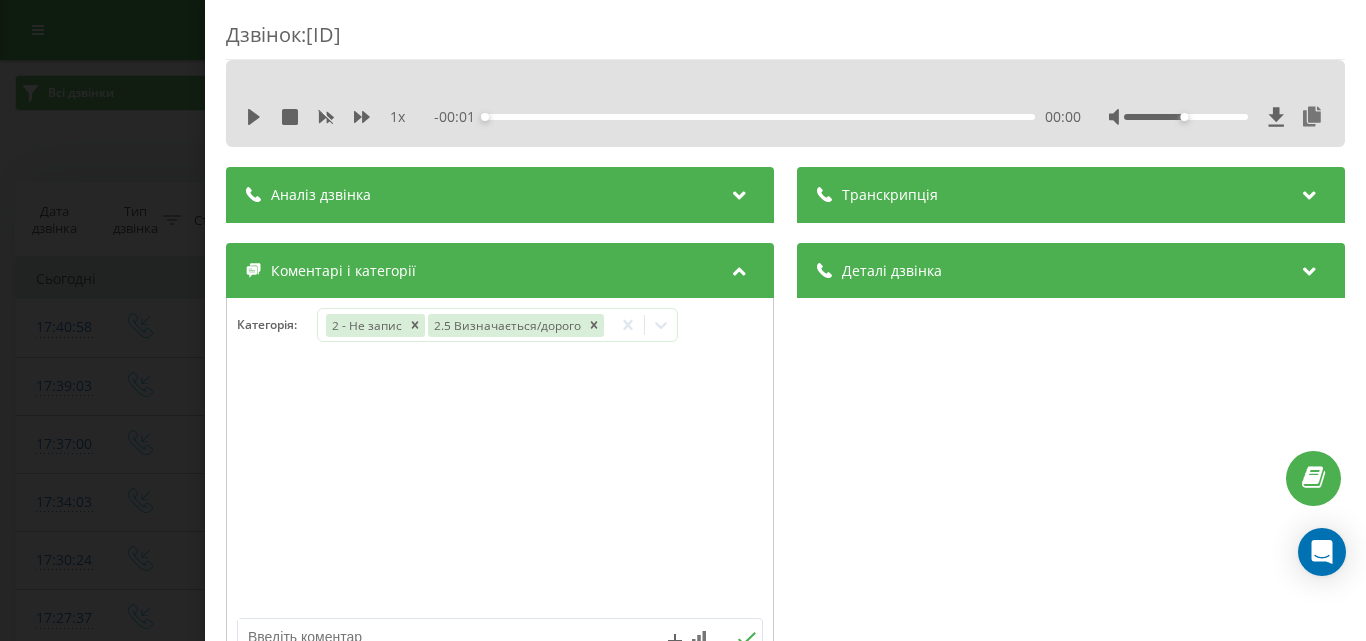 click on "Дзвінок :  [ID]   1 x  - 00:01 00:00   00:00   Транскрипція Для AI-аналізу майбутніх дзвінків  налаштуйте та активуйте профіль на сторінці . Якщо профіль вже є і дзвінок відповідає його умовам, оновіть сторінку через 10 хвилин - AI аналізує поточний дзвінок. Аналіз дзвінка Для AI-аналізу майбутніх дзвінків  налаштуйте та активуйте профіль на сторінці . Якщо профіль вже є і дзвінок відповідає його умовам, оновіть сторінку через 10 хвилин - AI аналізує поточний дзвінок. Деталі дзвінка Загальне Дата дзвінка [YEAR]-[MONTH]-[DAY] [HOUR]:[MINUTE]:[SECOND] Тип дзвінка Вхідний Статус дзвінка Повторний [PHONE]" at bounding box center (683, 320) 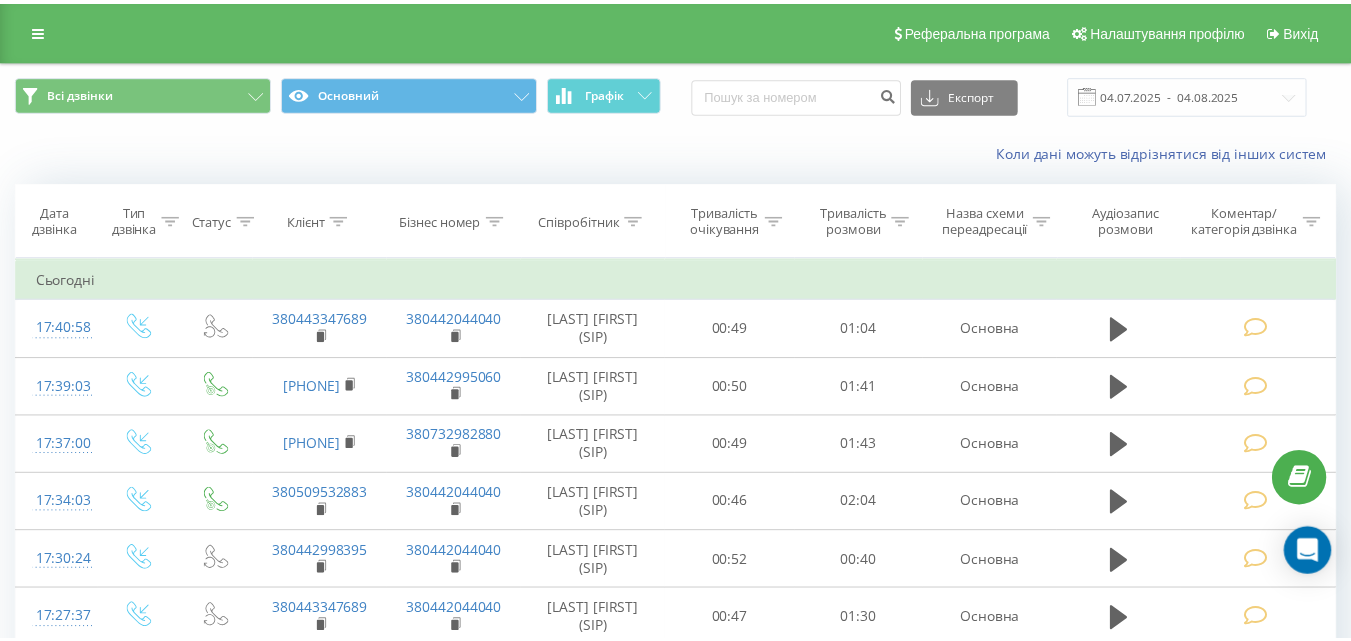 scroll, scrollTop: 0, scrollLeft: 0, axis: both 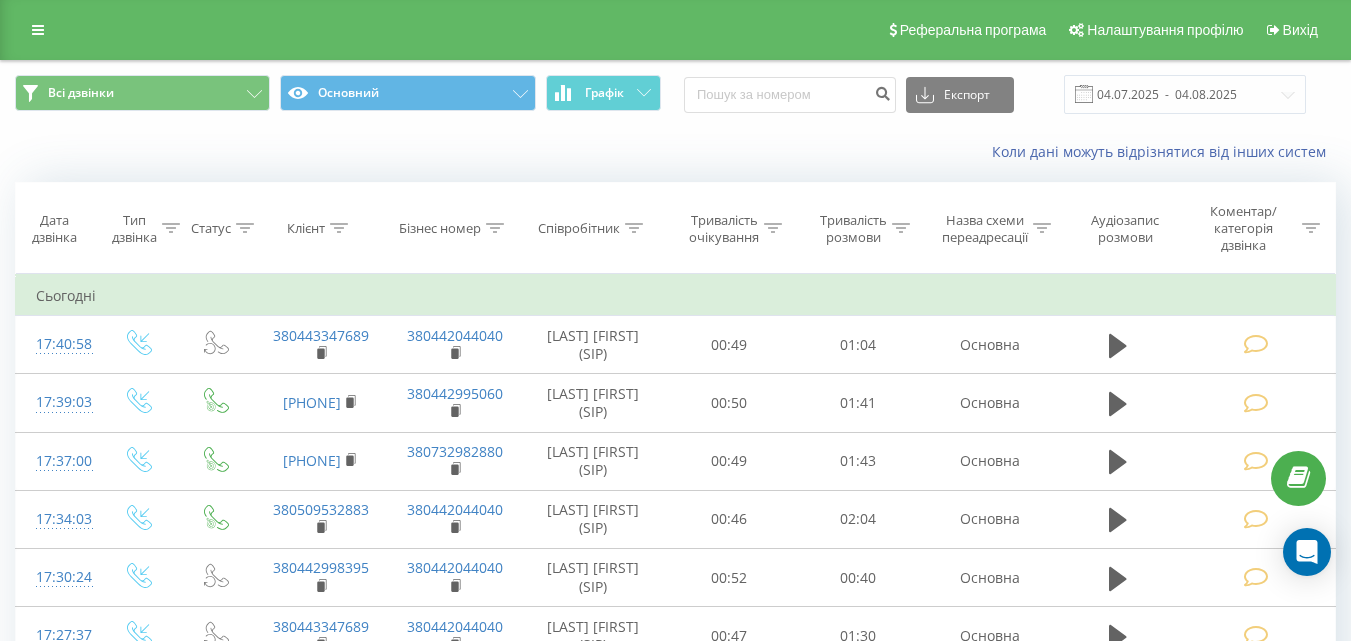 click on "Коли дані можуть відрізнятися вiд інших систем" at bounding box center [928, 152] 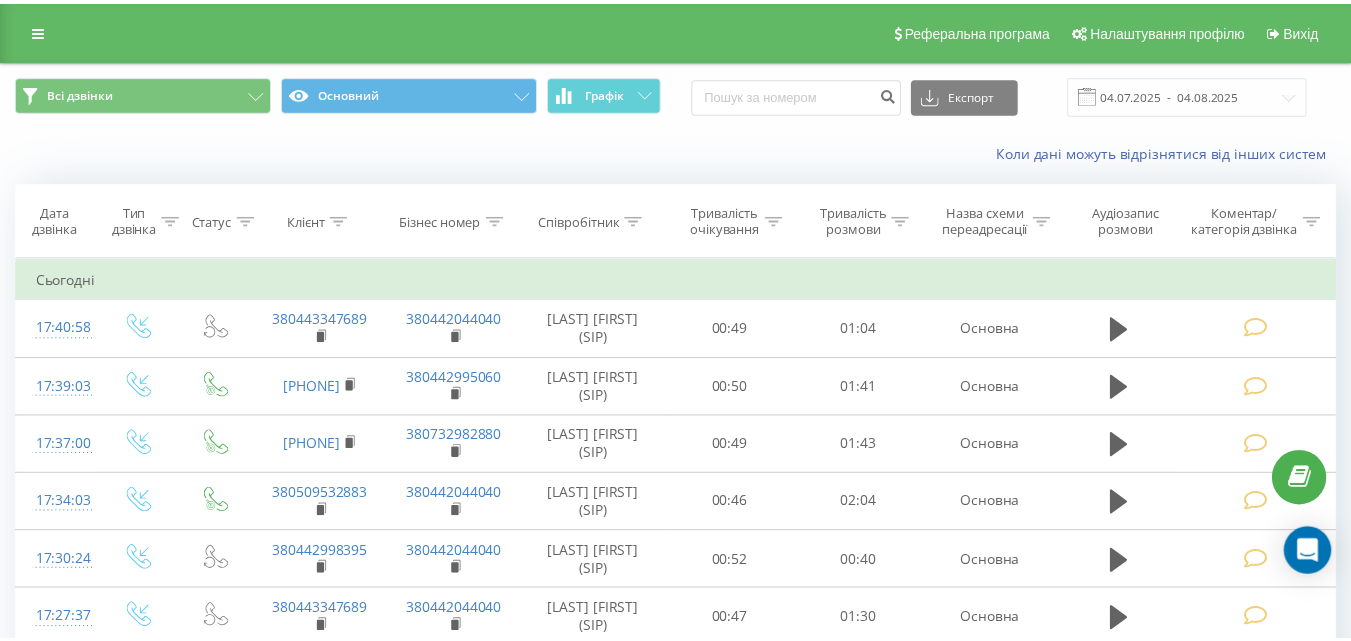 scroll, scrollTop: 0, scrollLeft: 0, axis: both 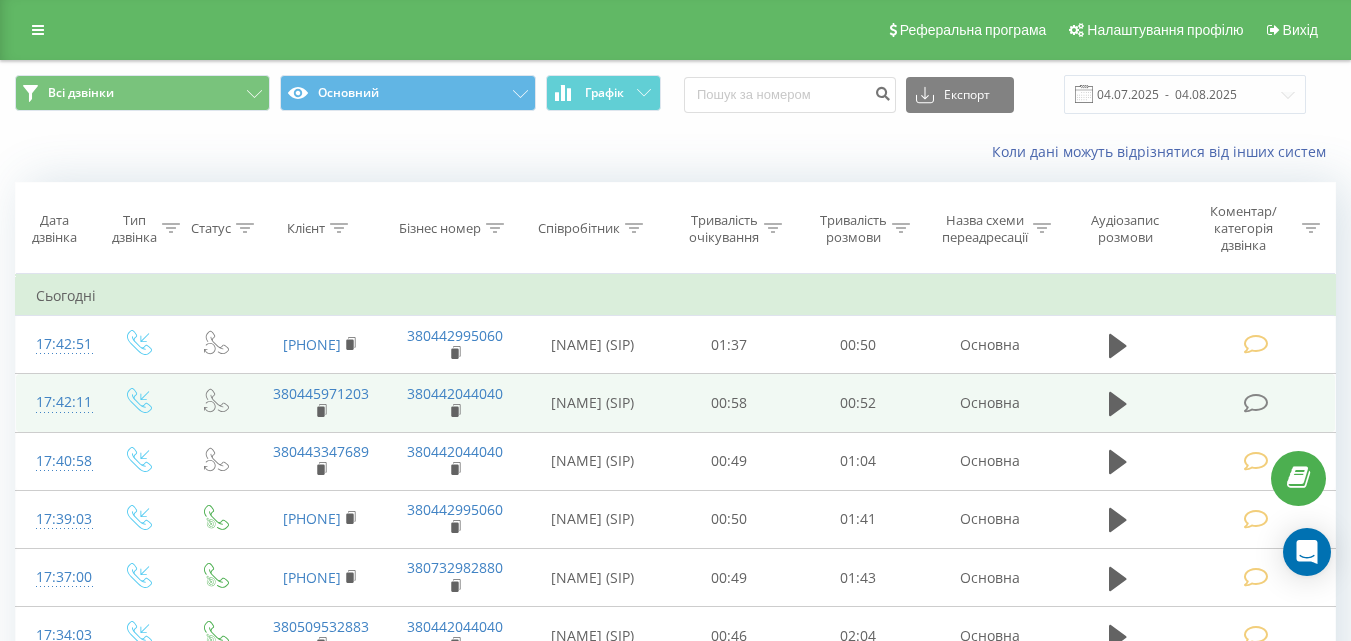 click at bounding box center [1257, 403] 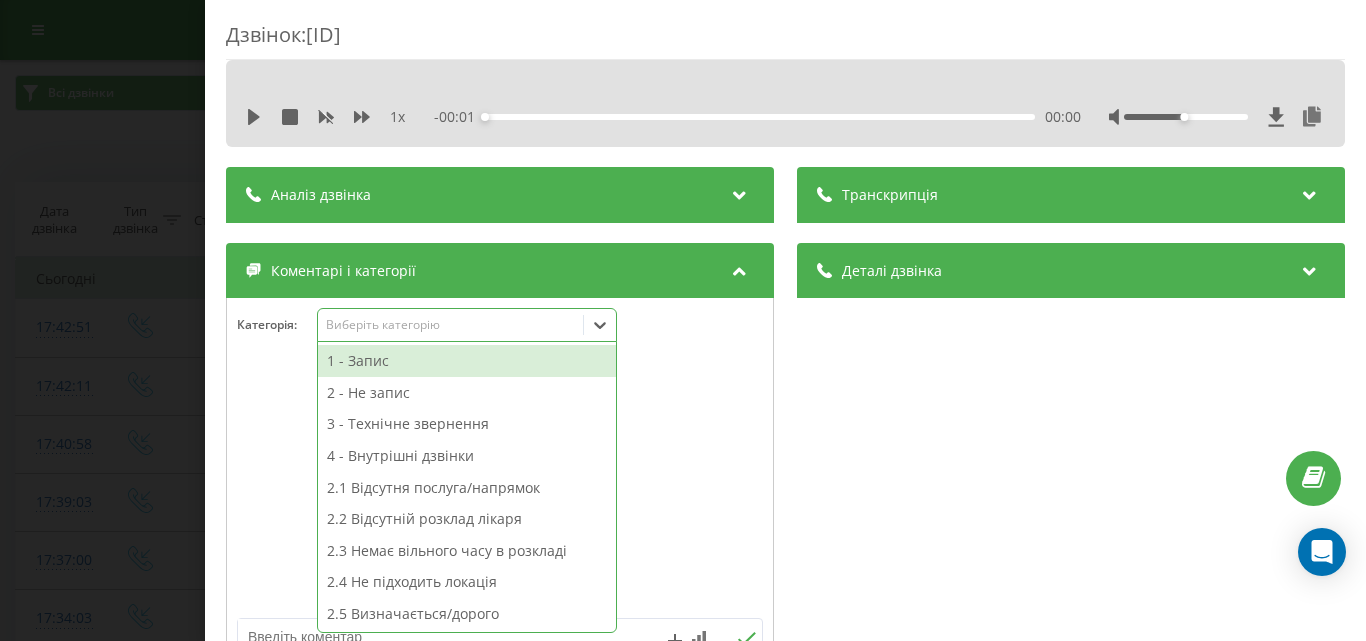 click on "Виберіть категорію" at bounding box center (450, 325) 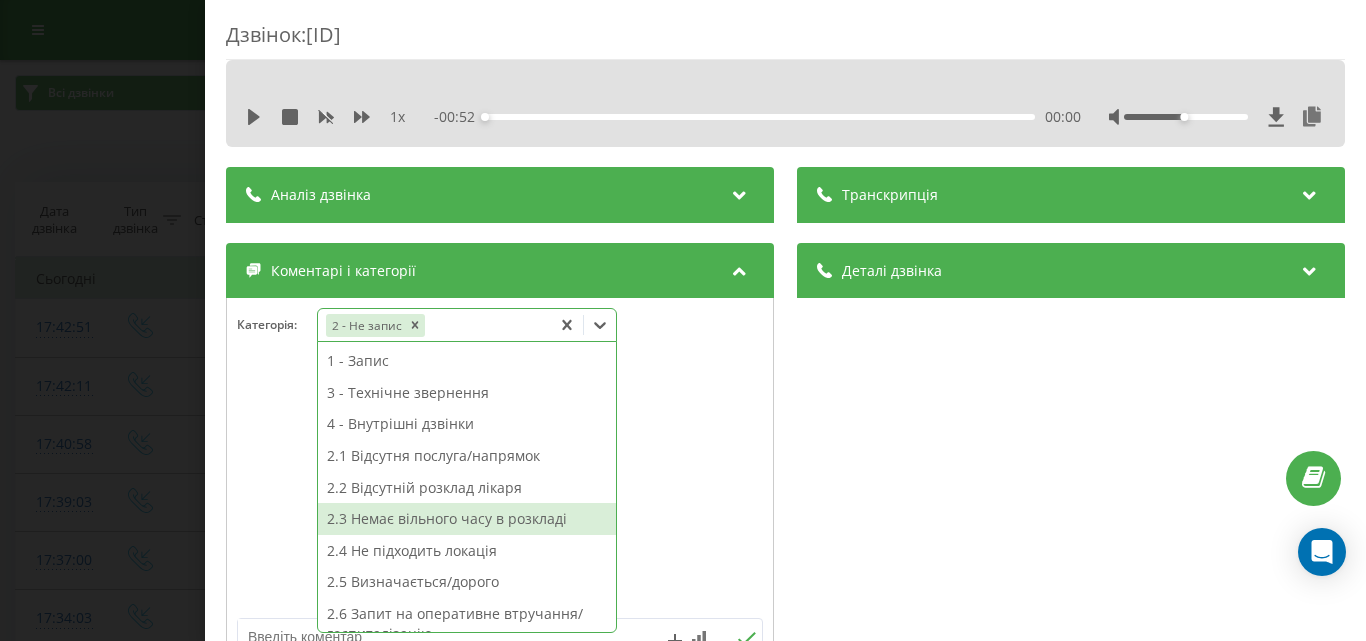 click on "2.3 Немає вільного часу в розкладі" at bounding box center [467, 519] 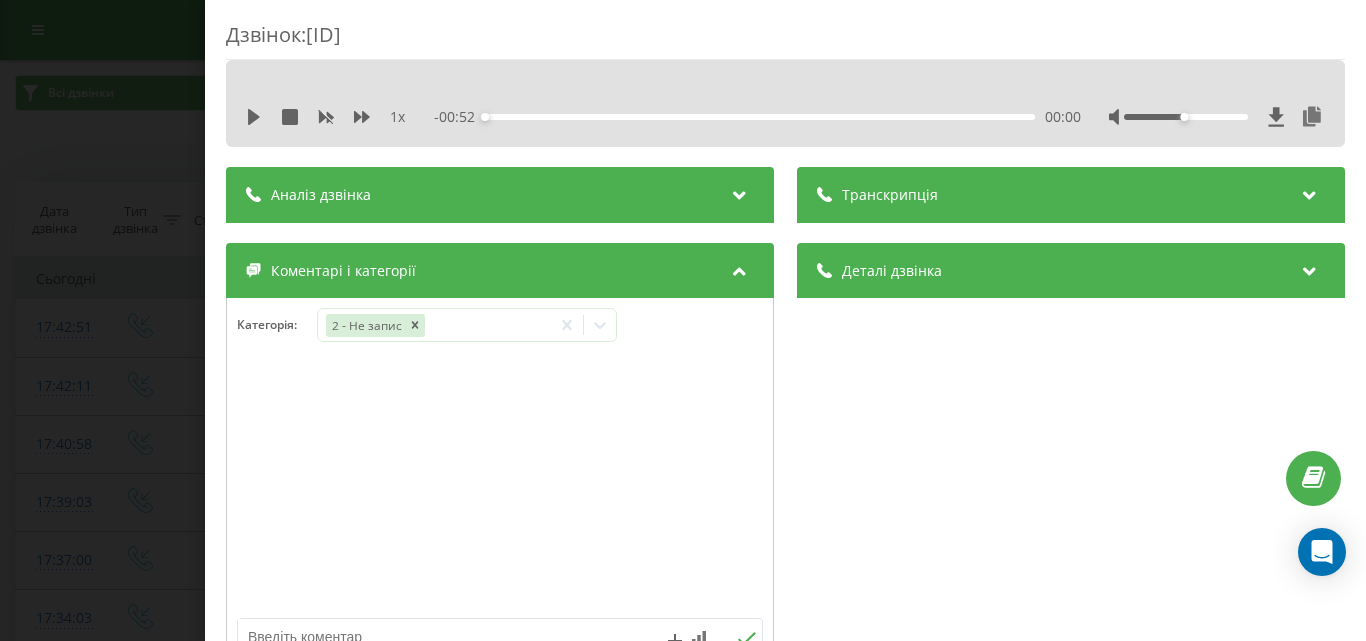 click on "Дзвінок :  ua13_-1754318531.2349873   1 x  - 00:52 00:00   00:00   Транскрипція Для AI-аналізу майбутніх дзвінків  налаштуйте та активуйте профіль на сторінці . Якщо профіль вже є і дзвінок відповідає його умовам, оновіть сторінку через 10 хвилин - AI аналізує поточний дзвінок. Аналіз дзвінка Для AI-аналізу майбутніх дзвінків  налаштуйте та активуйте профіль на сторінці . Якщо профіль вже є і дзвінок відповідає його умовам, оновіть сторінку через 10 хвилин - AI аналізує поточний дзвінок. Деталі дзвінка Загальне Дата дзвінка 2025-08-04 17:42:11 Тип дзвінка Вхідний Статус дзвінка Повторний 380445971203" at bounding box center [683, 320] 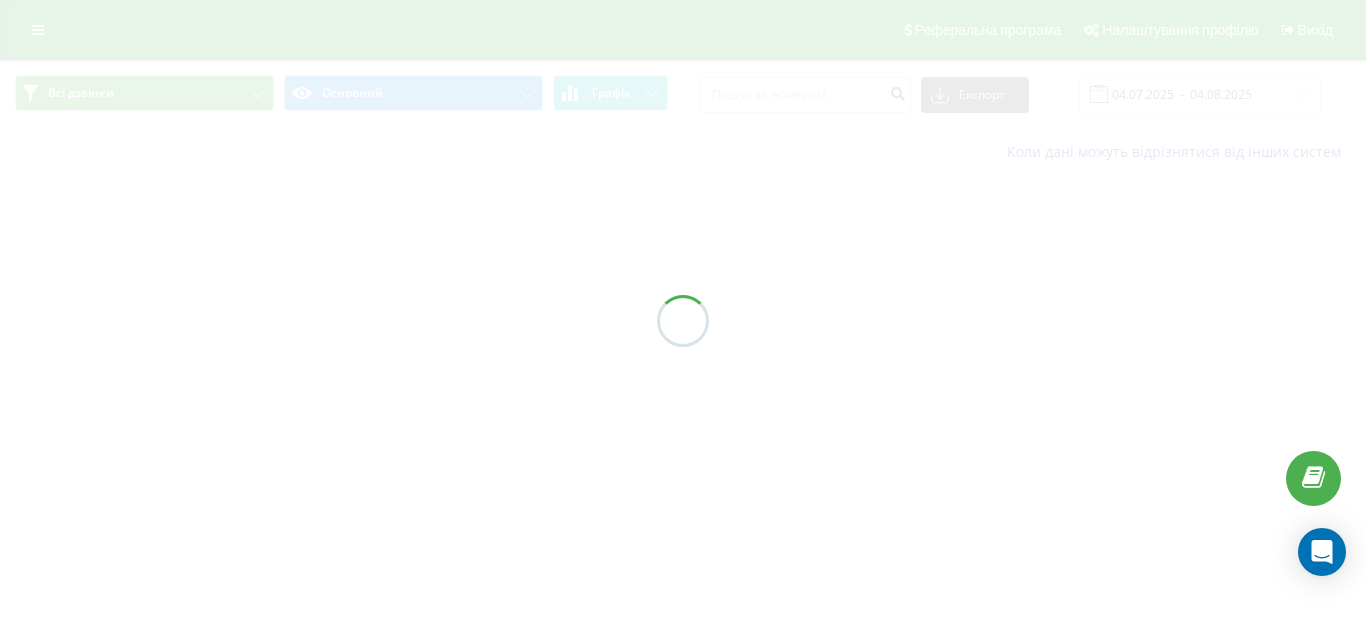 scroll, scrollTop: 0, scrollLeft: 0, axis: both 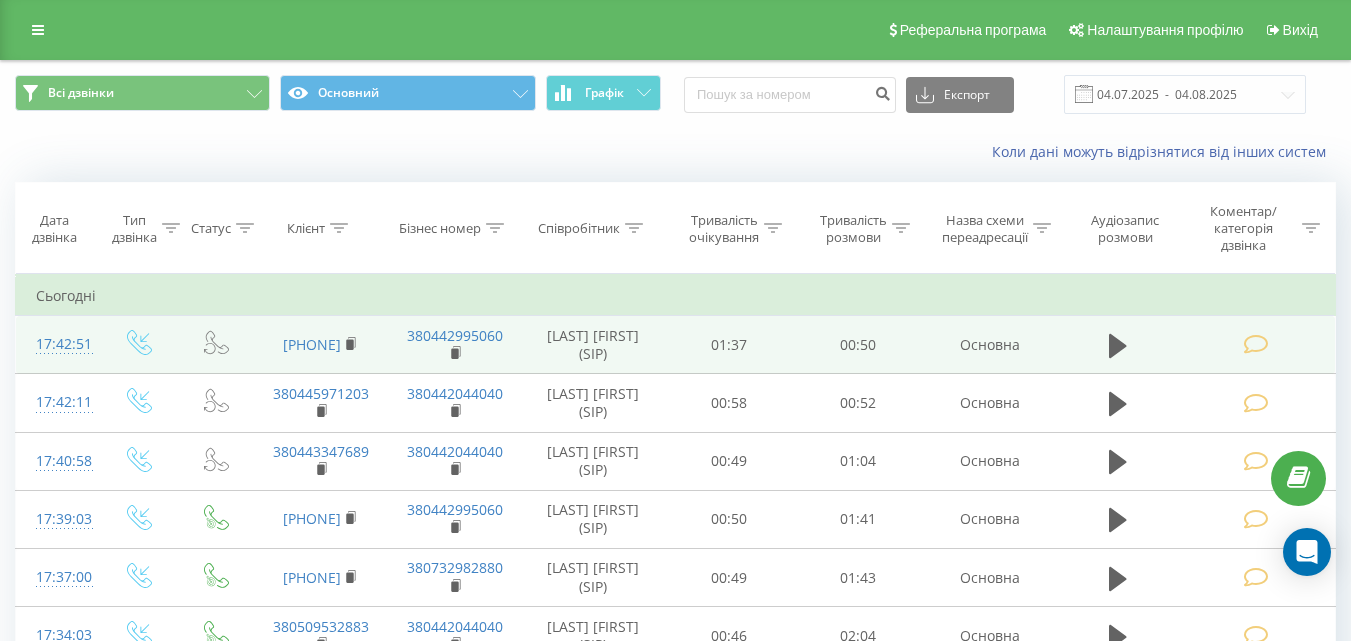 click at bounding box center (1255, 344) 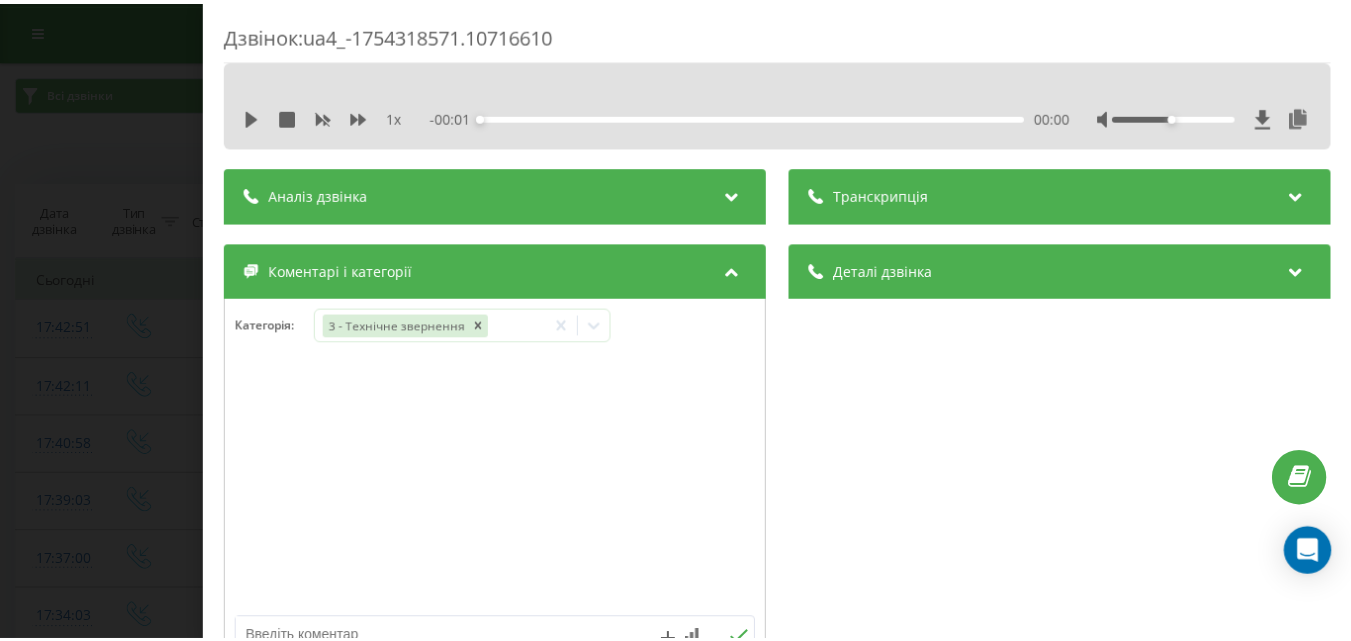 scroll, scrollTop: 200, scrollLeft: 0, axis: vertical 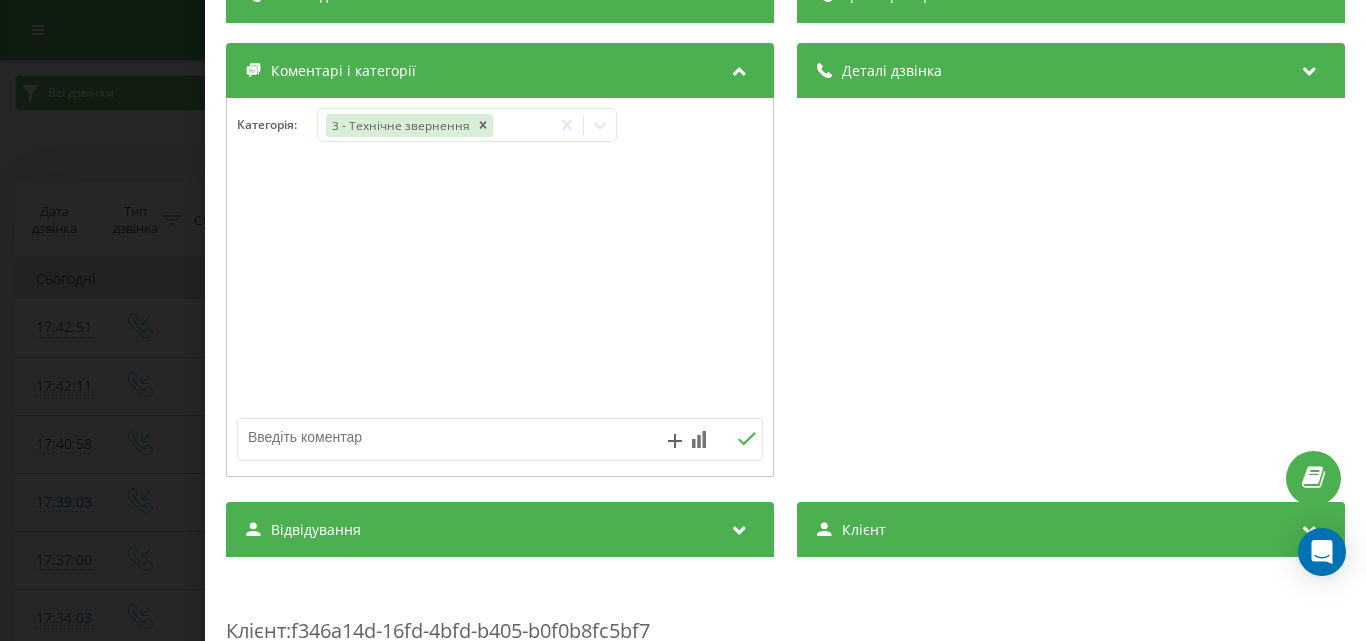 click at bounding box center (447, 437) 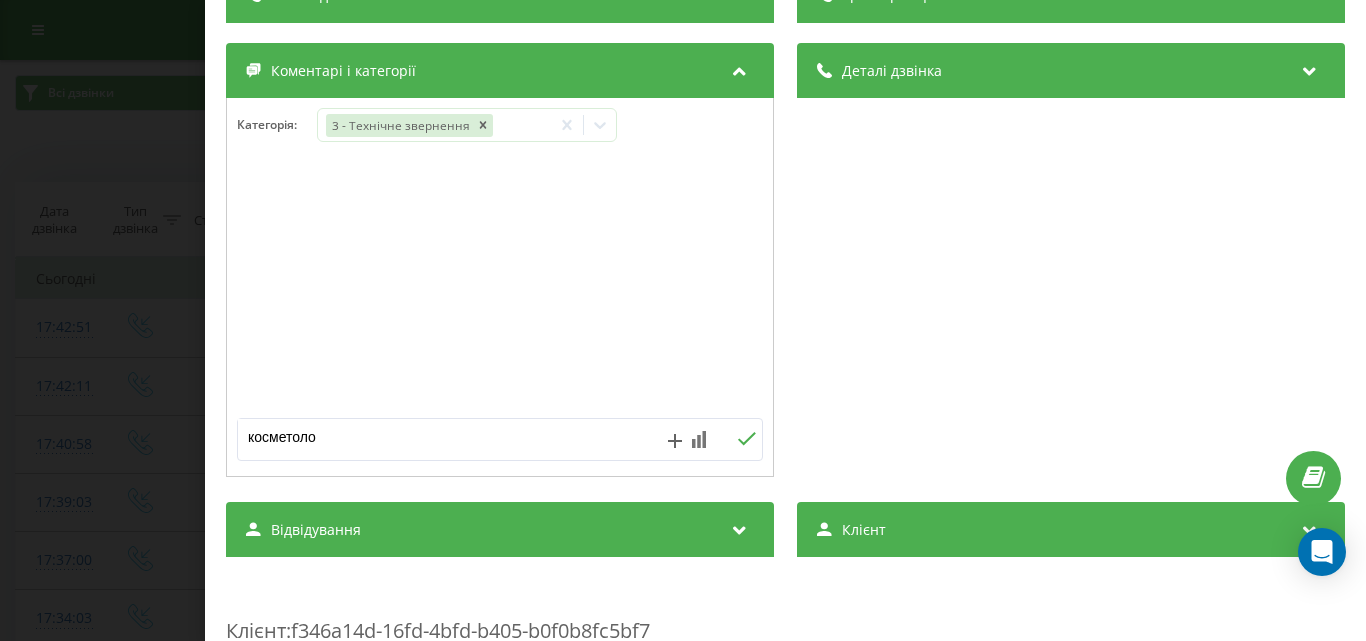 type on "косметолог" 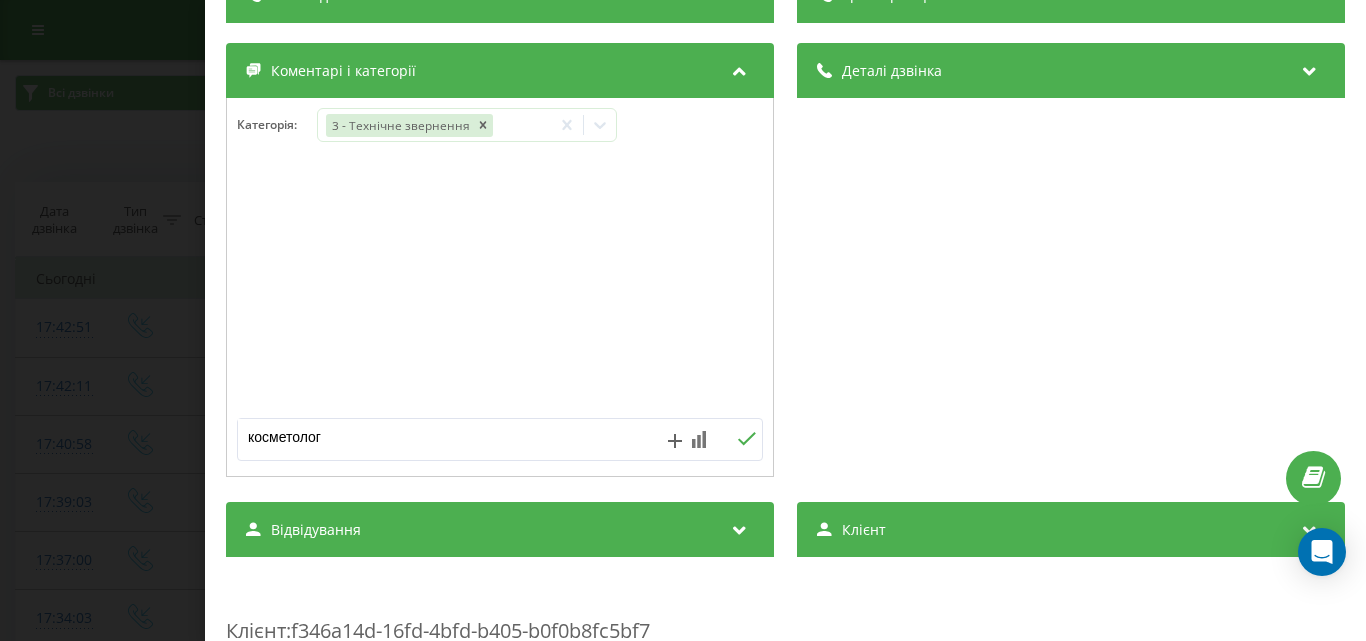click 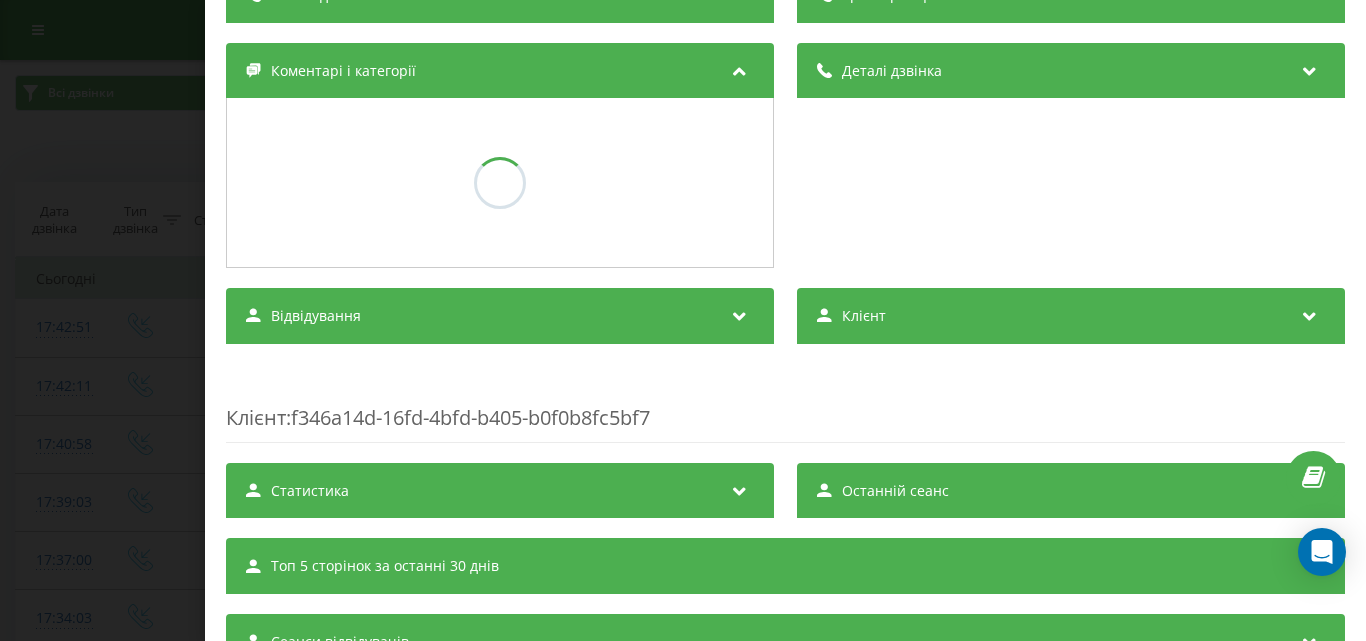 click on "Дзвінок :  ua4_-1754318571.10716610   1 x  - 00:51 00:00   00:00   Транскрипція Для AI-аналізу майбутніх дзвінків  налаштуйте та активуйте профіль на сторінці . Якщо профіль вже є і дзвінок відповідає його умовам, оновіть сторінку через 10 хвилин - AI аналізує поточний дзвінок. Аналіз дзвінка Для AI-аналізу майбутніх дзвінків  налаштуйте та активуйте профіль на сторінці . Якщо профіль вже є і дзвінок відповідає його умовам, оновіть сторінку через 10 хвилин - AI аналізує поточний дзвінок. Деталі дзвінка Загальне Дата дзвінка 2025-08-04 17:42:51 Тип дзвінка Вхідний Статус дзвінка Повторний 380983275988" at bounding box center (683, 320) 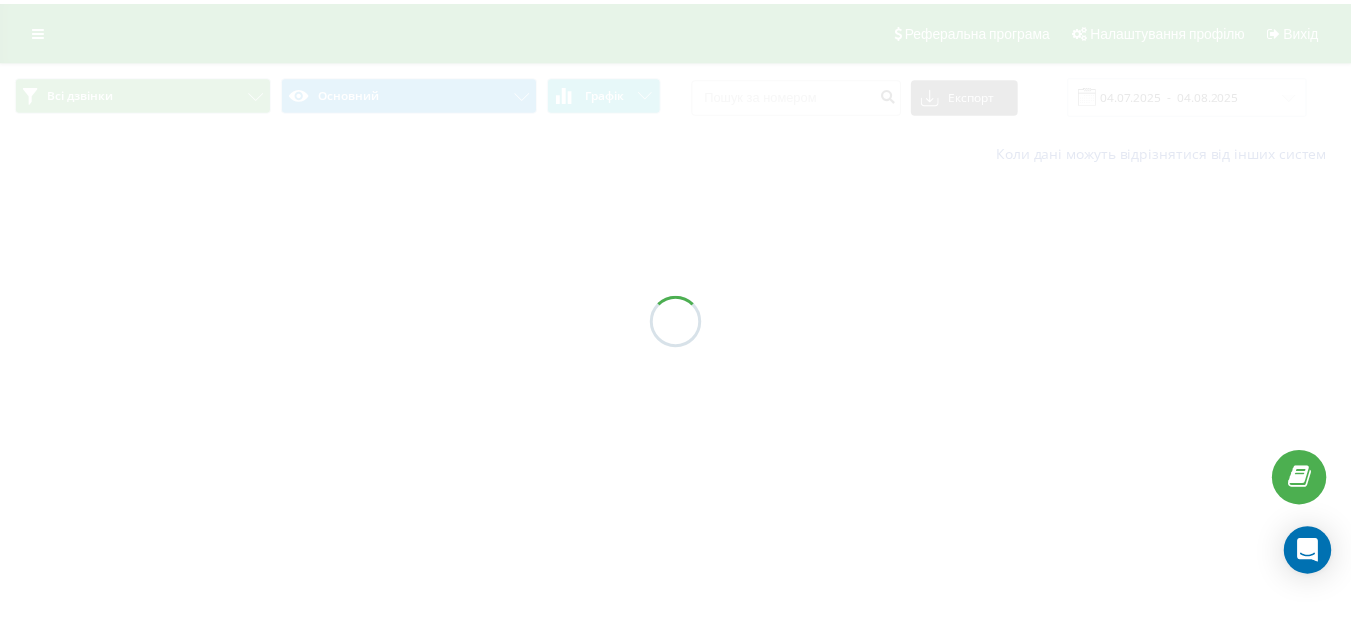 scroll, scrollTop: 0, scrollLeft: 0, axis: both 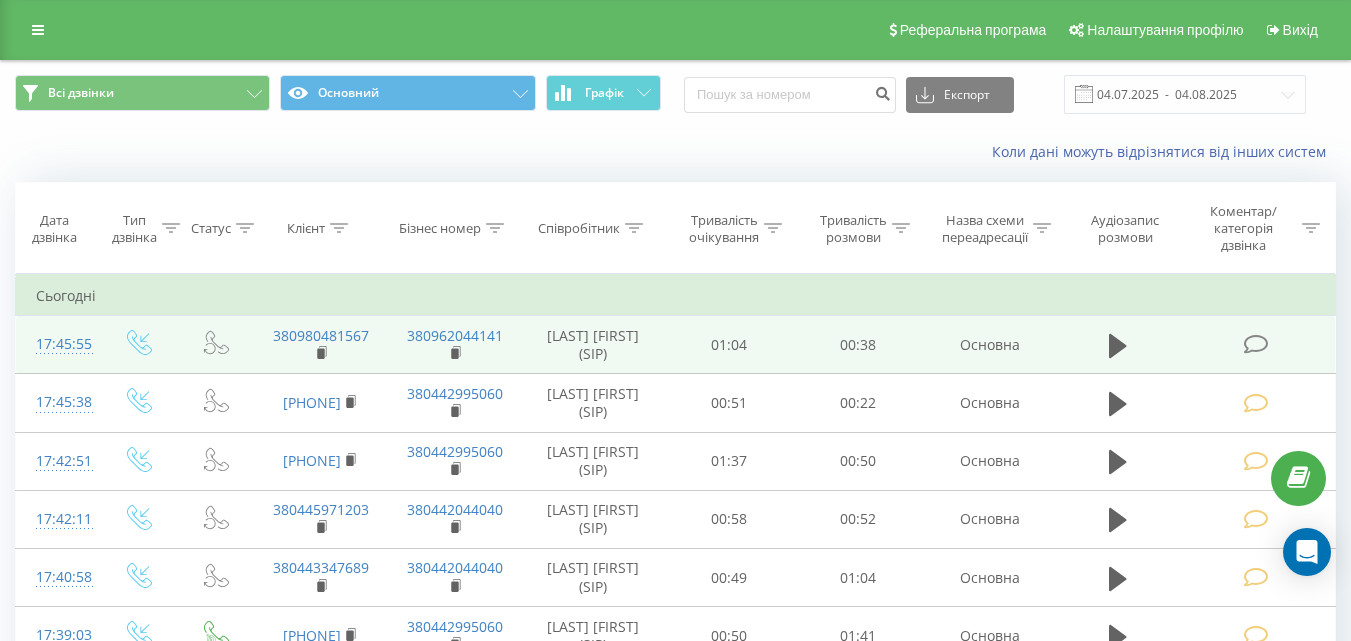 click at bounding box center [1255, 344] 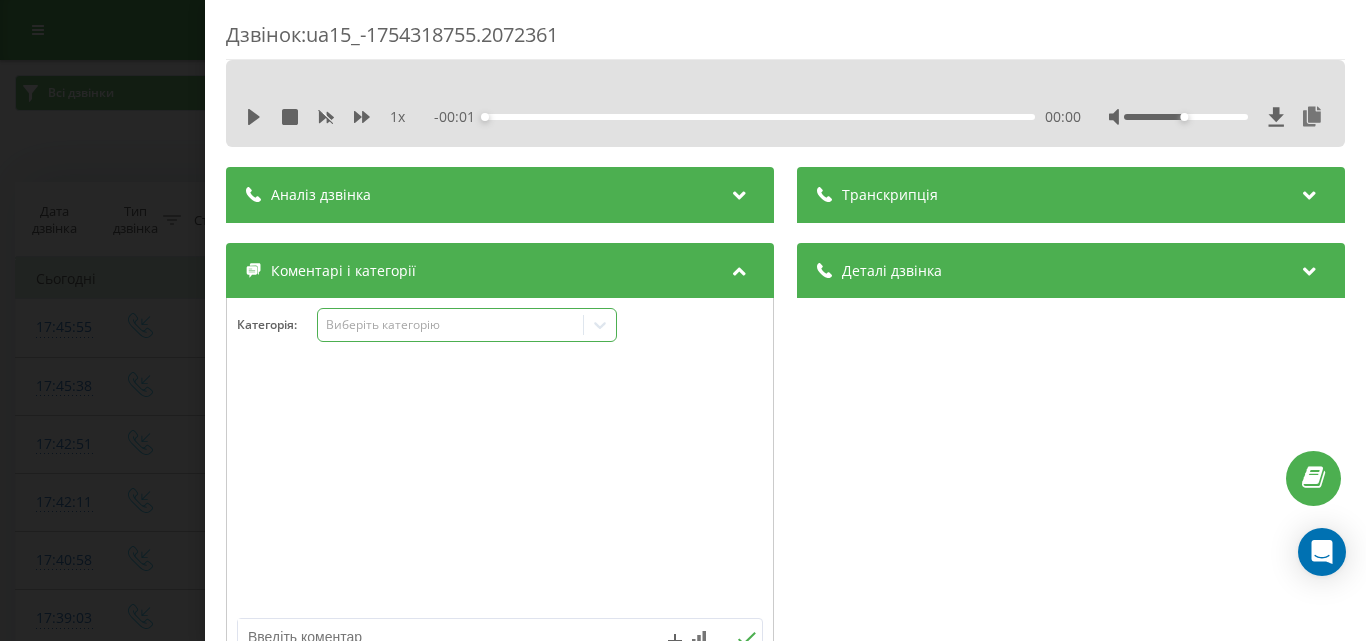 click 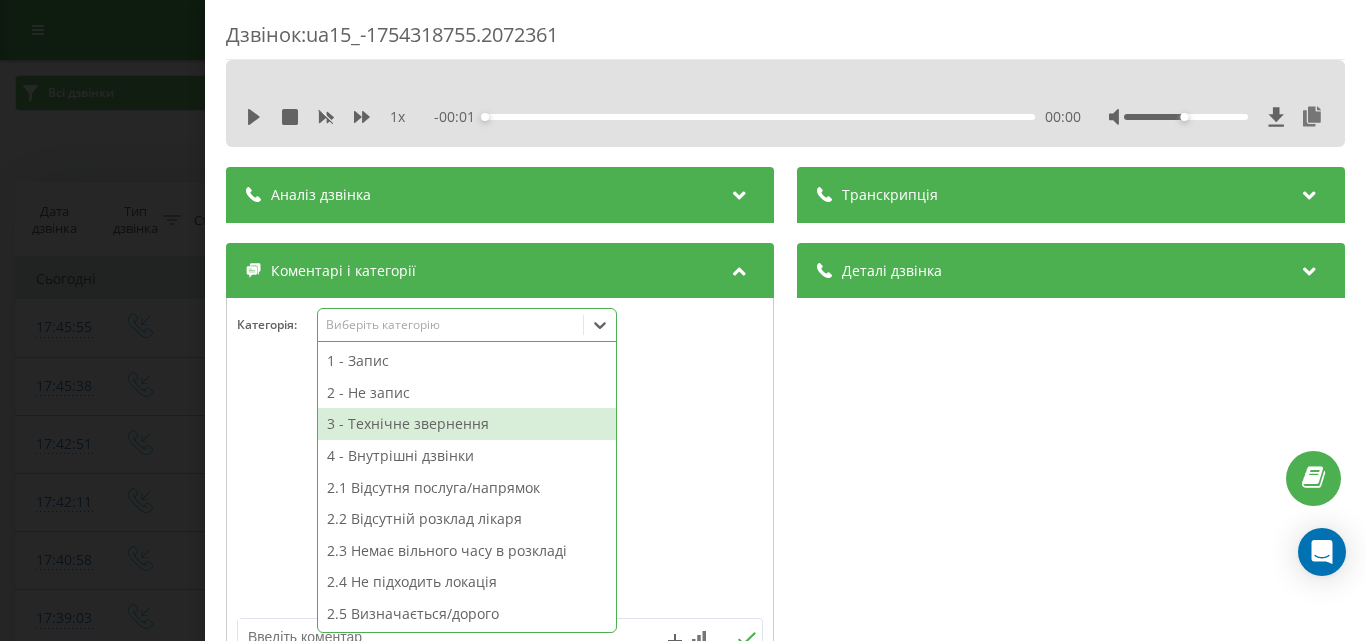 click on "3 - Технічне звернення" at bounding box center [467, 424] 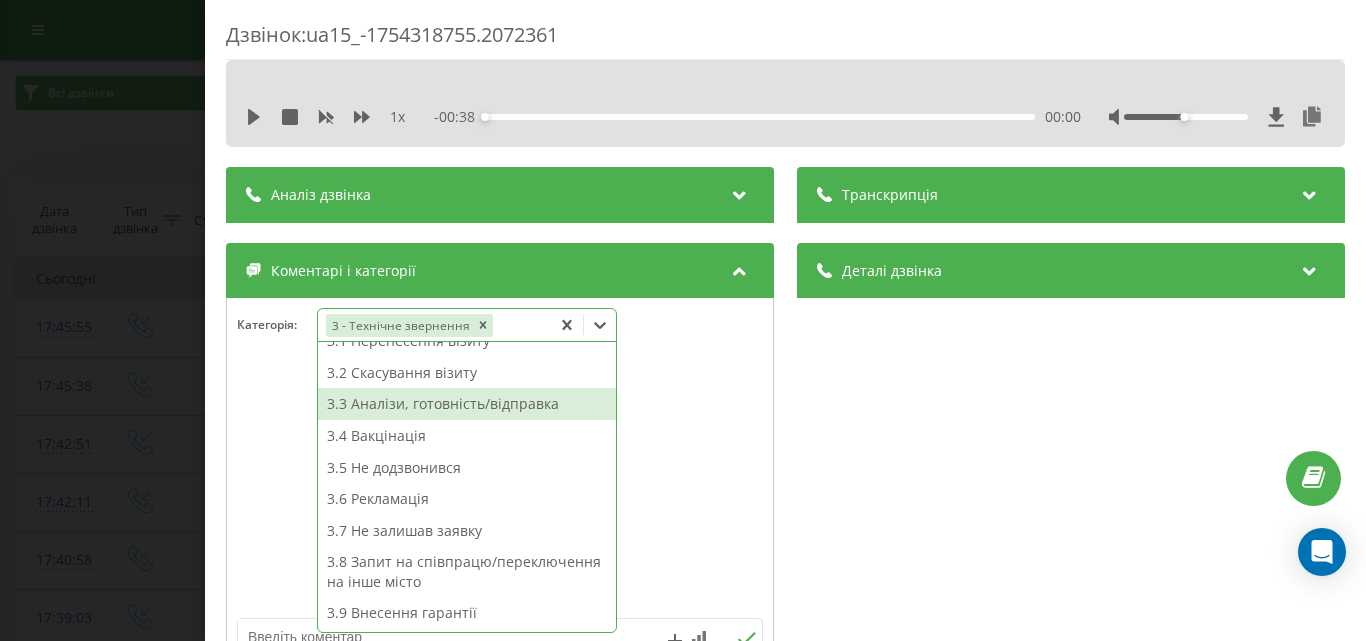 scroll, scrollTop: 323, scrollLeft: 0, axis: vertical 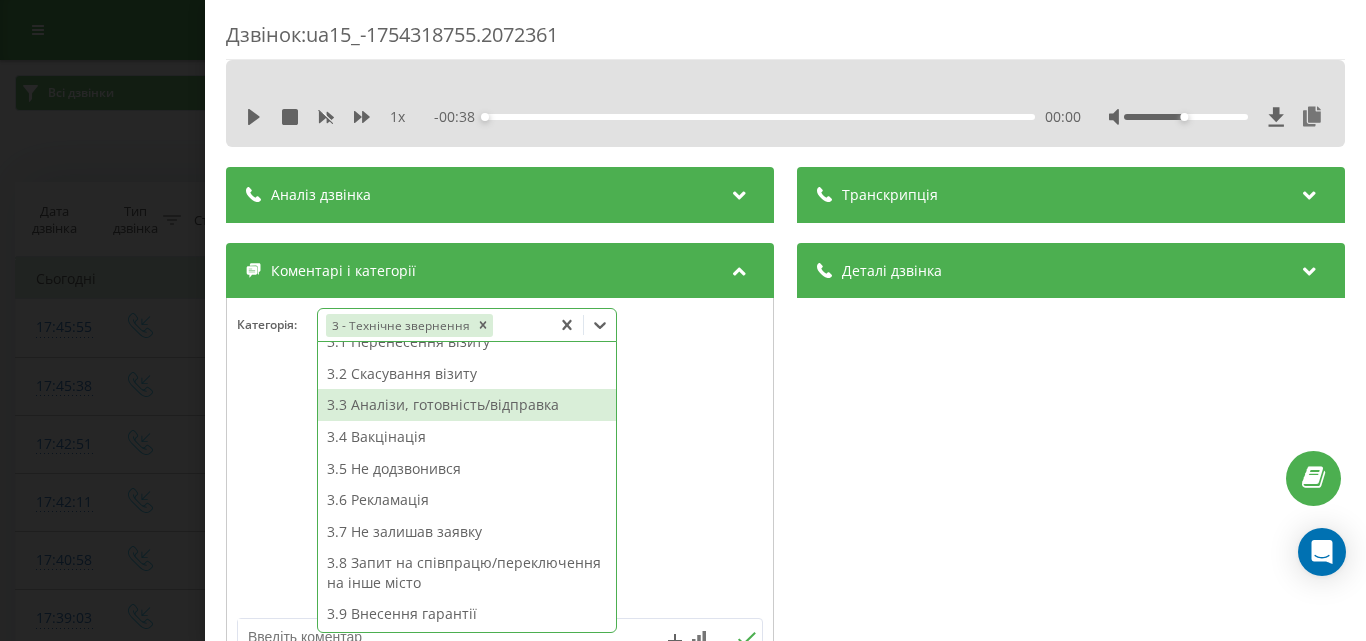 click on "3.3 Аналізи, готовність/відправка" at bounding box center (467, 405) 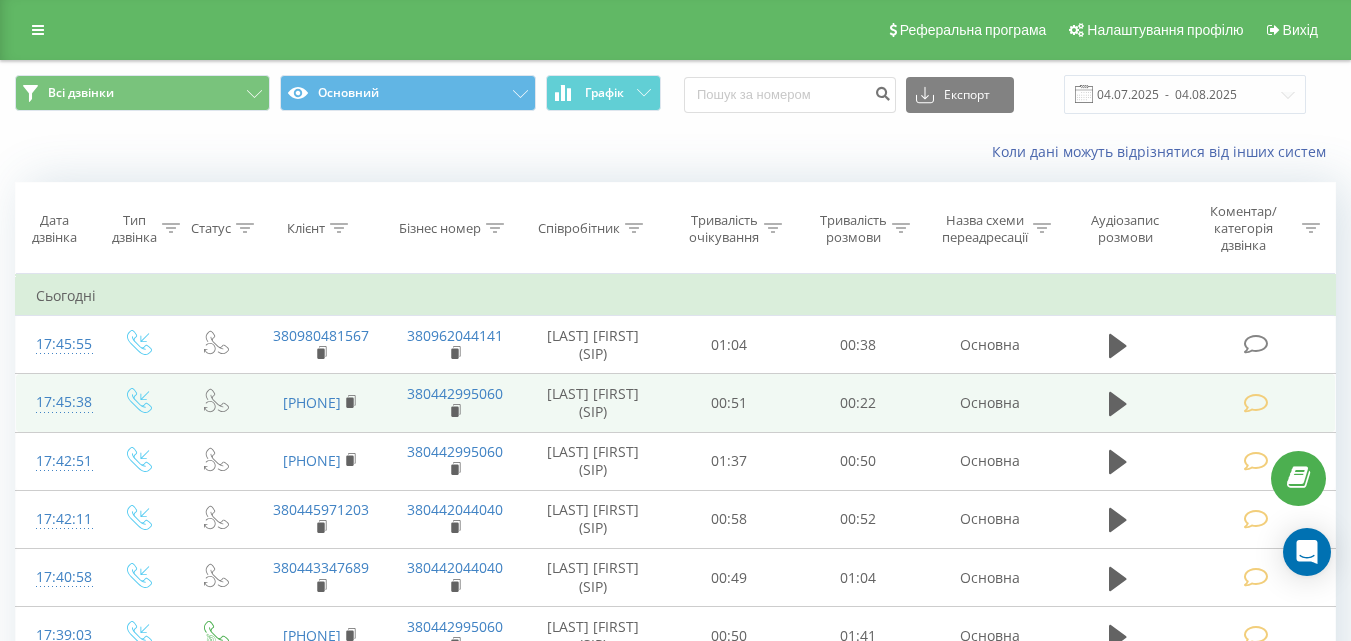 click at bounding box center (1255, 403) 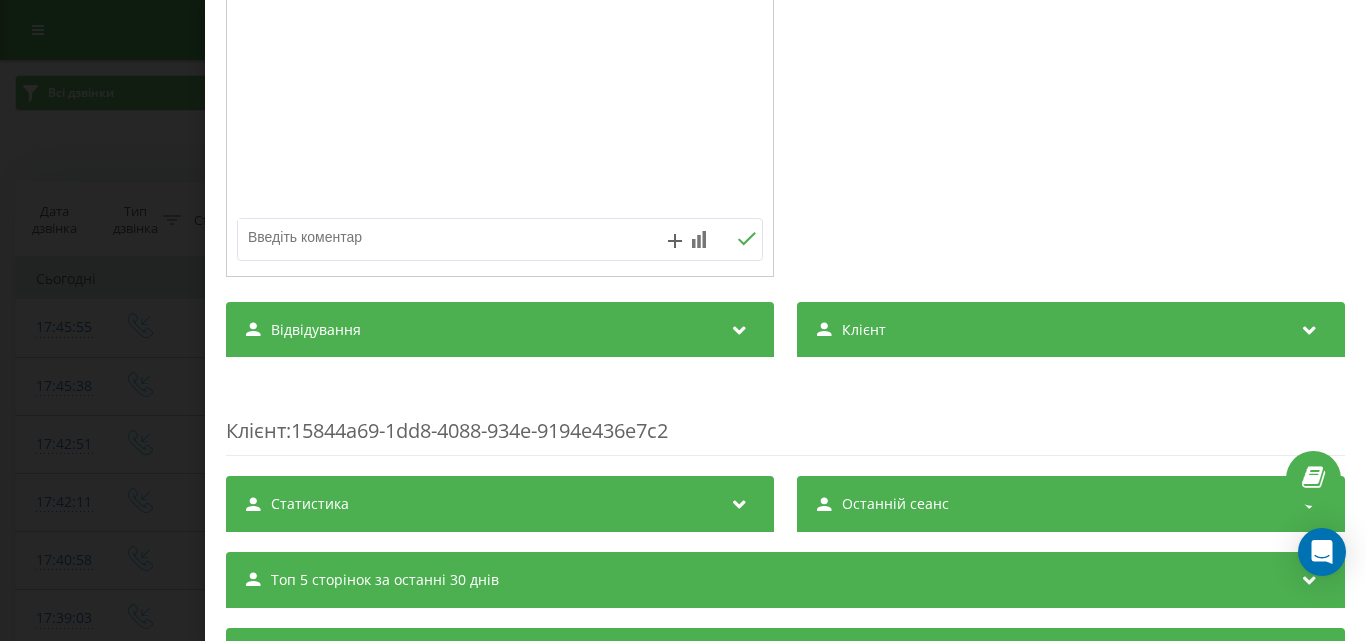 scroll, scrollTop: 500, scrollLeft: 0, axis: vertical 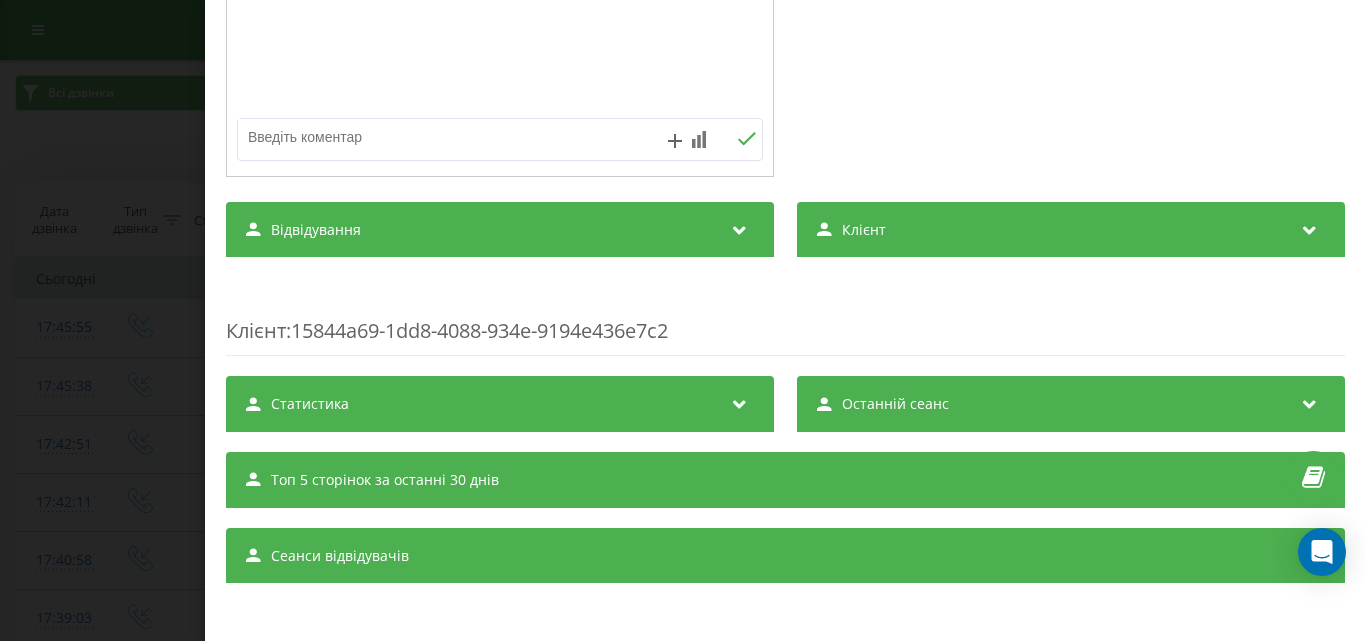 click at bounding box center [447, 137] 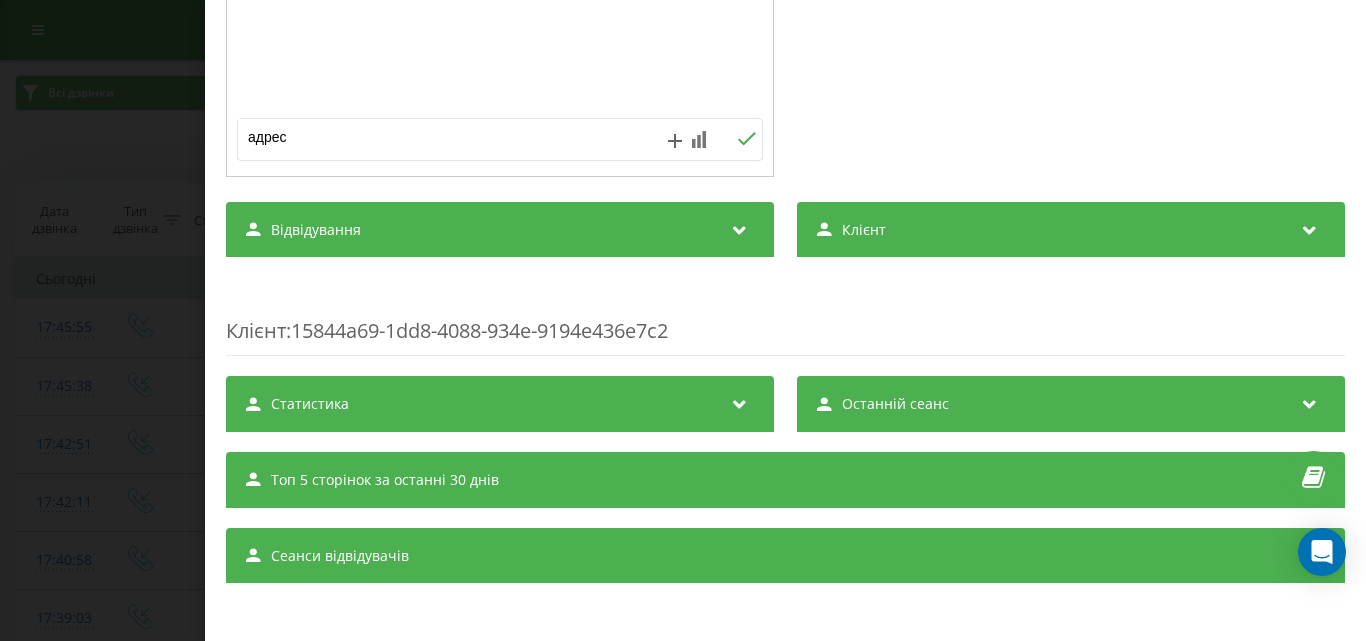 type on "адреса" 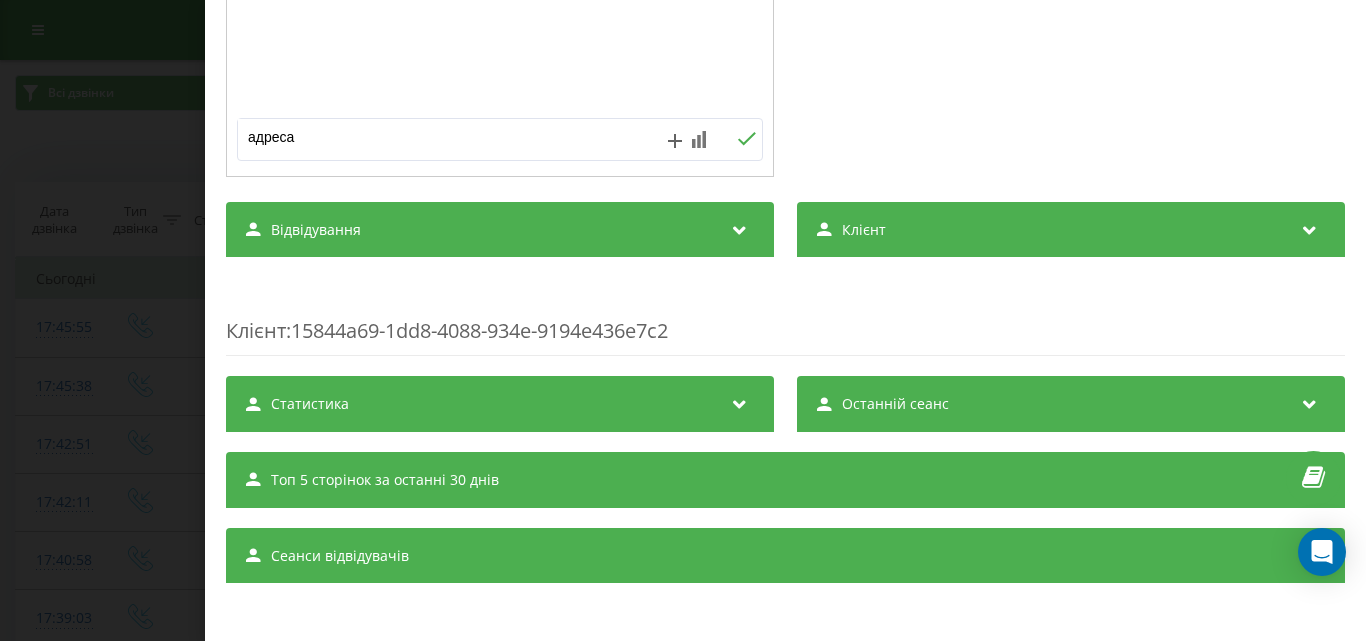click 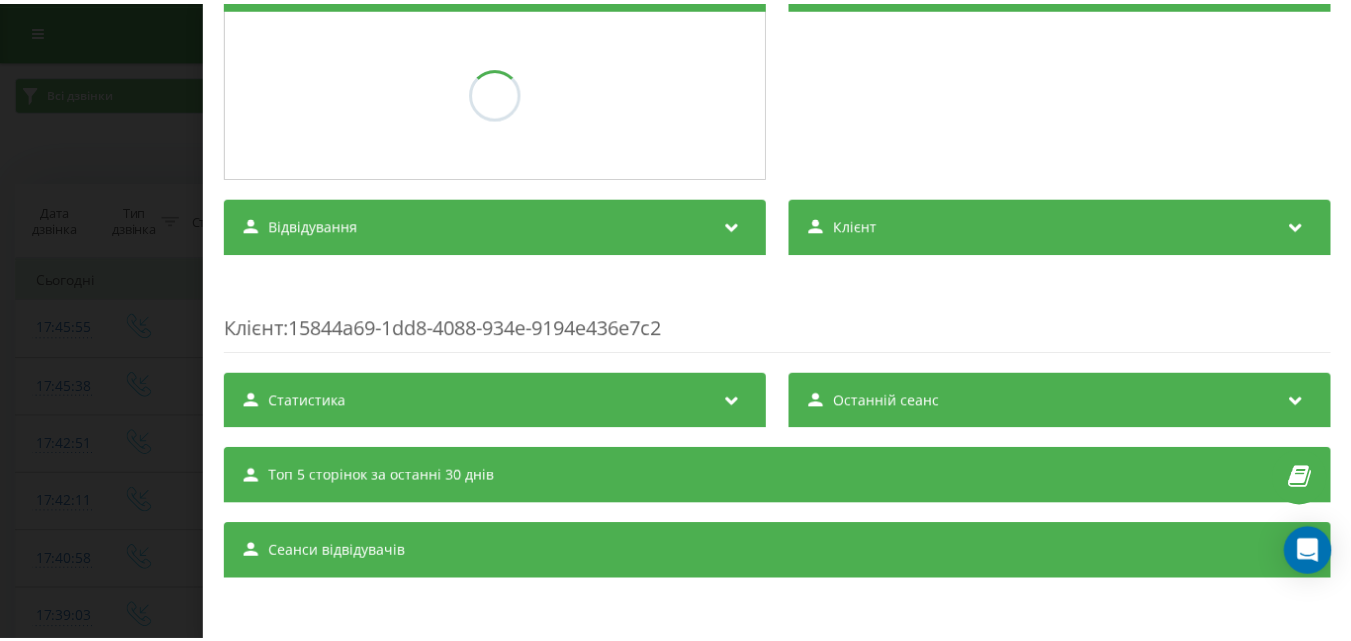scroll, scrollTop: 290, scrollLeft: 0, axis: vertical 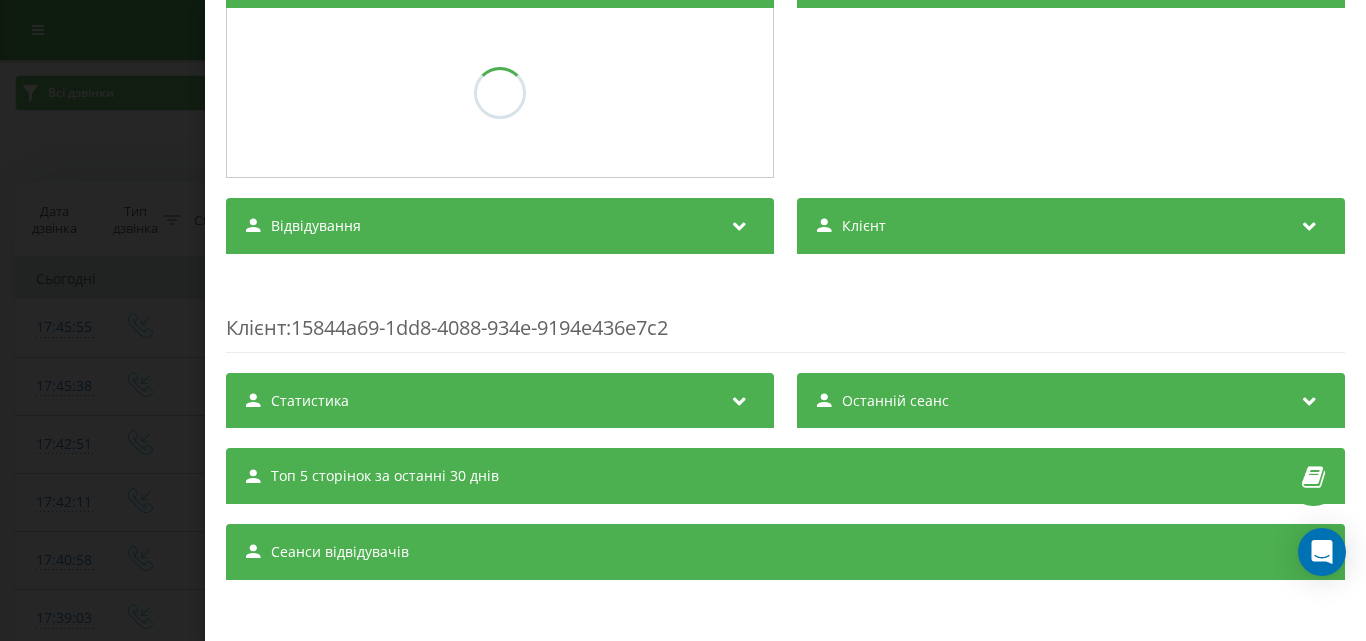 click on "Дзвінок :  ua6_-1754318738.11295273   1 x  - 00:22 00:00   00:00   Транскрипція Для AI-аналізу майбутніх дзвінків  налаштуйте та активуйте профіль на сторінці . Якщо профіль вже є і дзвінок відповідає його умовам, оновіть сторінку через 10 хвилин - AI аналізує поточний дзвінок. Аналіз дзвінка Для AI-аналізу майбутніх дзвінків  налаштуйте та активуйте профіль на сторінці . Якщо профіль вже є і дзвінок відповідає його умовам, оновіть сторінку через 10 хвилин - AI аналізує поточний дзвінок. Деталі дзвінка Загальне Дата дзвінка 2025-08-04 17:45:38 Тип дзвінка Вхідний Статус дзвінка Повторний 380502763935" at bounding box center (683, 320) 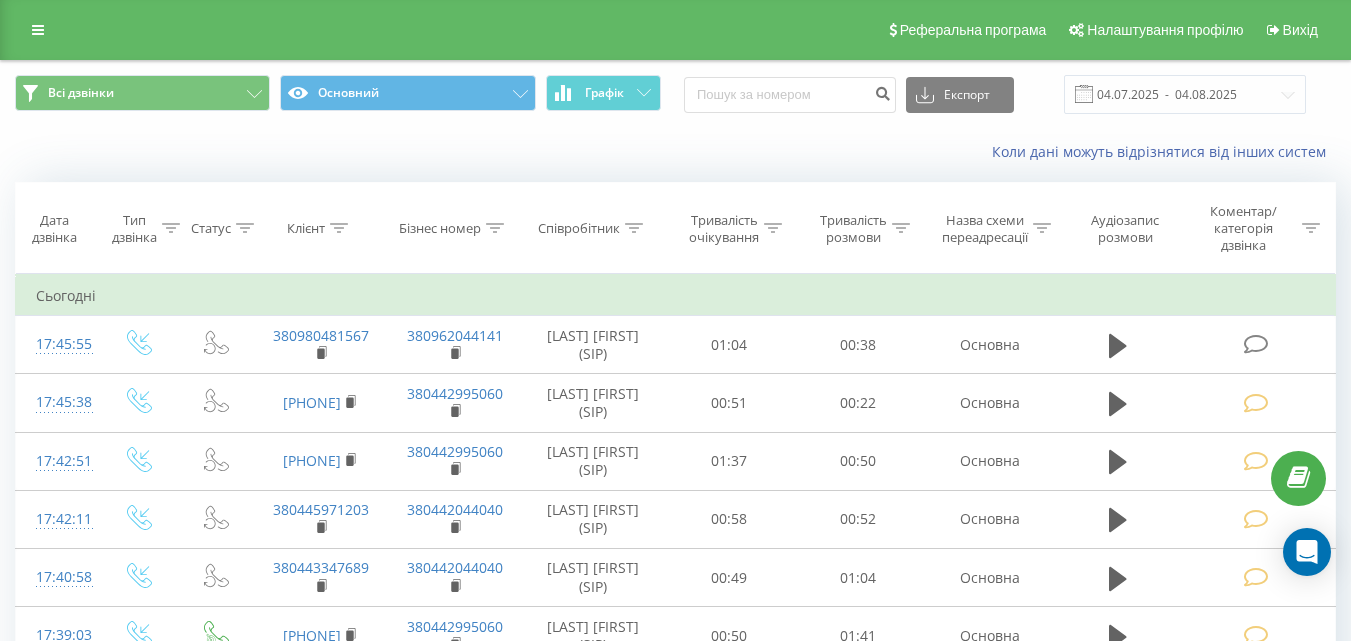 click on "Коли дані можуть відрізнятися вiд інших систем" at bounding box center [675, 152] 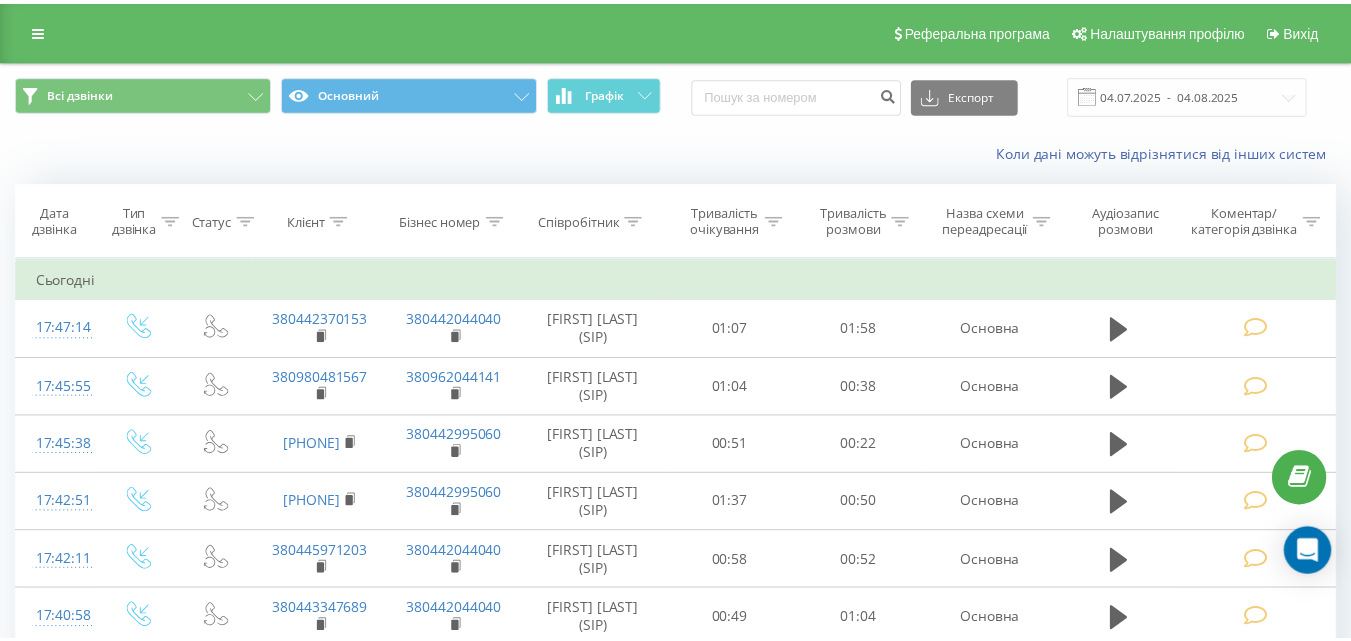 scroll, scrollTop: 0, scrollLeft: 0, axis: both 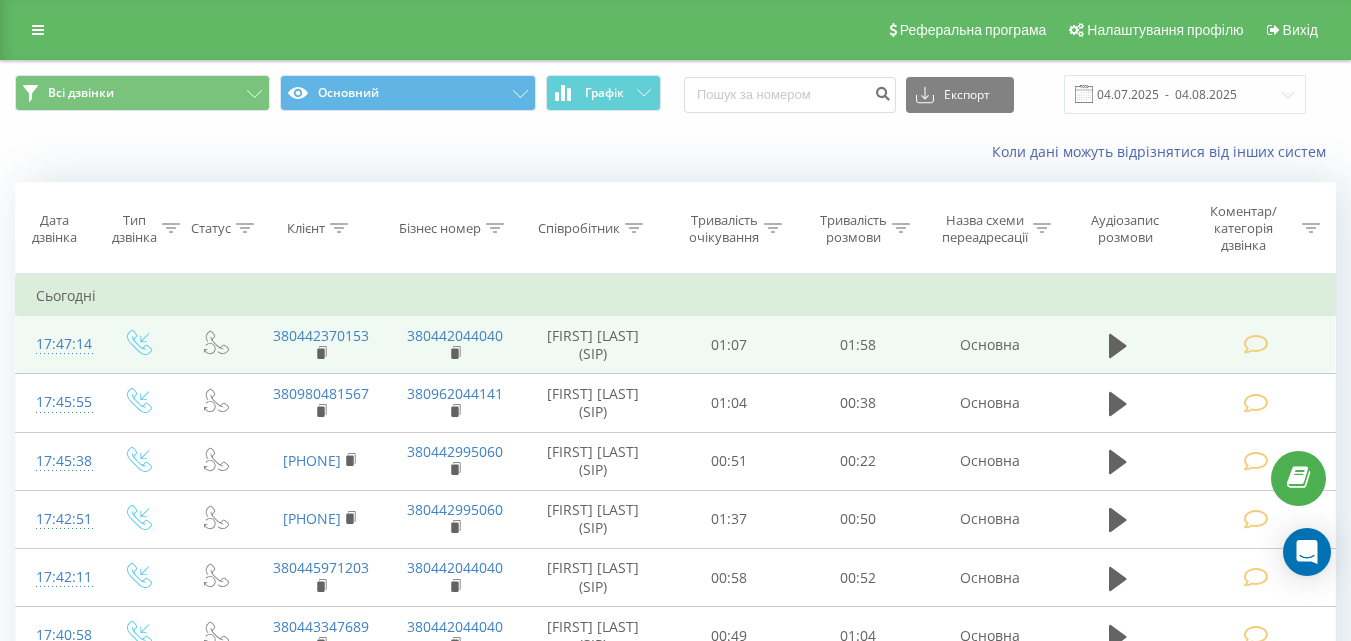 click at bounding box center (1255, 344) 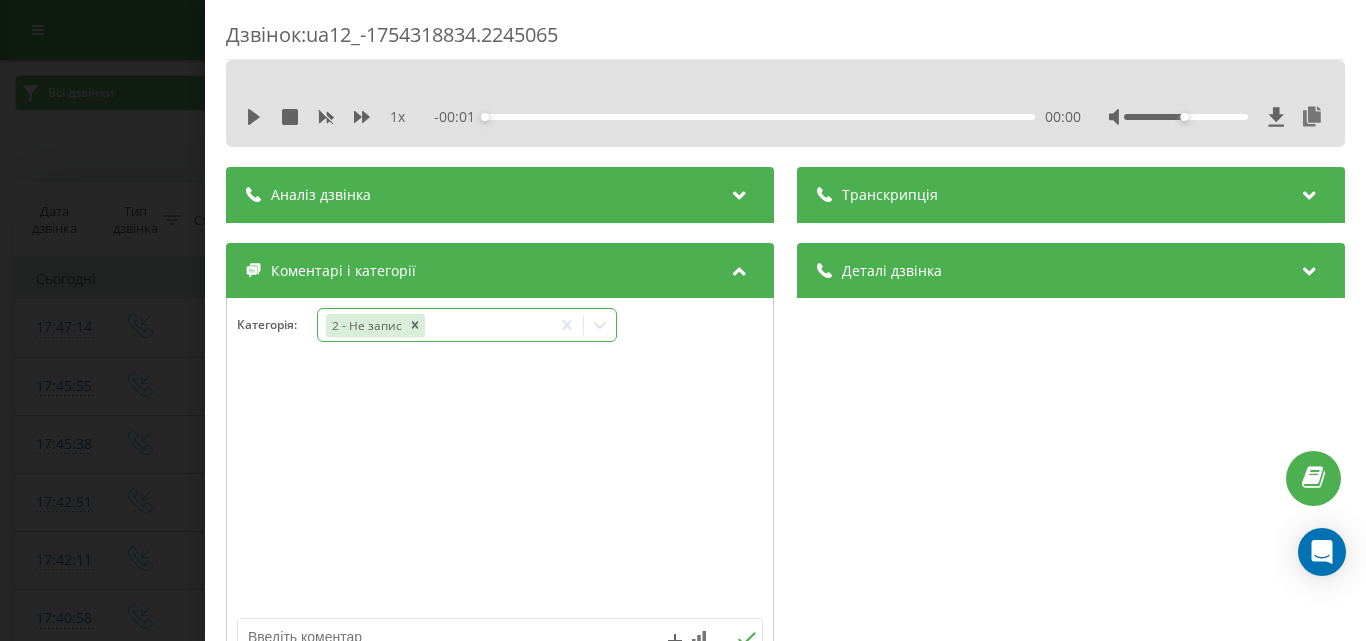 click 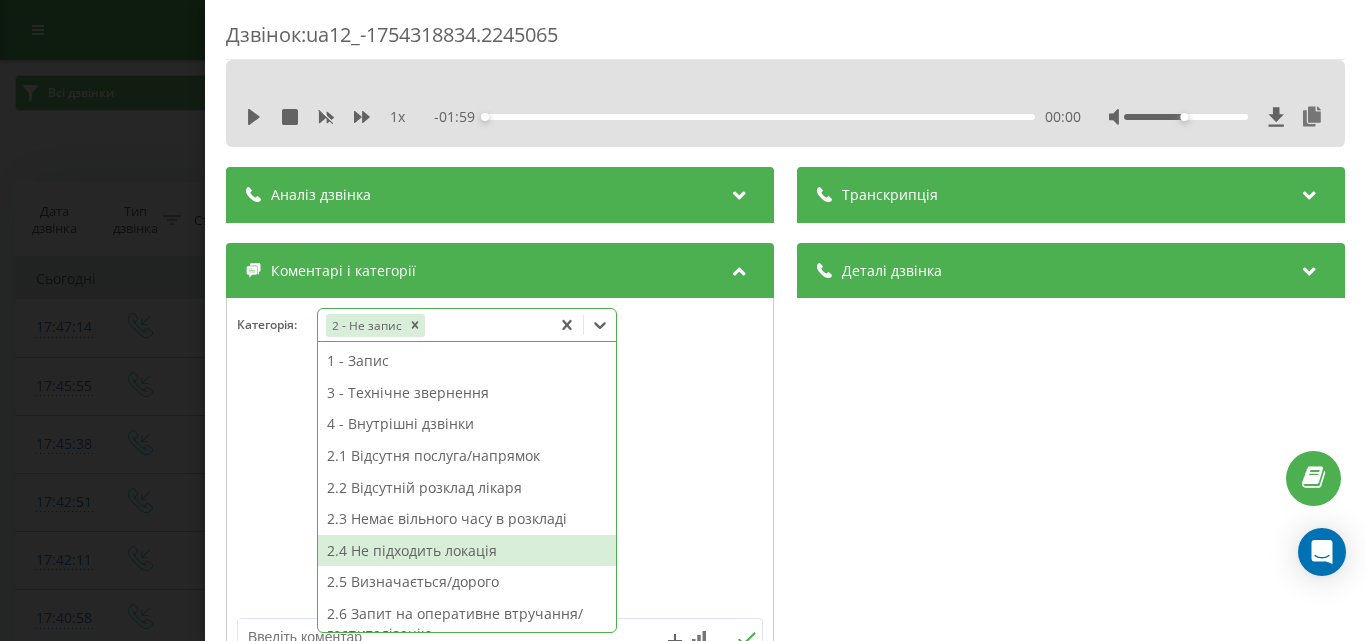 click on "2.4 Не підходить локація" at bounding box center (467, 551) 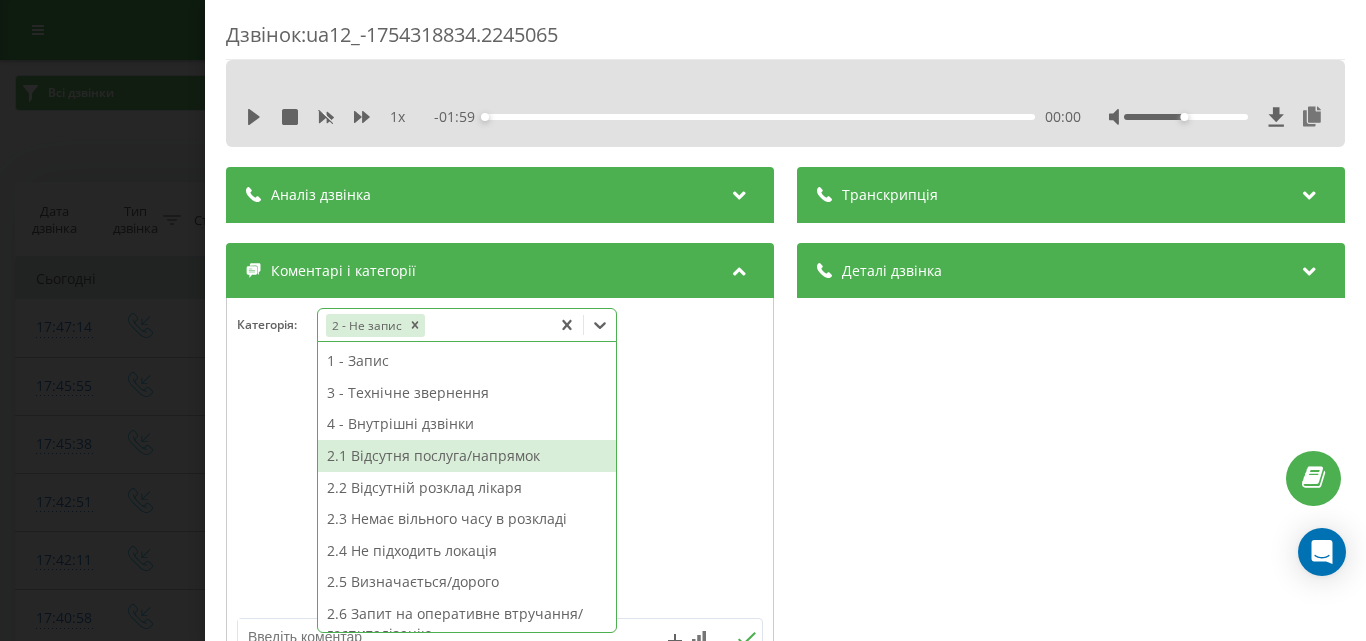 click on "Дзвінок :  ua12_-1754318834.2245065   1 x  - 01:59 00:00   00:00   Транскрипція Для AI-аналізу майбутніх дзвінків  налаштуйте та активуйте профіль на сторінці . Якщо профіль вже є і дзвінок відповідає його умовам, оновіть сторінку через 10 хвилин - AI аналізує поточний дзвінок. Аналіз дзвінка Для AI-аналізу майбутніх дзвінків  налаштуйте та активуйте профіль на сторінці . Якщо профіль вже є і дзвінок відповідає його умовам, оновіть сторінку через 10 хвилин - AI аналізує поточний дзвінок. Деталі дзвінка Загальне Дата дзвінка 2025-08-04 17:47:14 Тип дзвінка Вхідний Статус дзвінка Повторний 380442370153" at bounding box center [683, 320] 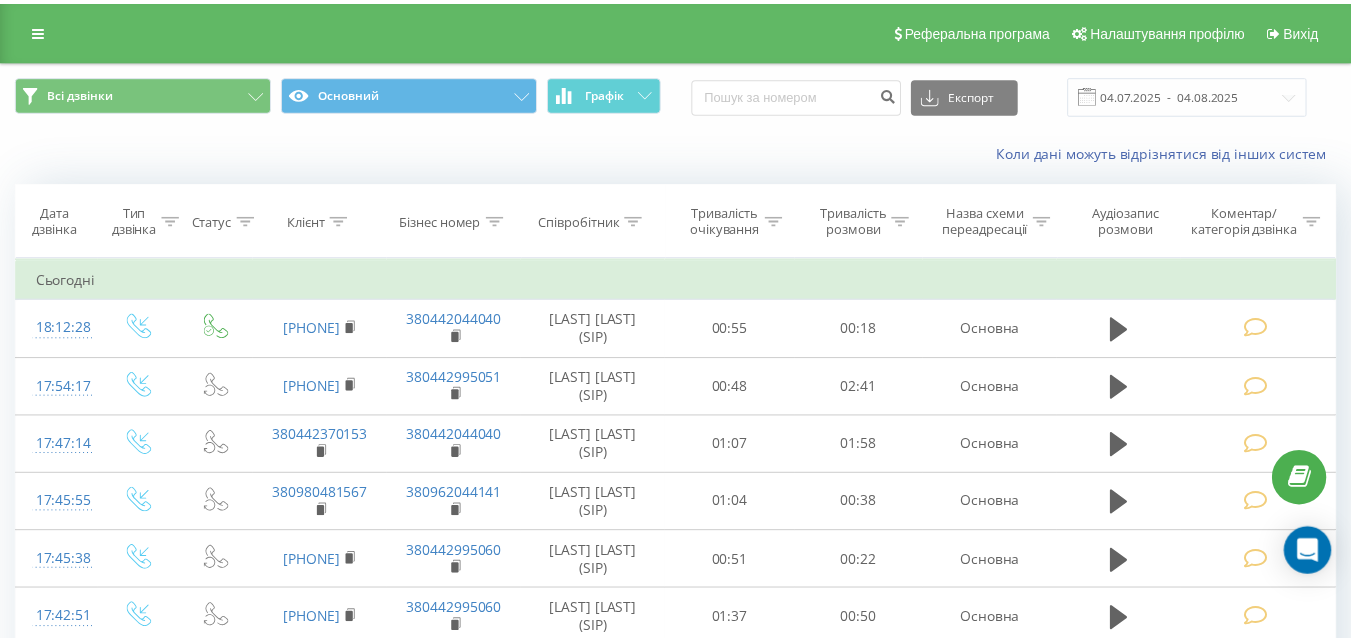 scroll, scrollTop: 0, scrollLeft: 0, axis: both 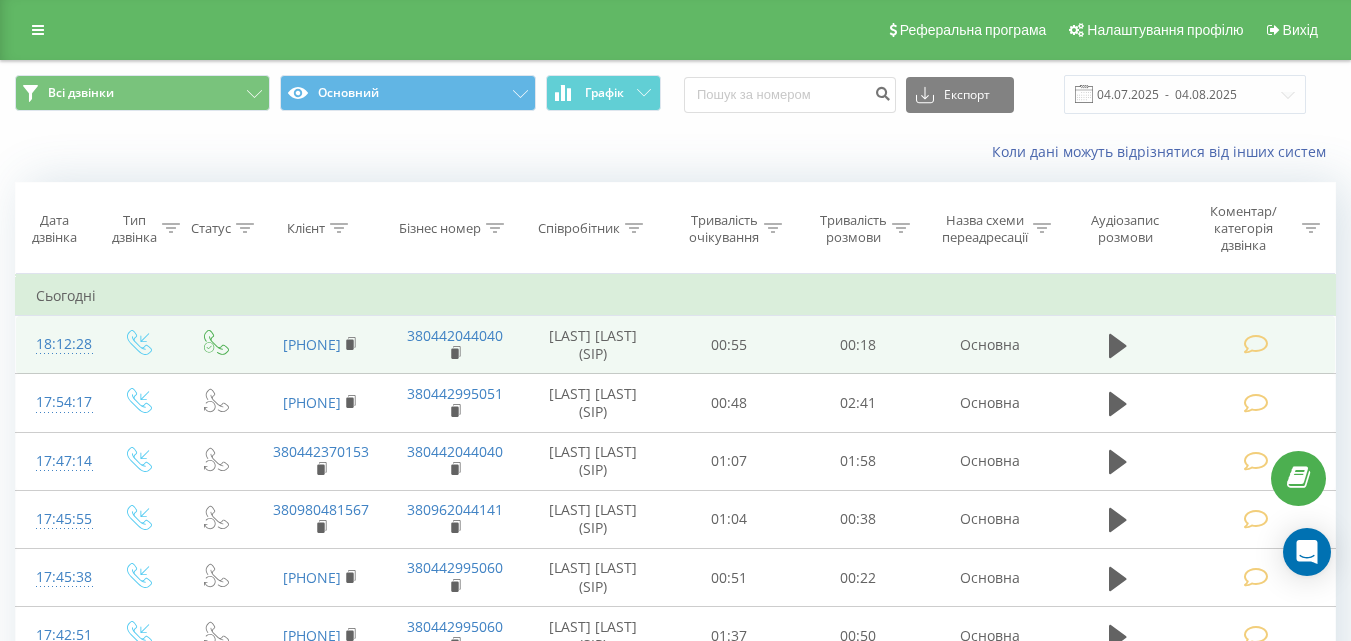 click at bounding box center [1255, 344] 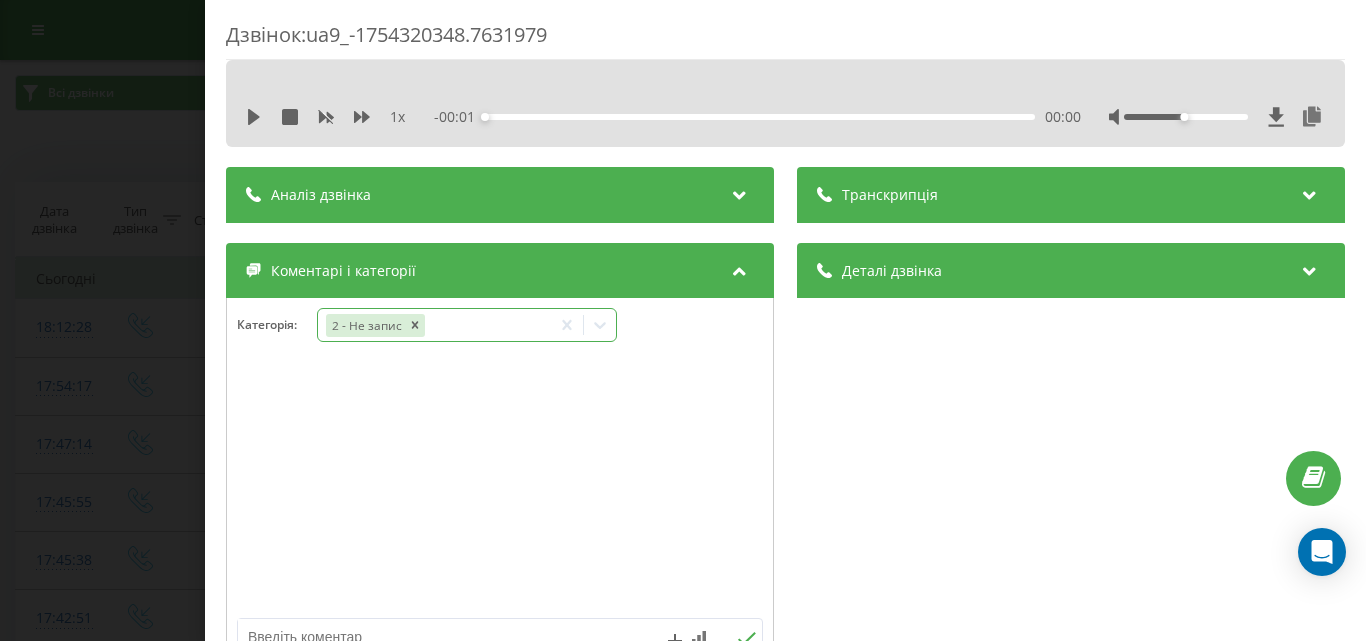 click 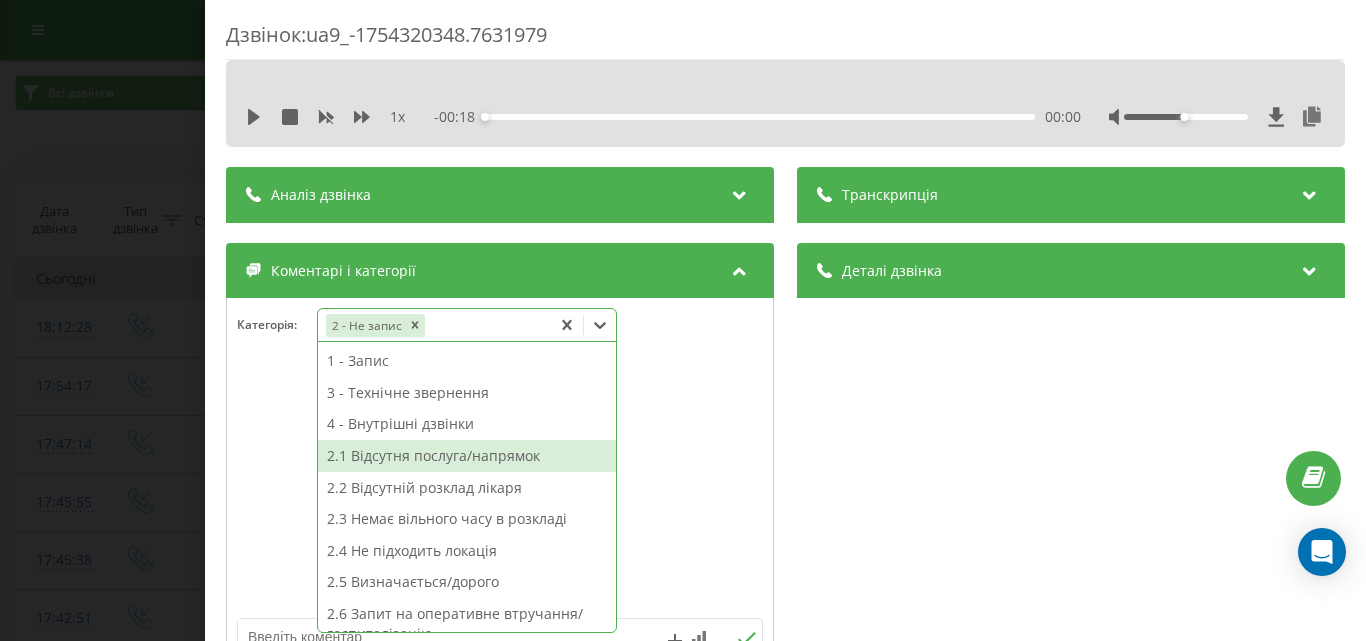 click on "2.1 Відсутня послуга/напрямок" at bounding box center (467, 456) 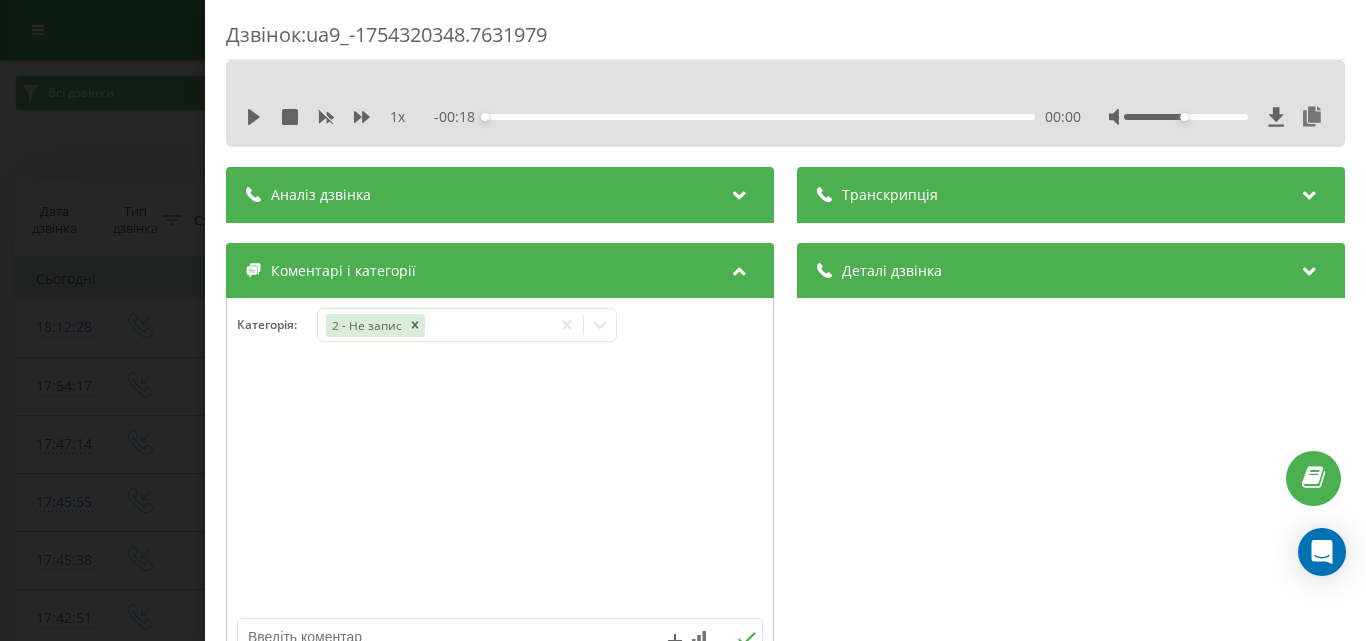 click on "Дзвінок :  ua9_-1754320348.7631979   1 x  - 00:18 00:00   00:00   Транскрипція Для AI-аналізу майбутніх дзвінків  налаштуйте та активуйте профіль на сторінці . Якщо профіль вже є і дзвінок відповідає його умовам, оновіть сторінку через 10 хвилин - AI аналізує поточний дзвінок. Аналіз дзвінка Для AI-аналізу майбутніх дзвінків  налаштуйте та активуйте профіль на сторінці . Якщо профіль вже є і дзвінок відповідає його умовам, оновіть сторінку через 10 хвилин - AI аналізує поточний дзвінок. Деталі дзвінка Загальне Дата дзвінка [DATE] [TIME] Тип дзвінка Вхідний Статус дзвінка Успішний [PHONE] :" at bounding box center (683, 320) 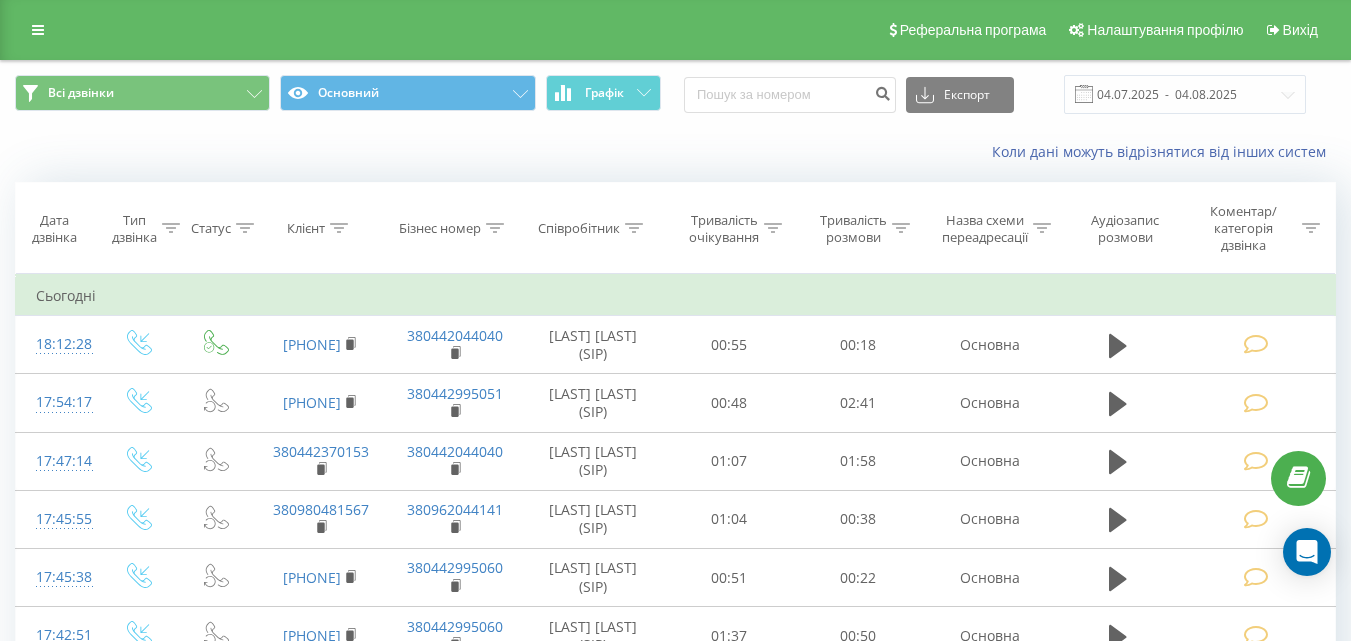 click on "Коли дані можуть відрізнятися вiд інших систем" at bounding box center [675, 152] 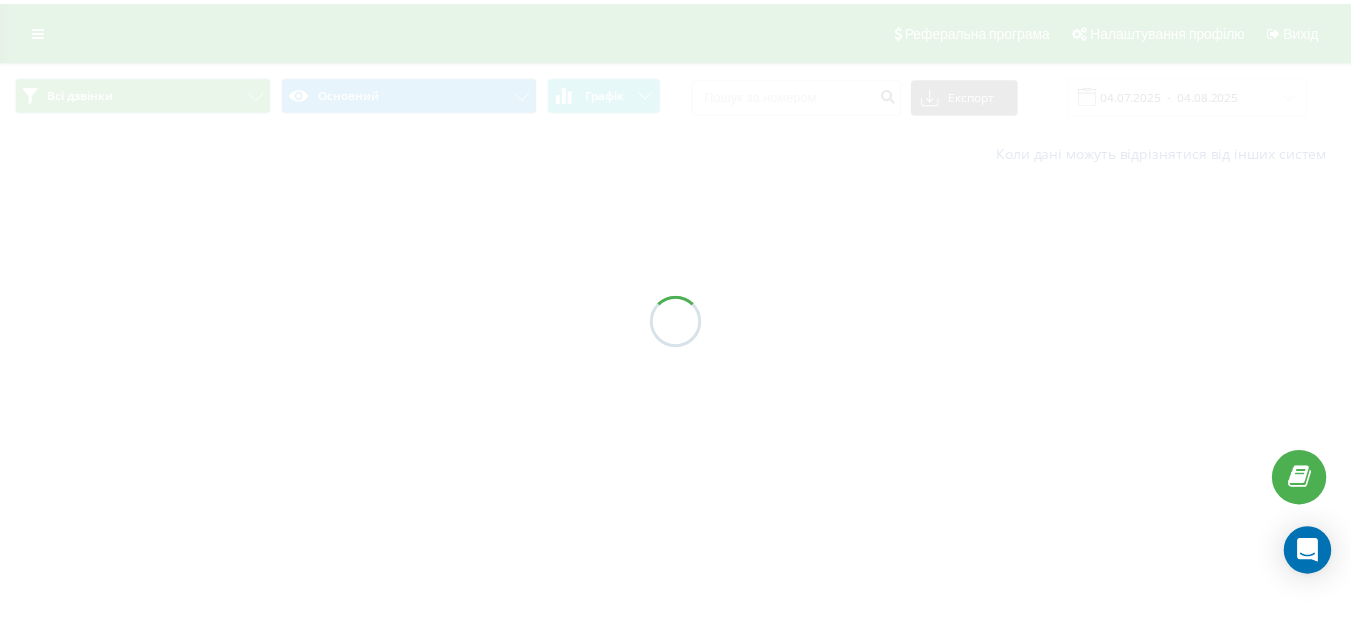 scroll, scrollTop: 0, scrollLeft: 0, axis: both 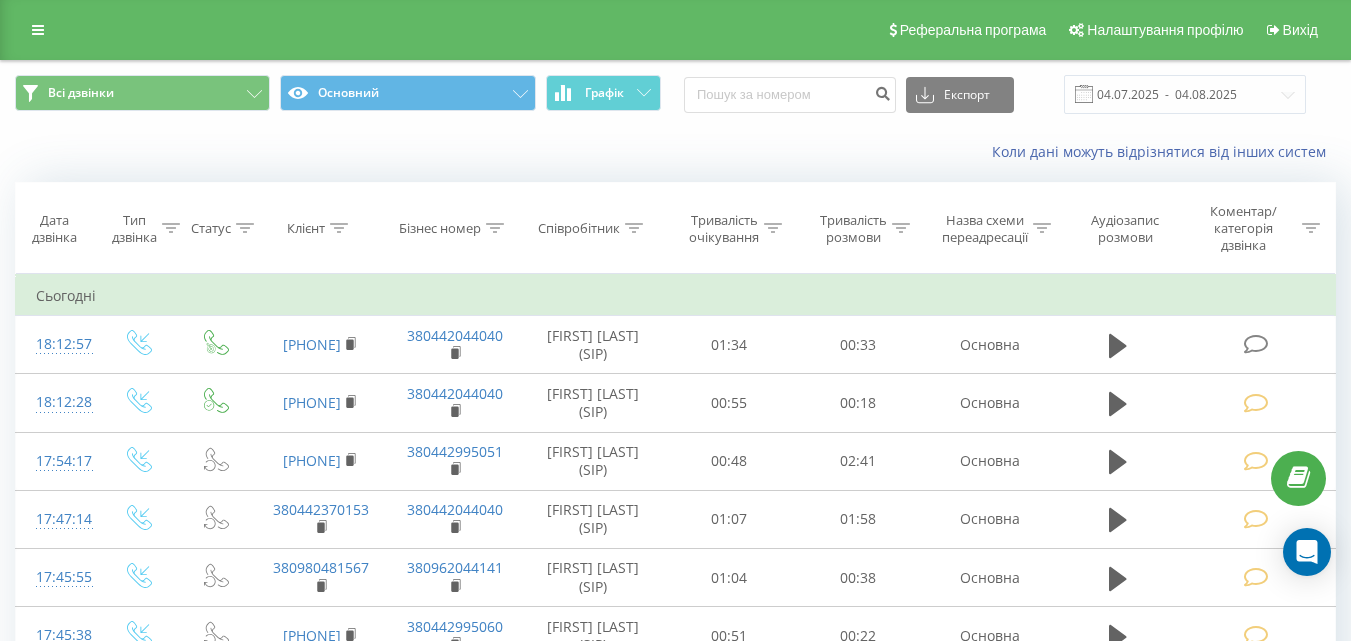 click on "Коли дані можуть відрізнятися вiд інших систем" at bounding box center (675, 152) 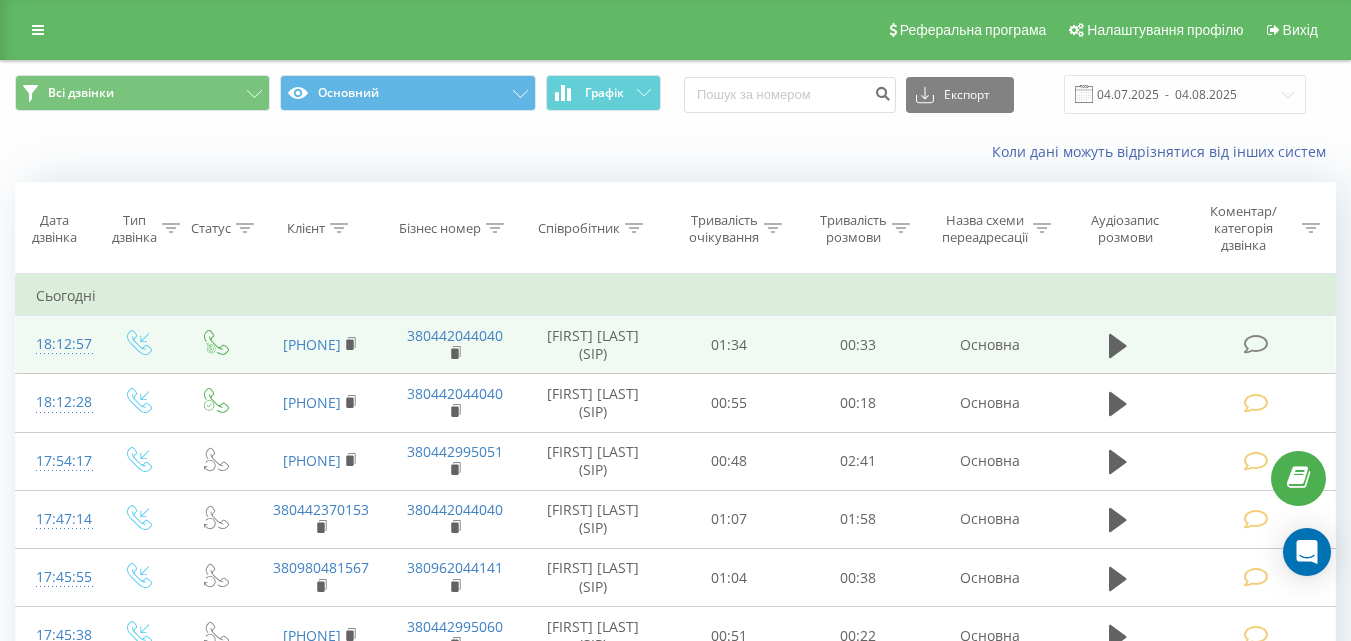 click at bounding box center [1255, 344] 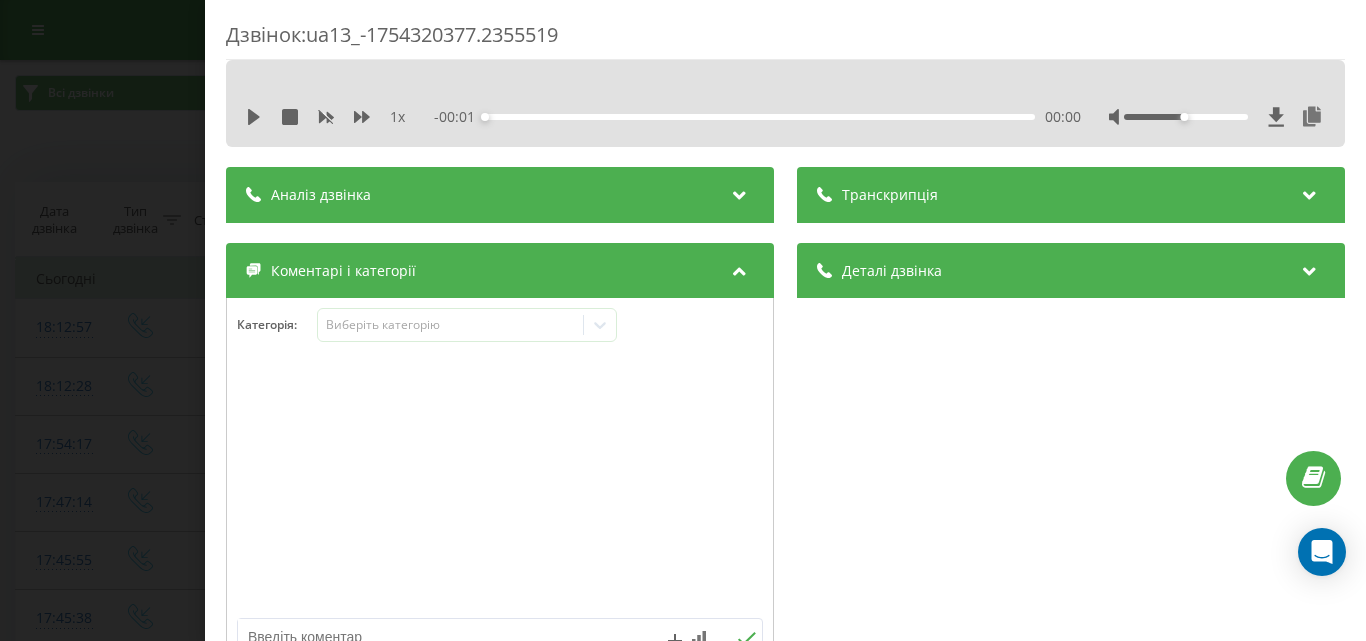 click on "Категорія : Виберіть категорію" at bounding box center [500, 487] 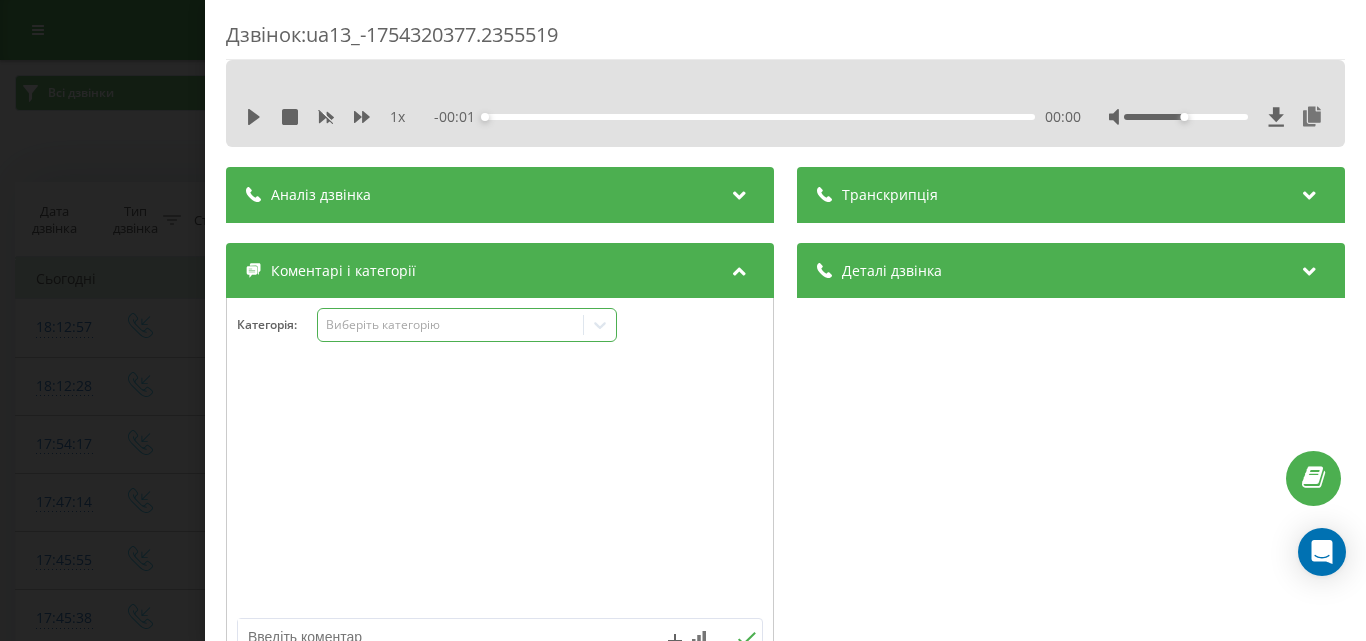 click on "Виберіть категорію" at bounding box center [450, 325] 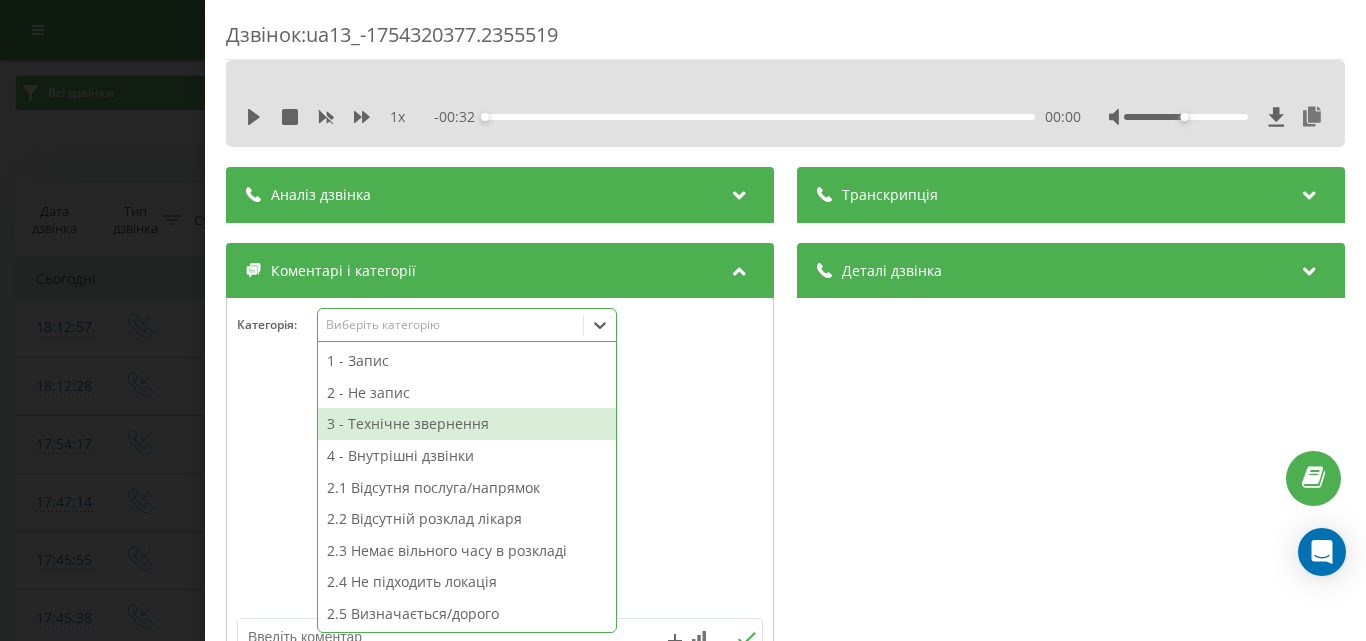 click on "3 - Технічне звернення" at bounding box center (467, 424) 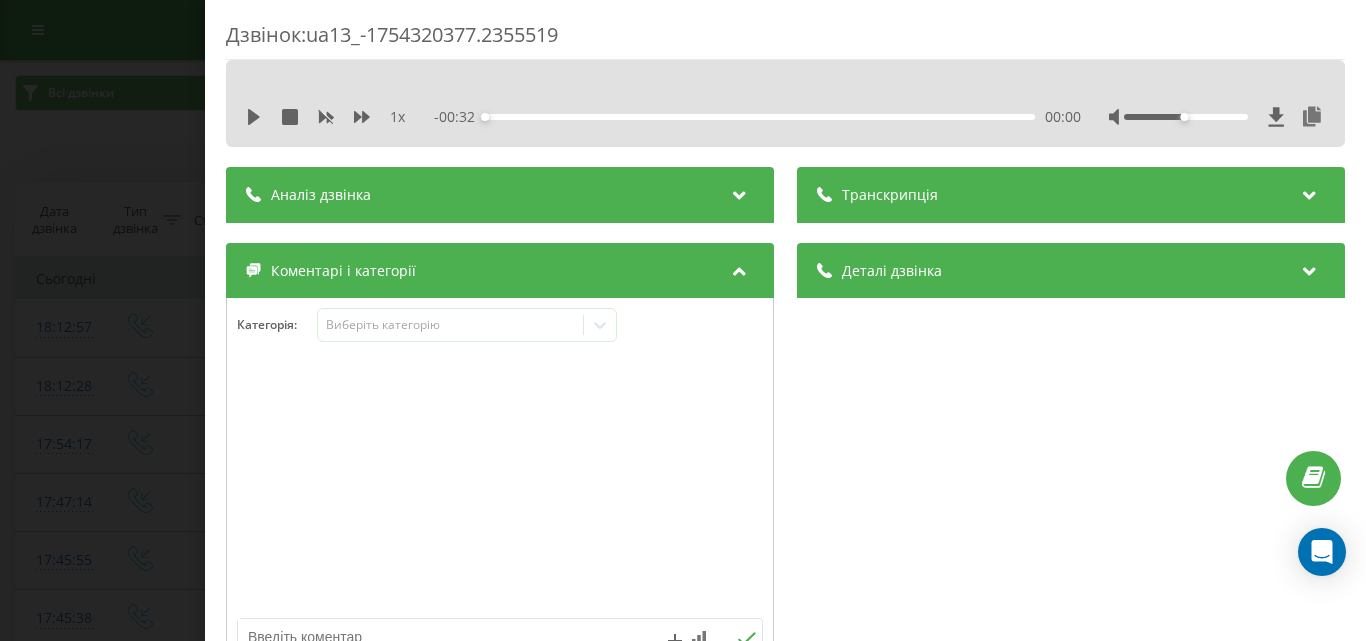 click at bounding box center (500, 488) 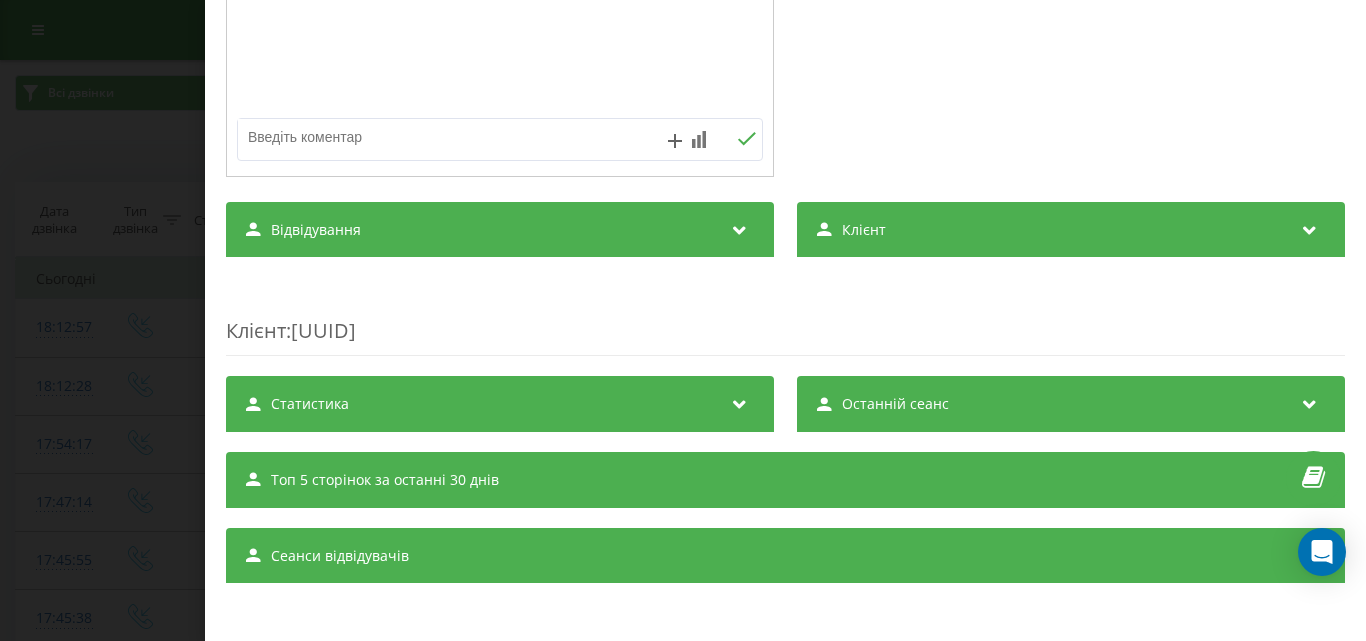 click at bounding box center (447, 137) 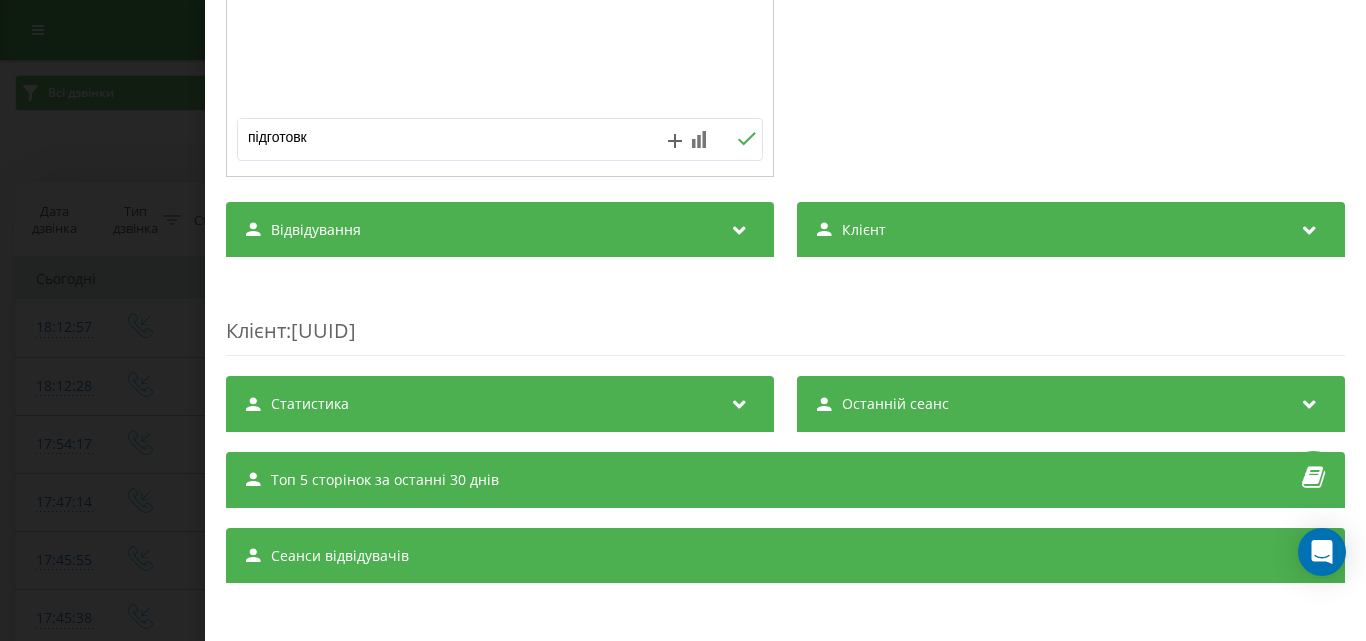 type on "підготовка" 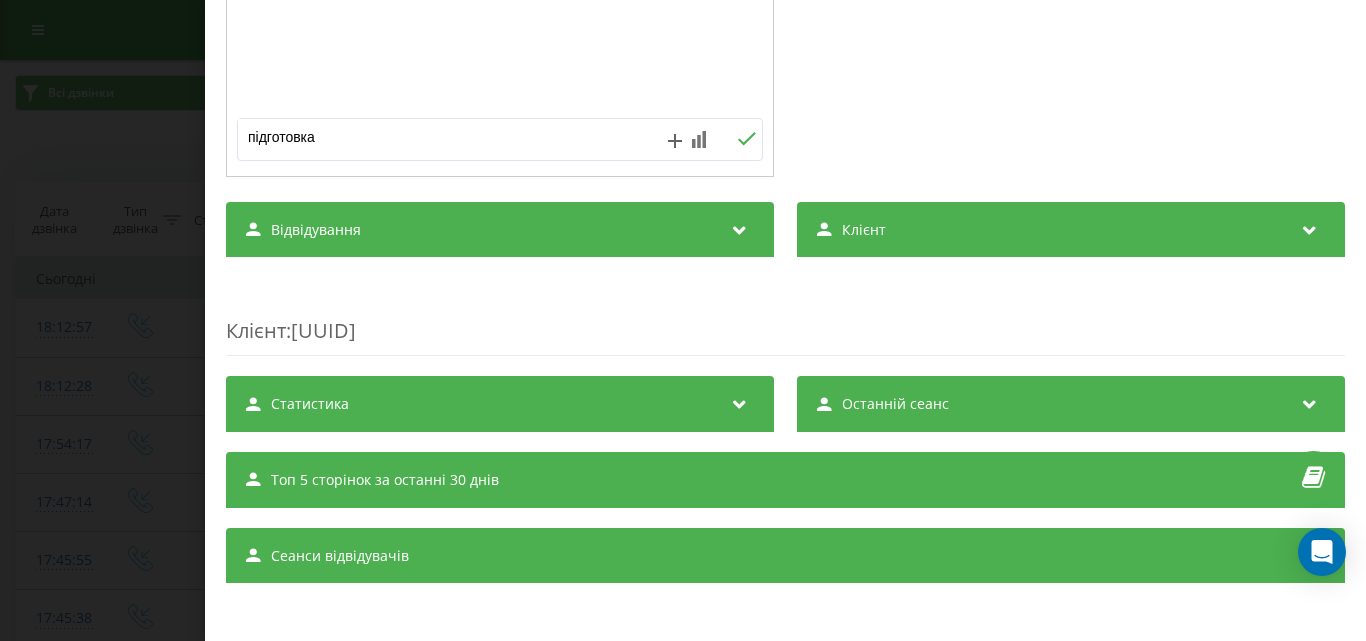 click 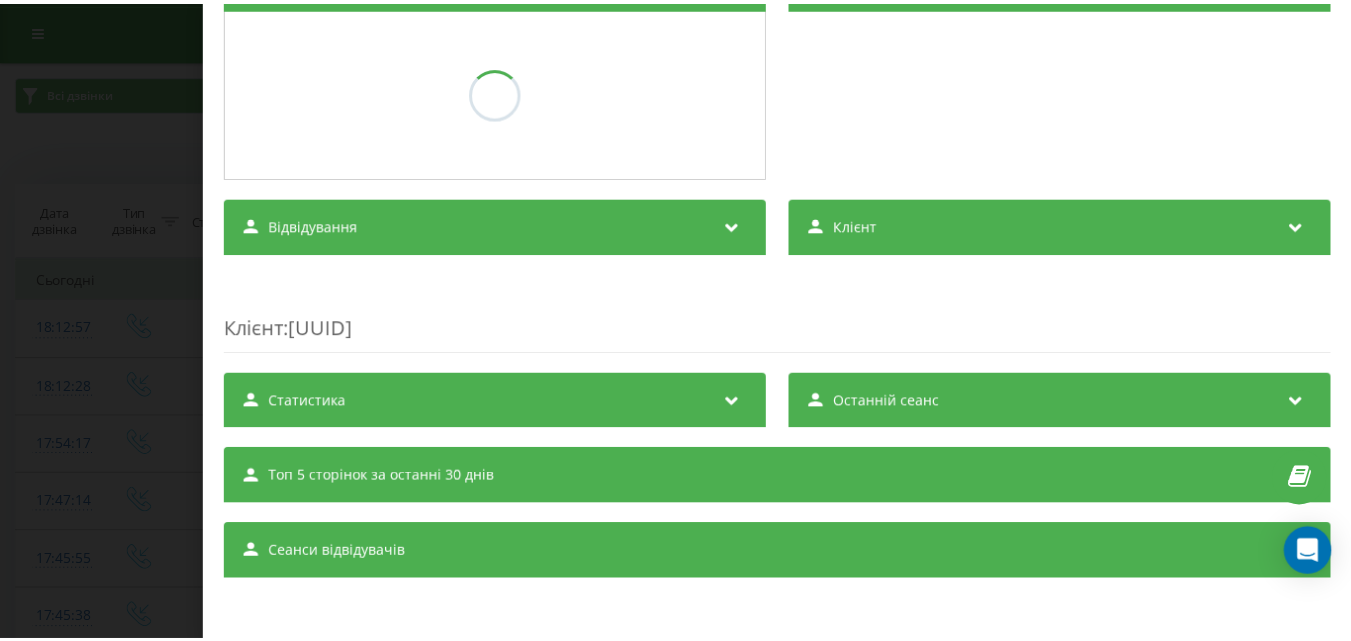 scroll, scrollTop: 290, scrollLeft: 0, axis: vertical 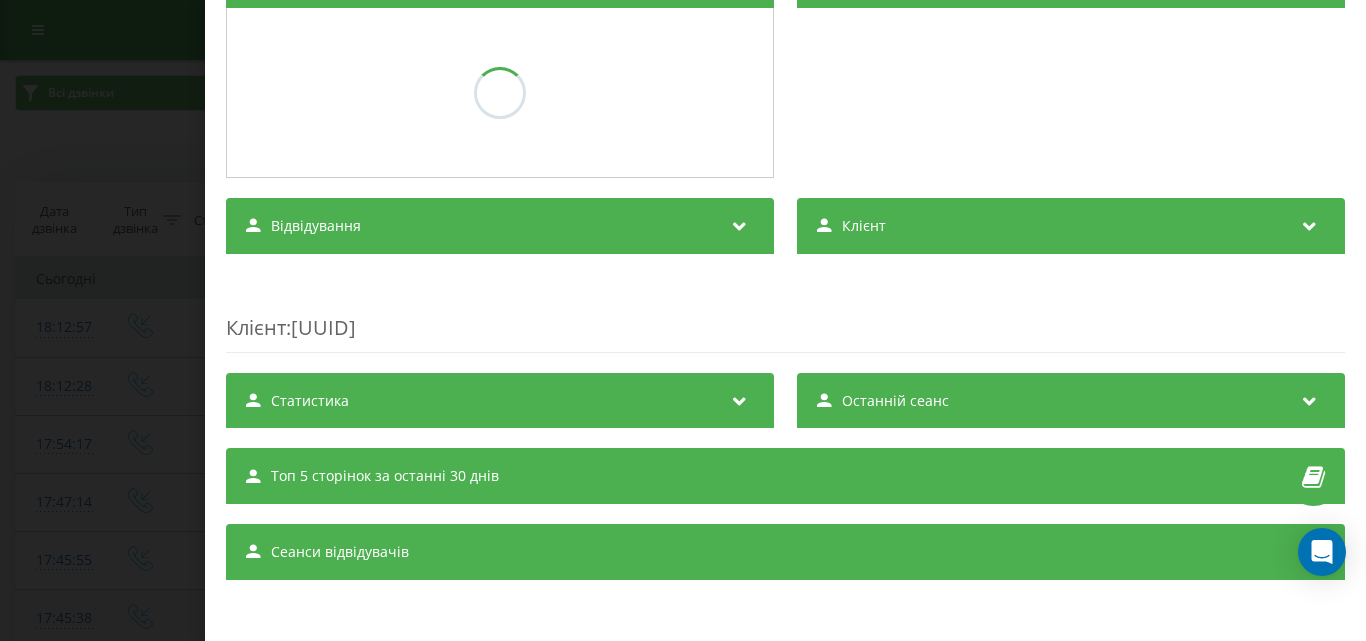 click on "Дзвінок :  ua13_-1754320377.2355519   1 x  - 00:32 00:00   00:00   Транскрипція Для AI-аналізу майбутніх дзвінків  налаштуйте та активуйте профіль на сторінці . Якщо профіль вже є і дзвінок відповідає його умовам, оновіть сторінку через 10 хвилин - AI аналізує поточний дзвінок. Аналіз дзвінка Для AI-аналізу майбутніх дзвінків  налаштуйте та активуйте профіль на сторінці . Якщо профіль вже є і дзвінок відповідає його умовам, оновіть сторінку через 10 хвилин - AI аналізує поточний дзвінок. Деталі дзвінка Загальне Дата дзвінка 2025-08-04 18:12:57 Тип дзвінка Вхідний Статус дзвінка Цільовий 380675495705 /" at bounding box center (683, 320) 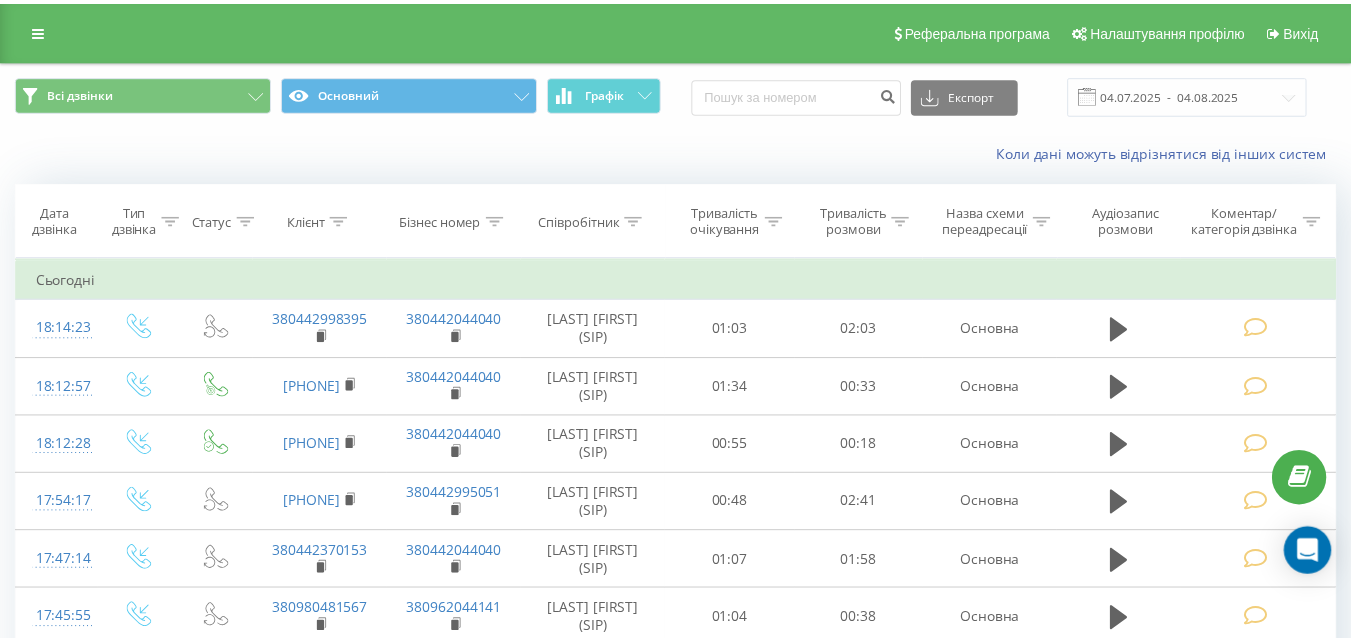 scroll, scrollTop: 0, scrollLeft: 0, axis: both 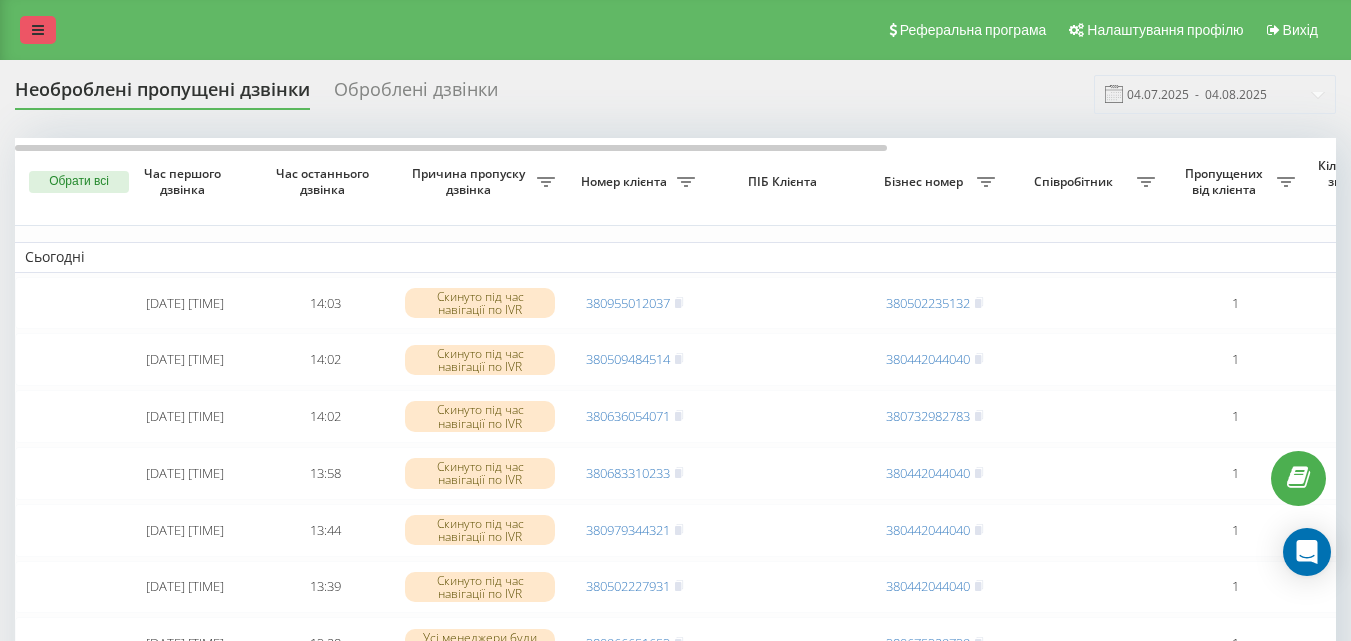 click at bounding box center (38, 30) 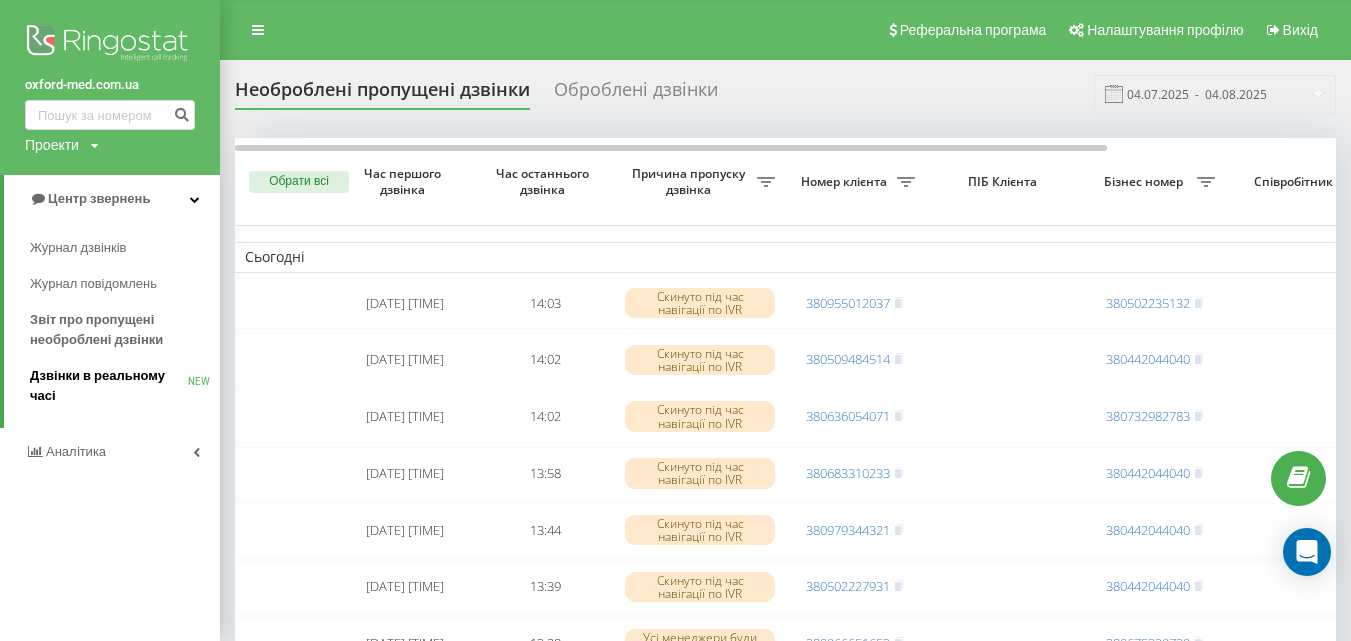 click on "Дзвінки в реальному часі" at bounding box center (109, 386) 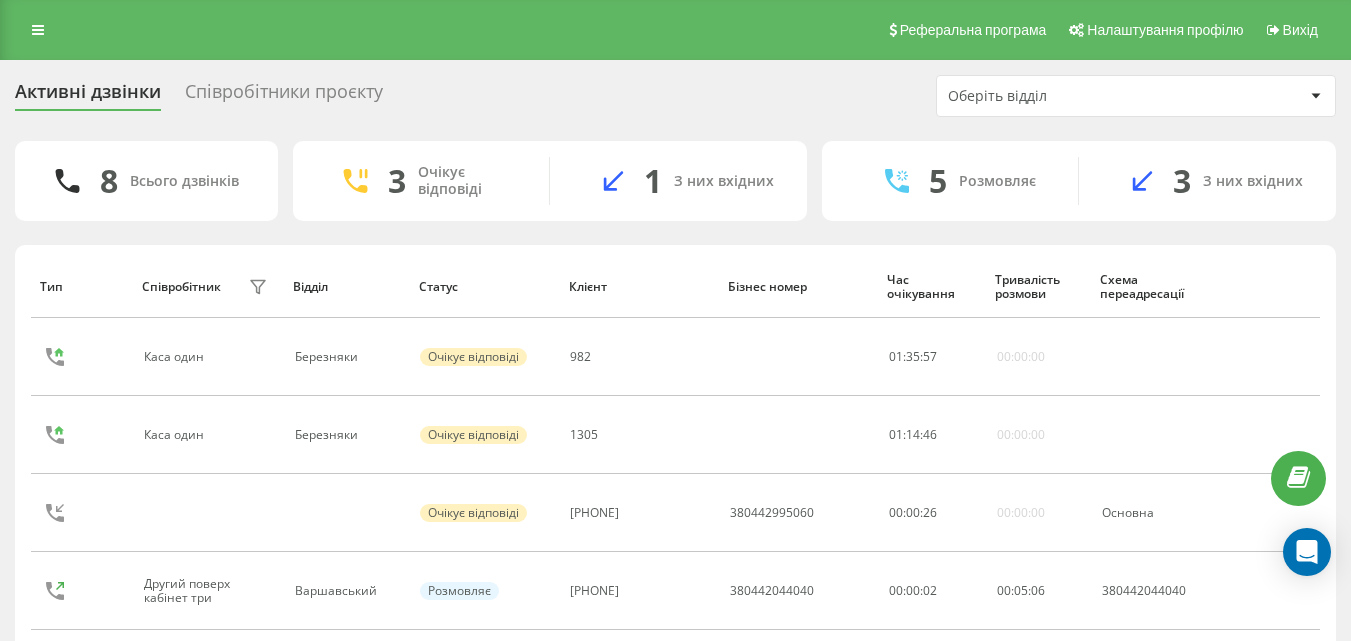 scroll, scrollTop: 0, scrollLeft: 0, axis: both 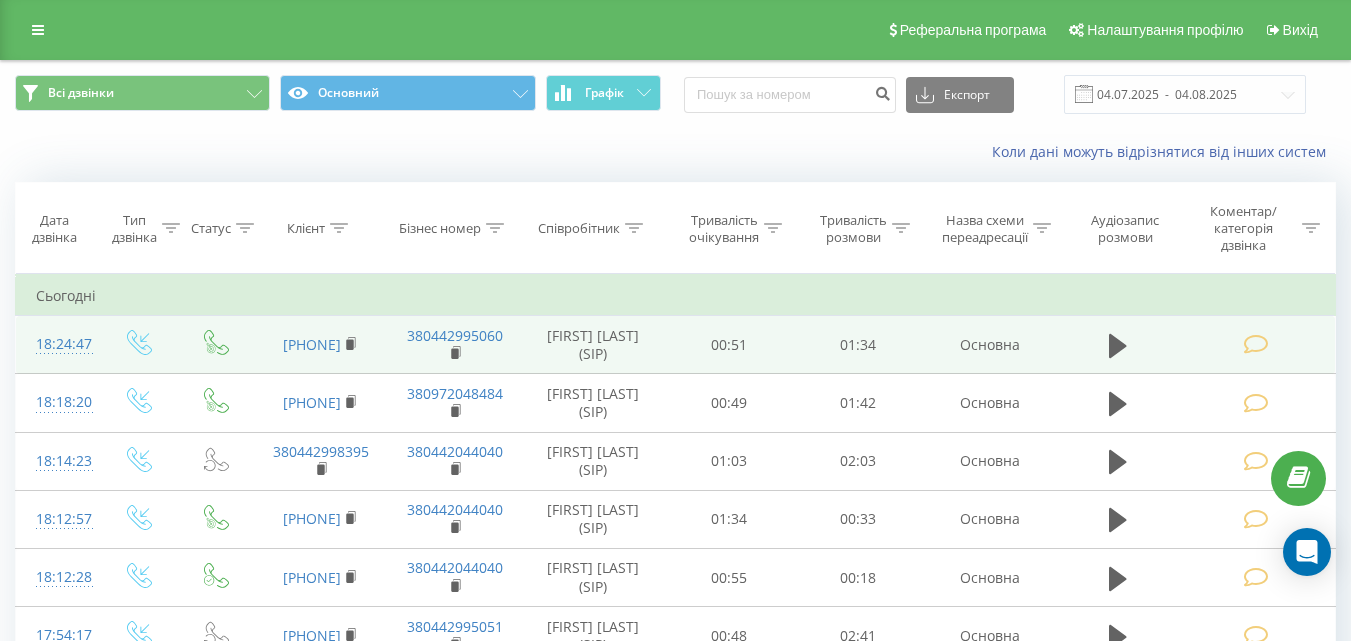 click at bounding box center (1255, 344) 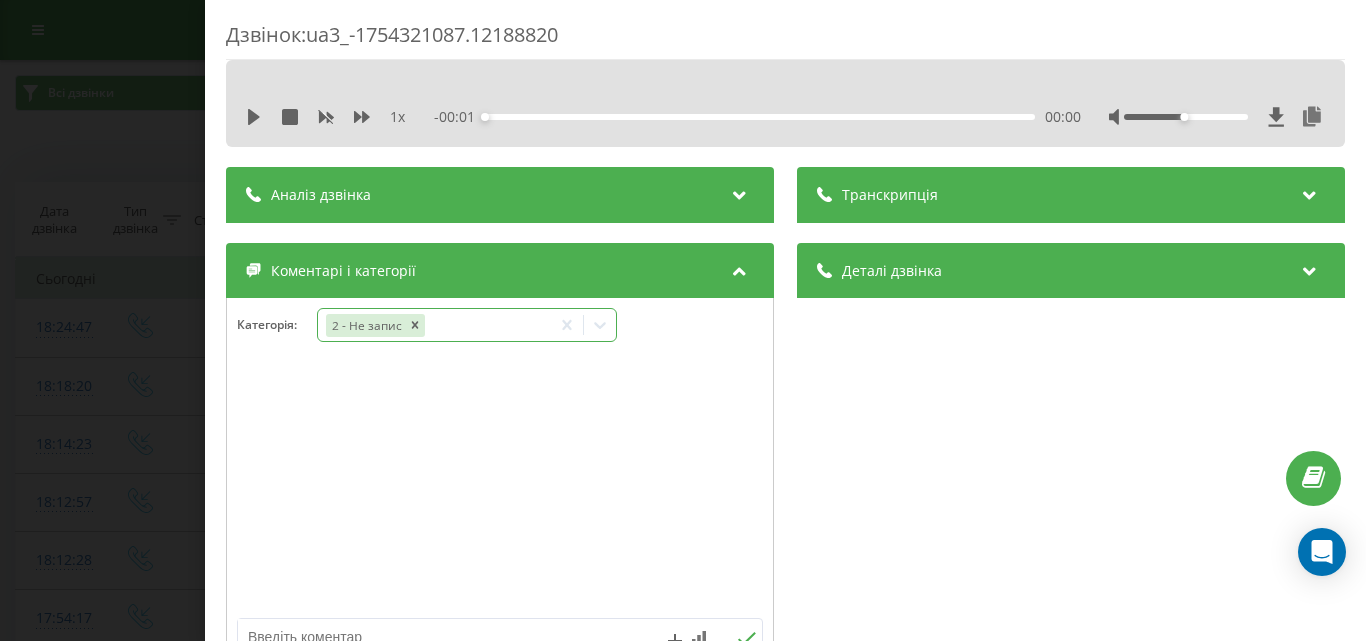click 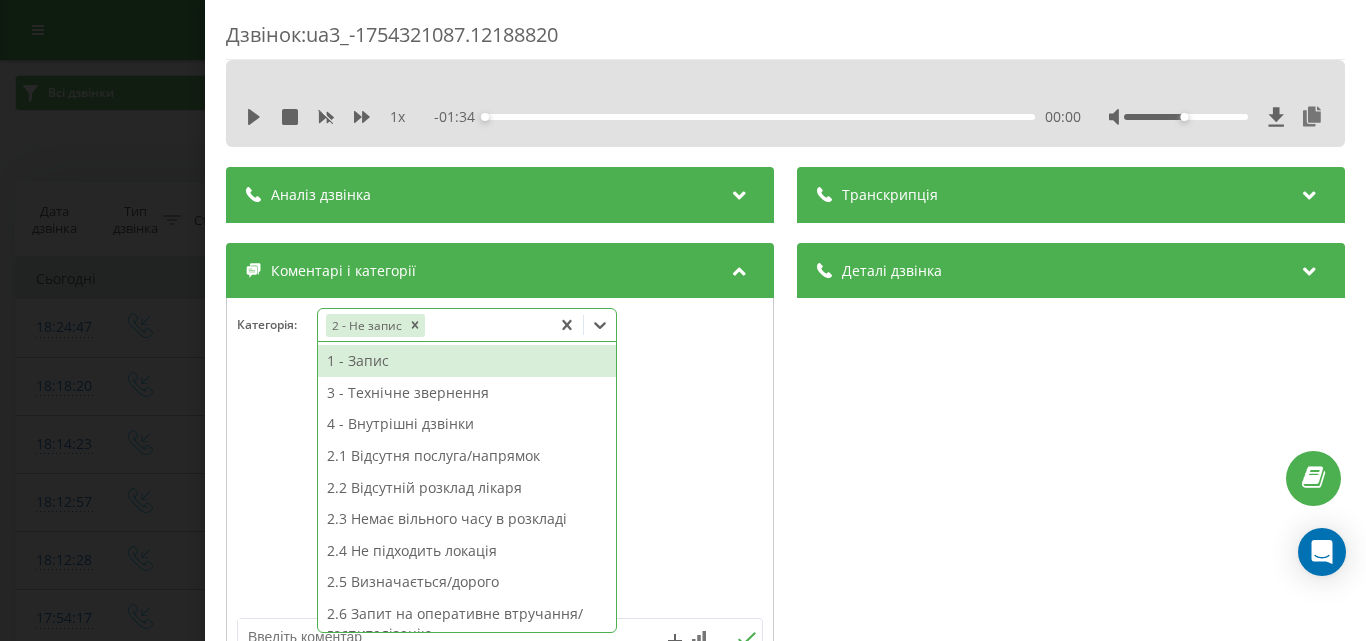drag, startPoint x: 481, startPoint y: 493, endPoint x: 441, endPoint y: 460, distance: 51.855568 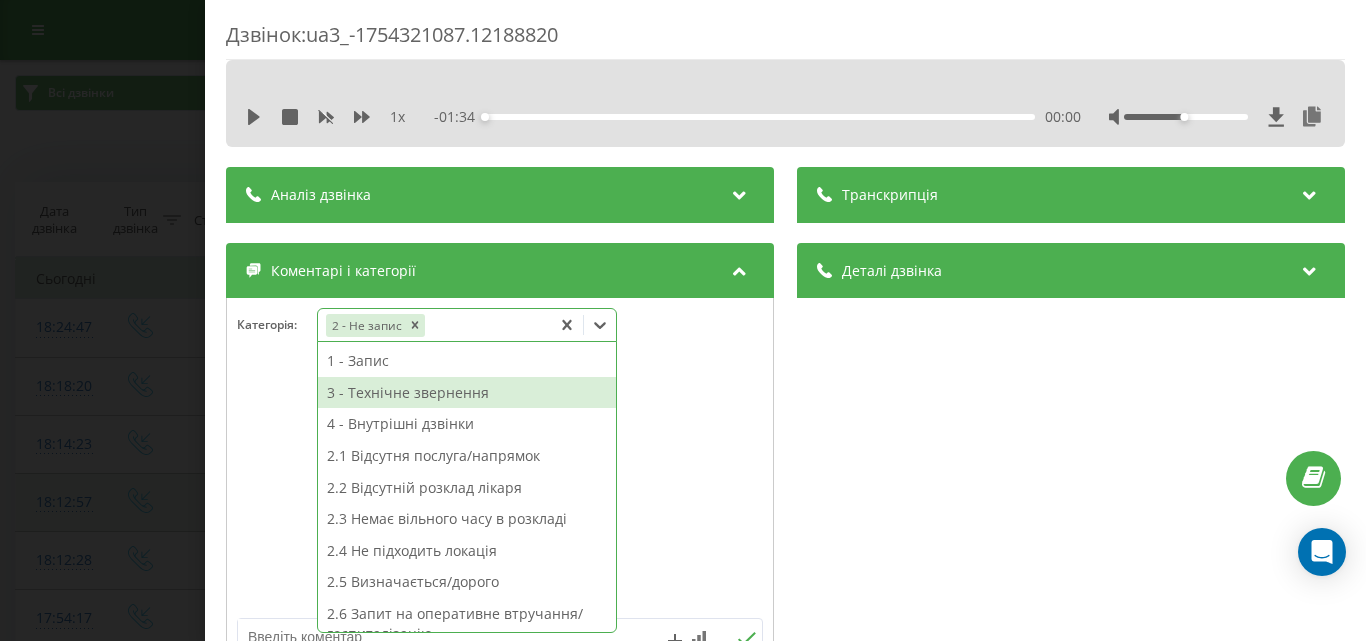 click on "Дзвінок : ua3_-1754321087.12188820 1 x - 01:34 00:00 00:00 Транскрипція Для AI-аналізу майбутніх дзвінків налаштуйте та активуйте профіль на сторінці . Якщо профіль вже є і дзвінок відповідає його умовам, оновіть сторінку через 10 хвилин - AI аналізує поточний дзвінок. Аналіз дзвінка Для AI-аналізу майбутніх дзвінків налаштуйте та активуйте профіль на сторінці . Якщо профіль вже є і дзвінок відповідає його умовам, оновіть сторінку через 10 хвилин - AI аналізує поточний дзвінок. Деталі дзвінка Загальне Дата дзвінка [DATE] [TIME] Тип дзвінка Вхідний Статус дзвінка Цільовий [PHONE] :" at bounding box center [683, 320] 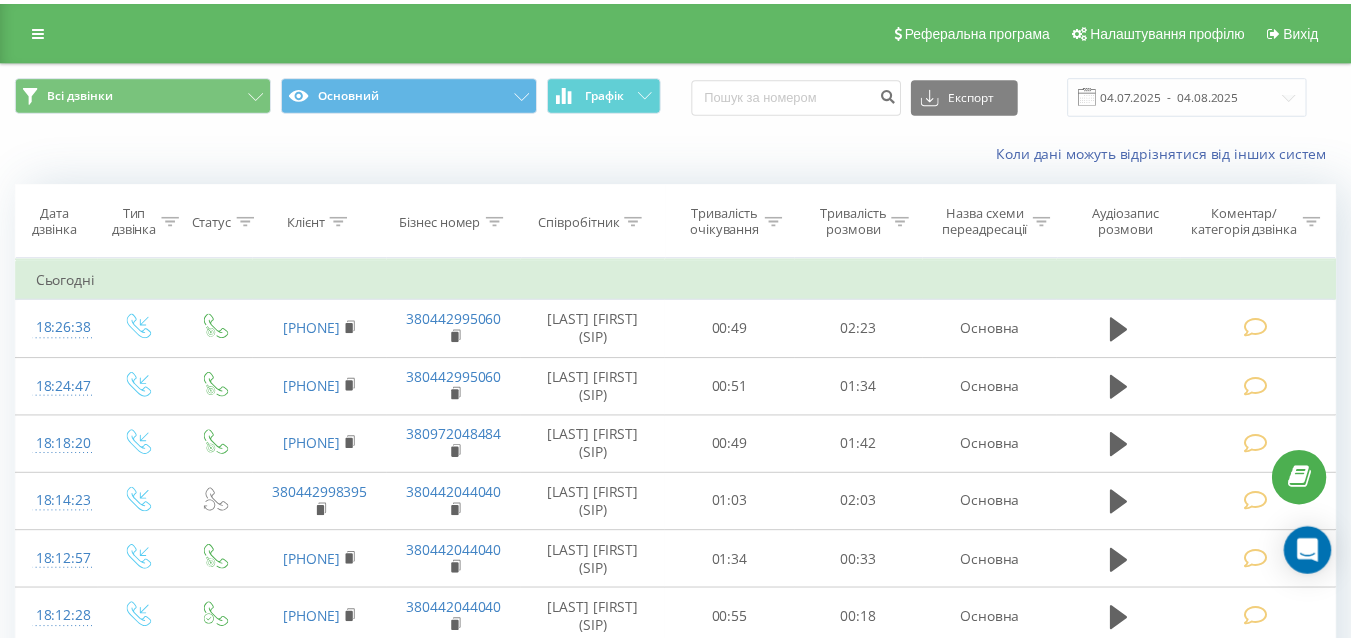 scroll, scrollTop: 0, scrollLeft: 0, axis: both 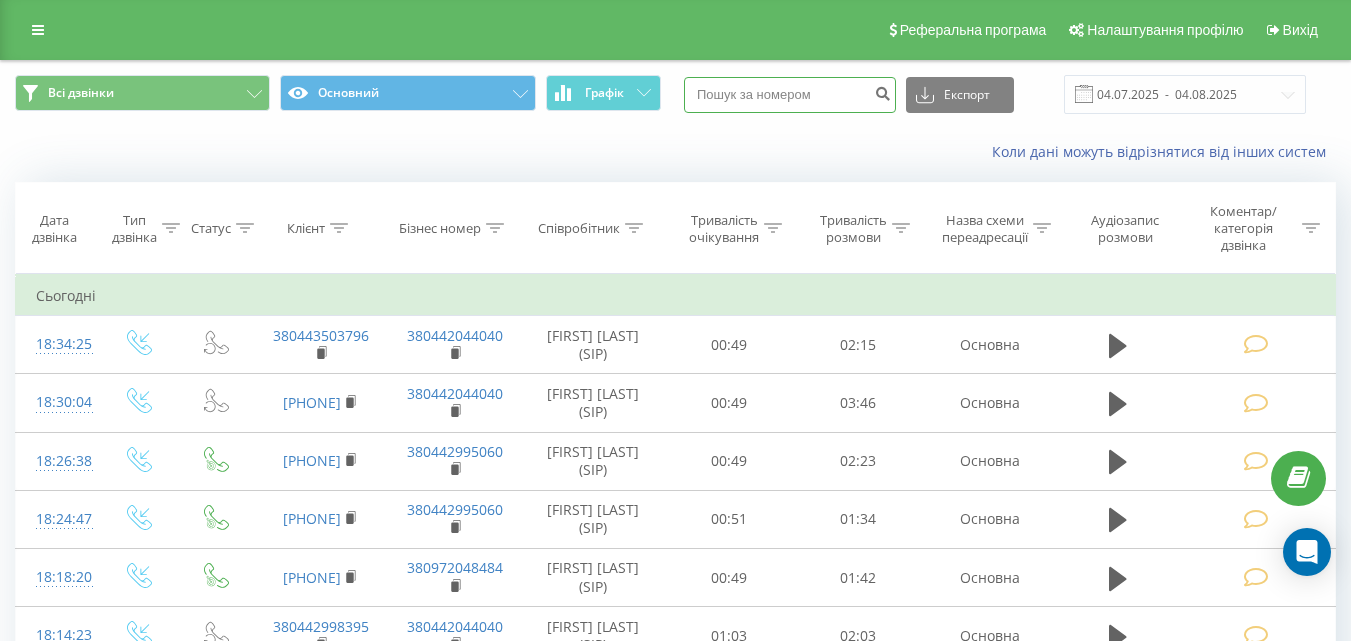 click at bounding box center (790, 95) 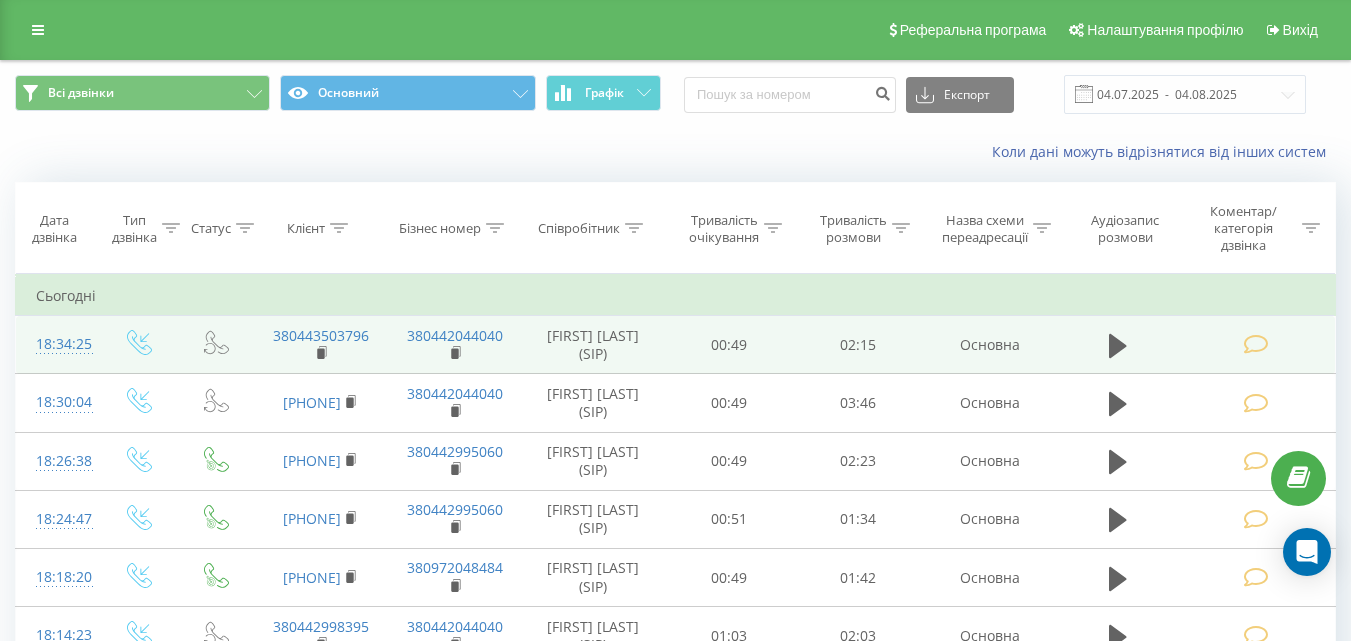 click at bounding box center (1255, 344) 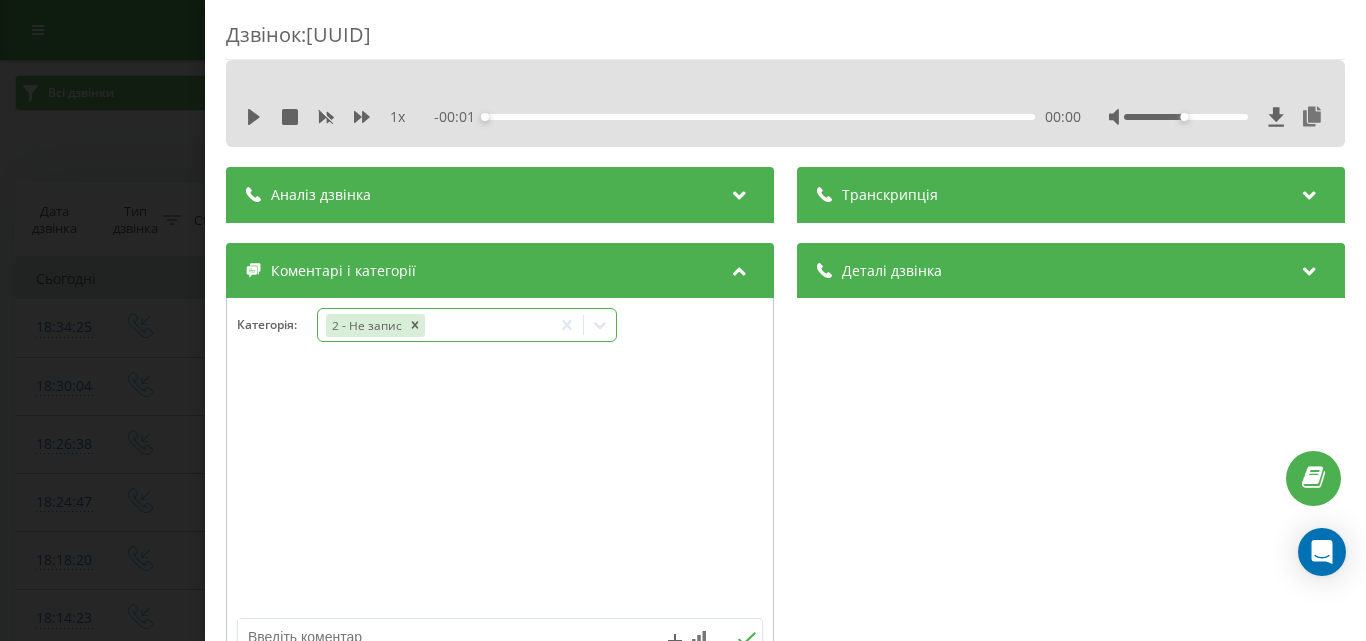 click 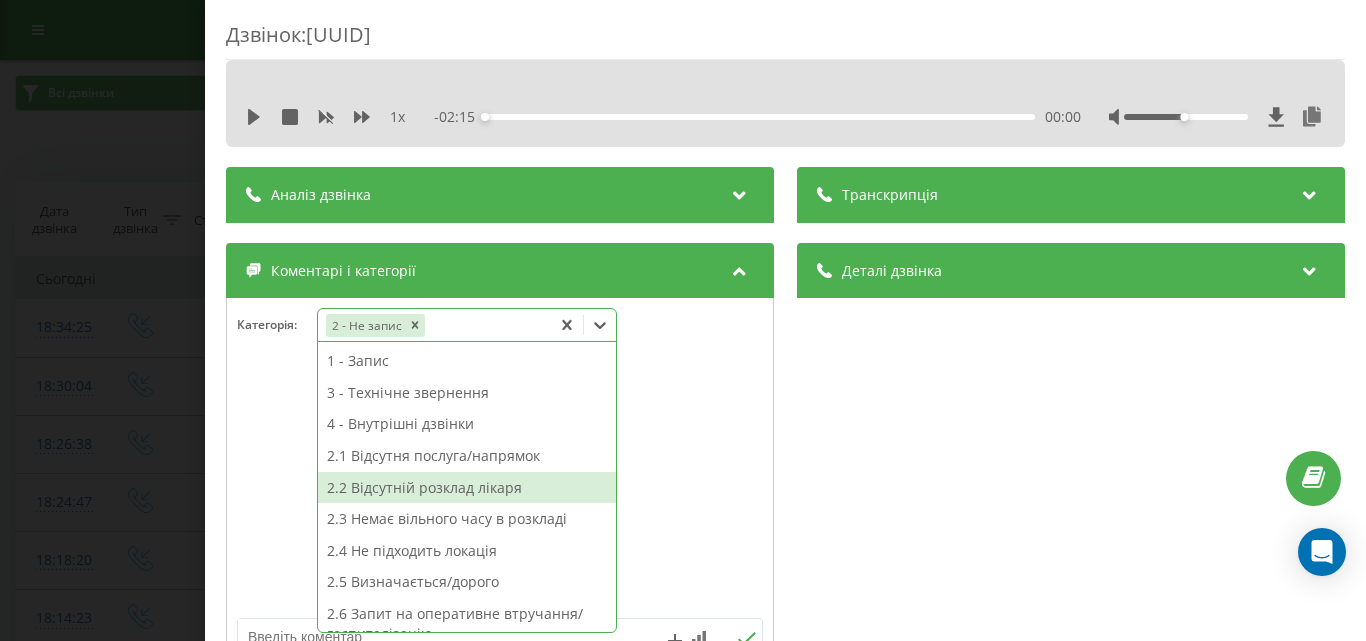 click on "2.2 Відсутній розклад лікаря" at bounding box center (467, 488) 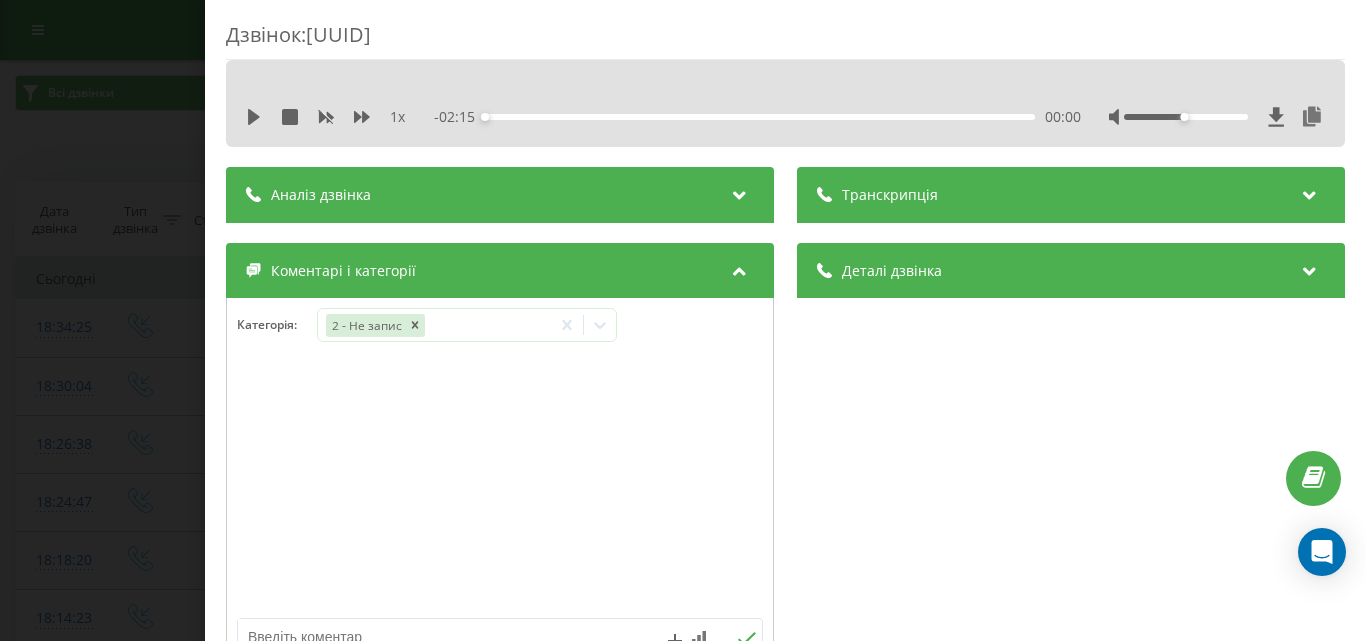 click on "Дзвінок :  ua15_-1754321665.2081021   1 x  - 02:15 00:00   00:00   Транскрипція Для AI-аналізу майбутніх дзвінків  налаштуйте та активуйте профіль на сторінці . Якщо профіль вже є і дзвінок відповідає його умовам, оновіть сторінку через 10 хвилин - AI аналізує поточний дзвінок. Аналіз дзвінка Для AI-аналізу майбутніх дзвінків  налаштуйте та активуйте профіль на сторінці . Якщо профіль вже є і дзвінок відповідає його умовам, оновіть сторінку через 10 хвилин - AI аналізує поточний дзвінок. Деталі дзвінка Загальне Дата дзвінка 2025-08-04 18:34:25 Тип дзвінка Вхідний Статус дзвінка Повторний 380443503796" at bounding box center (683, 320) 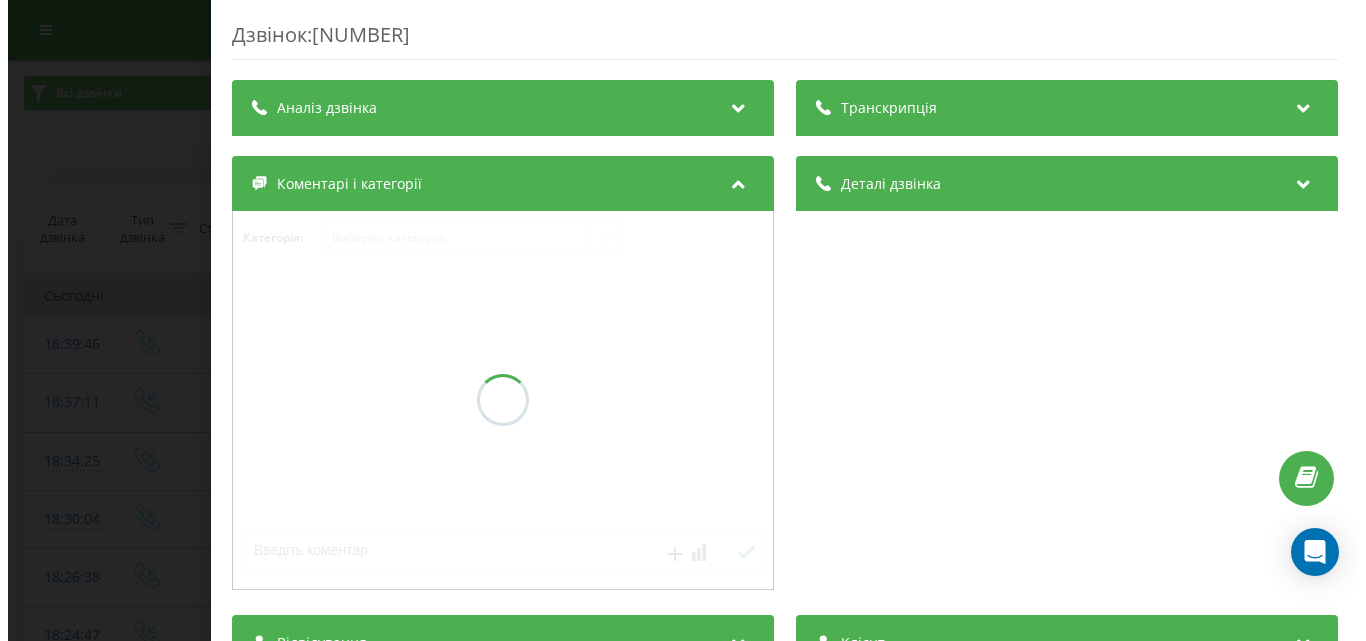scroll, scrollTop: 0, scrollLeft: 0, axis: both 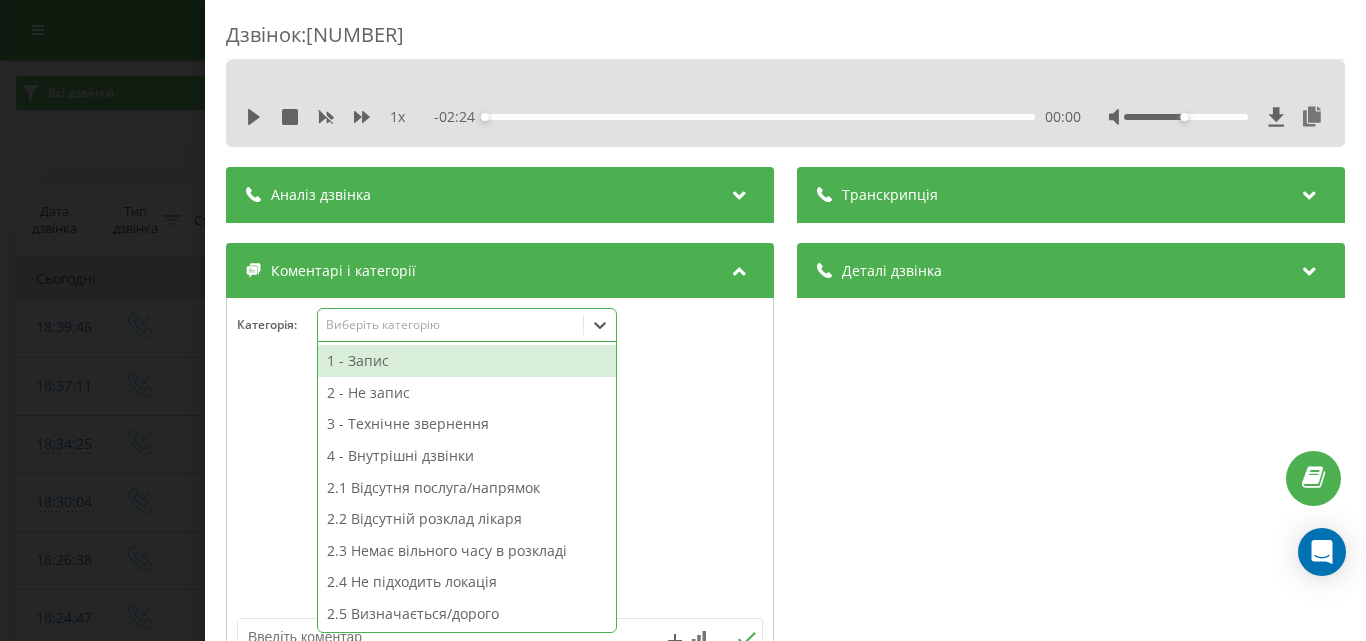 click on "Виберіть категорію" at bounding box center (450, 325) 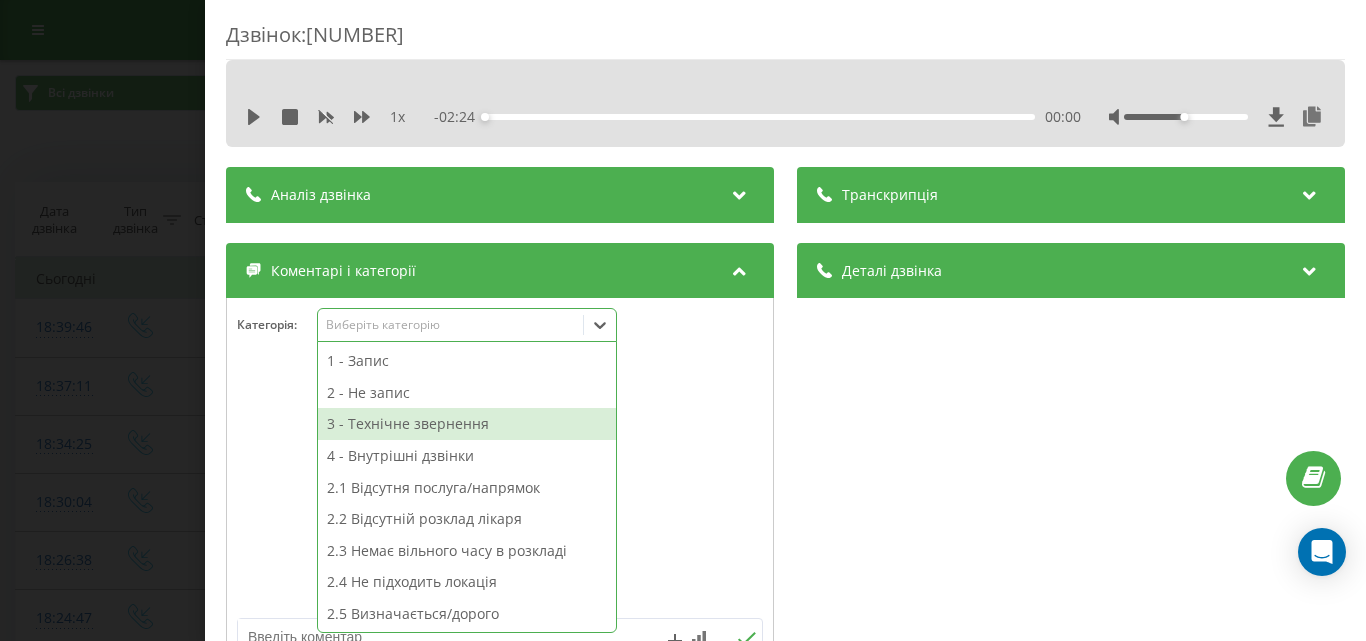 click on "3 - Технічне звернення" at bounding box center [467, 424] 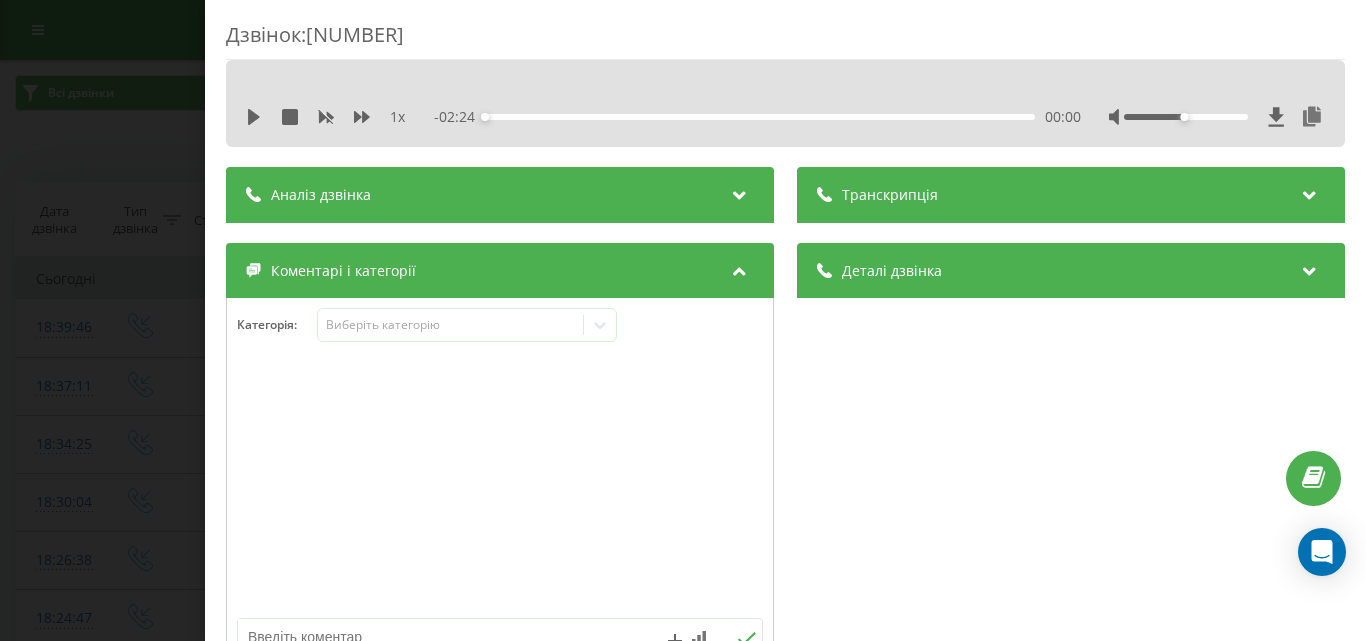 click at bounding box center (500, 488) 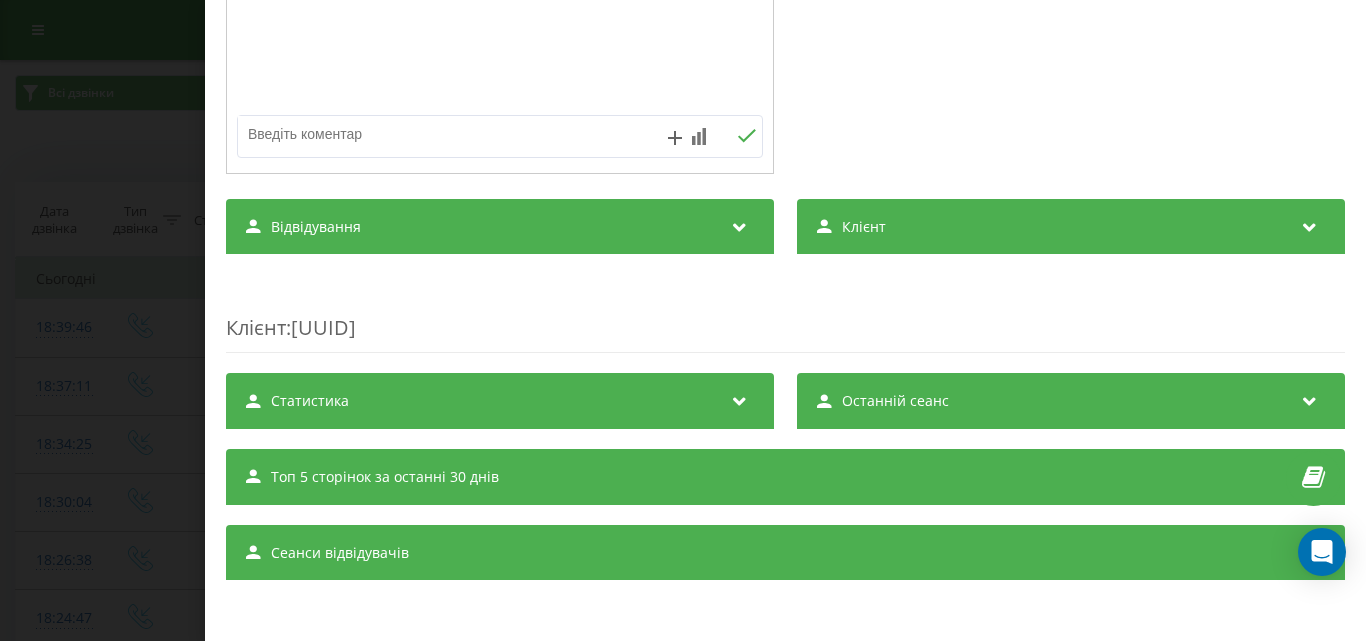 click at bounding box center [447, 134] 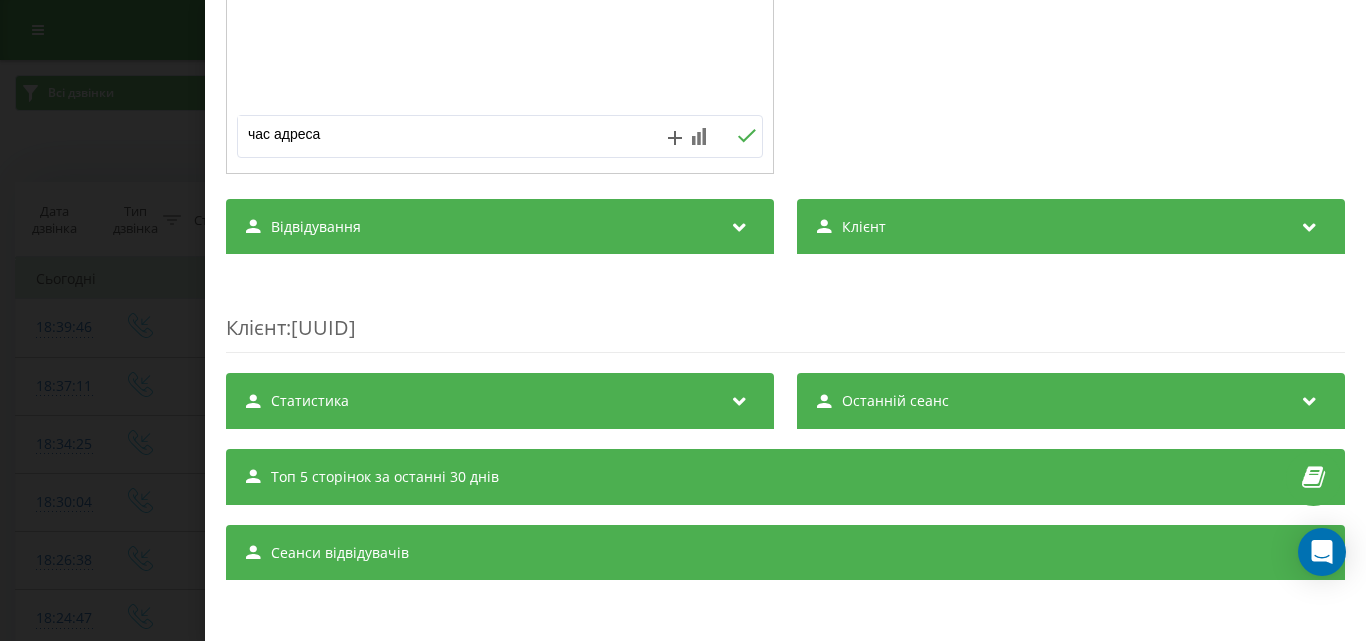 type on "час адреса" 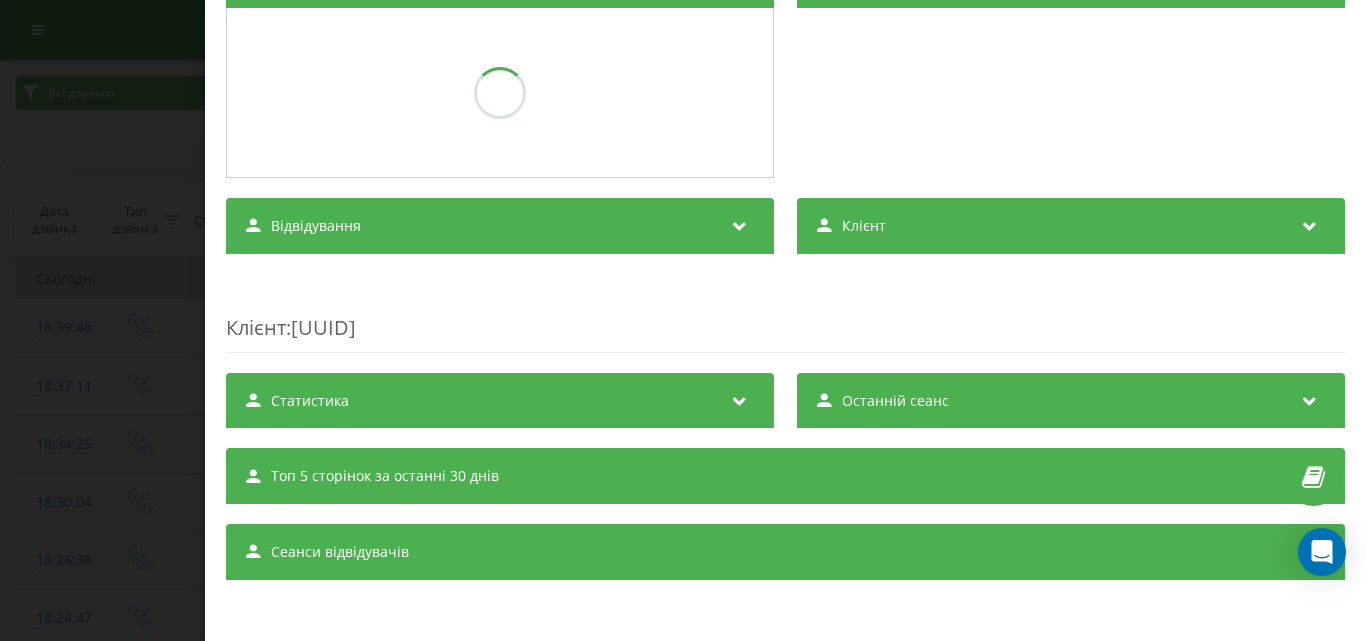 scroll, scrollTop: 290, scrollLeft: 0, axis: vertical 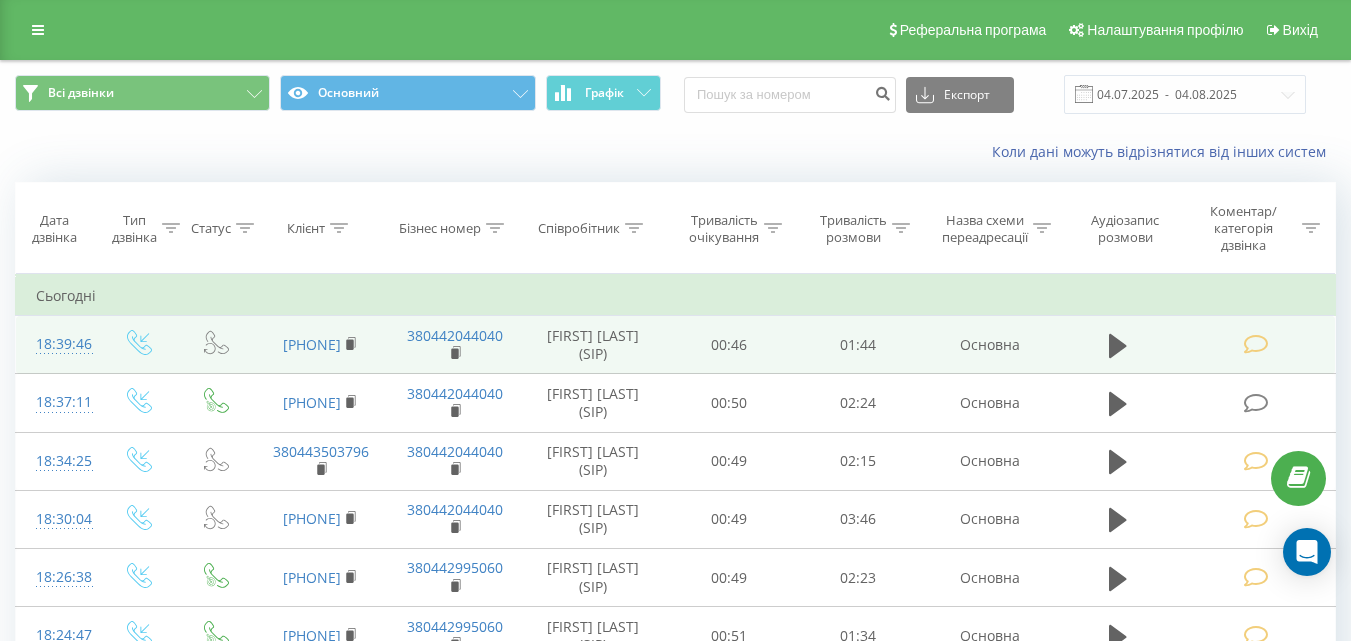 click at bounding box center [1255, 344] 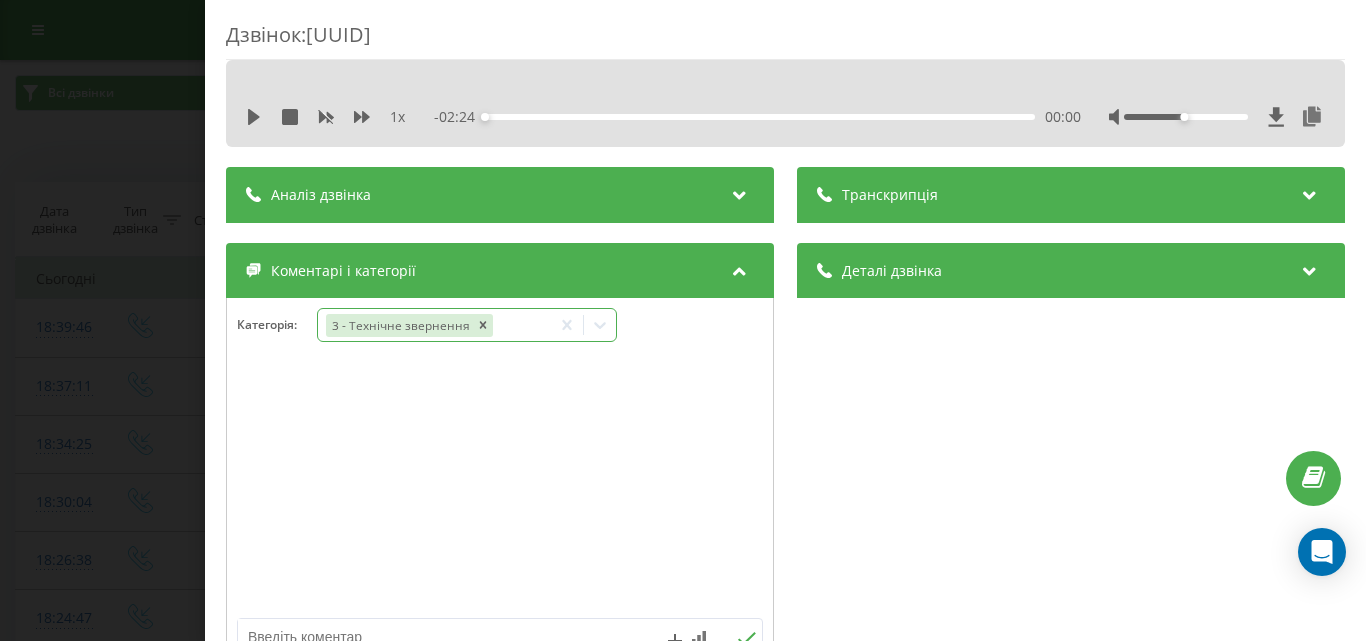 click 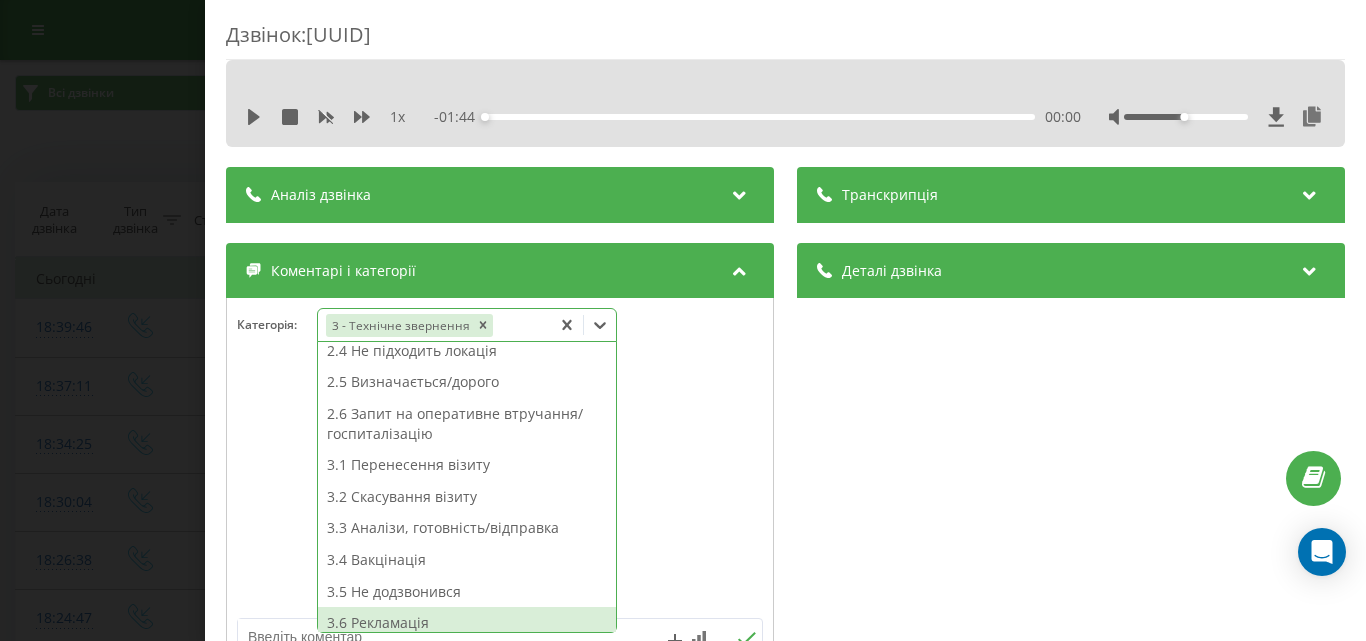 scroll, scrollTop: 300, scrollLeft: 0, axis: vertical 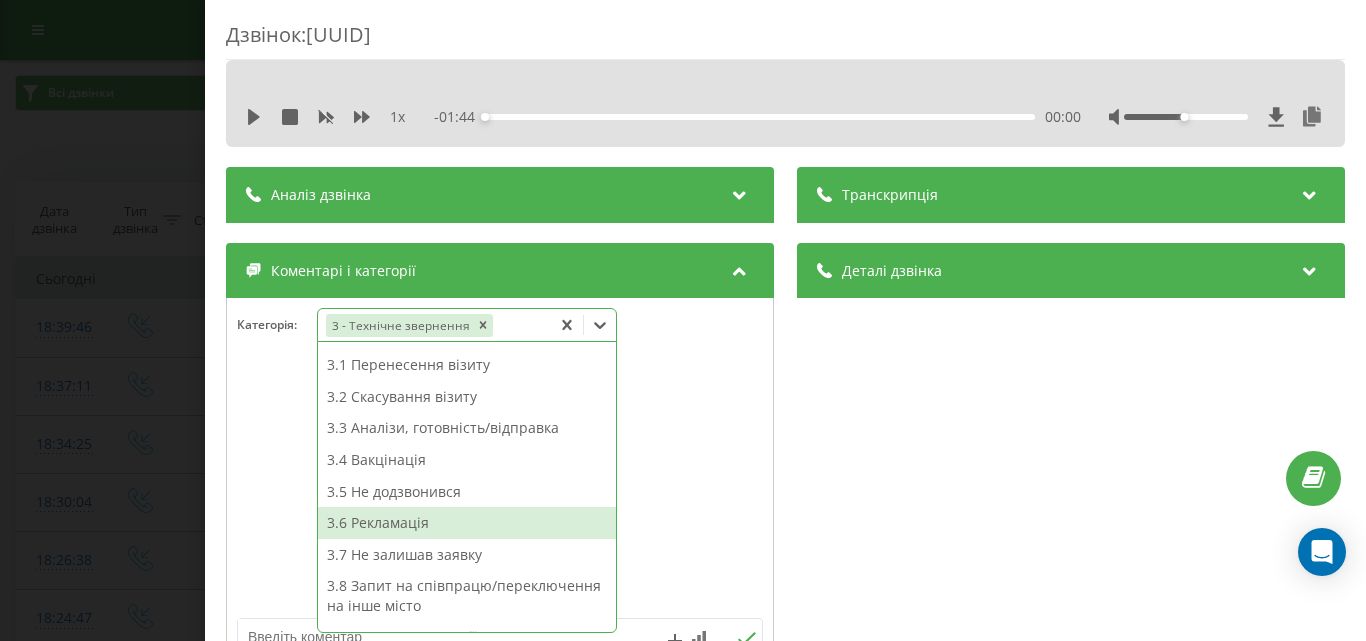 click on "3.6 Рекламація" at bounding box center (467, 523) 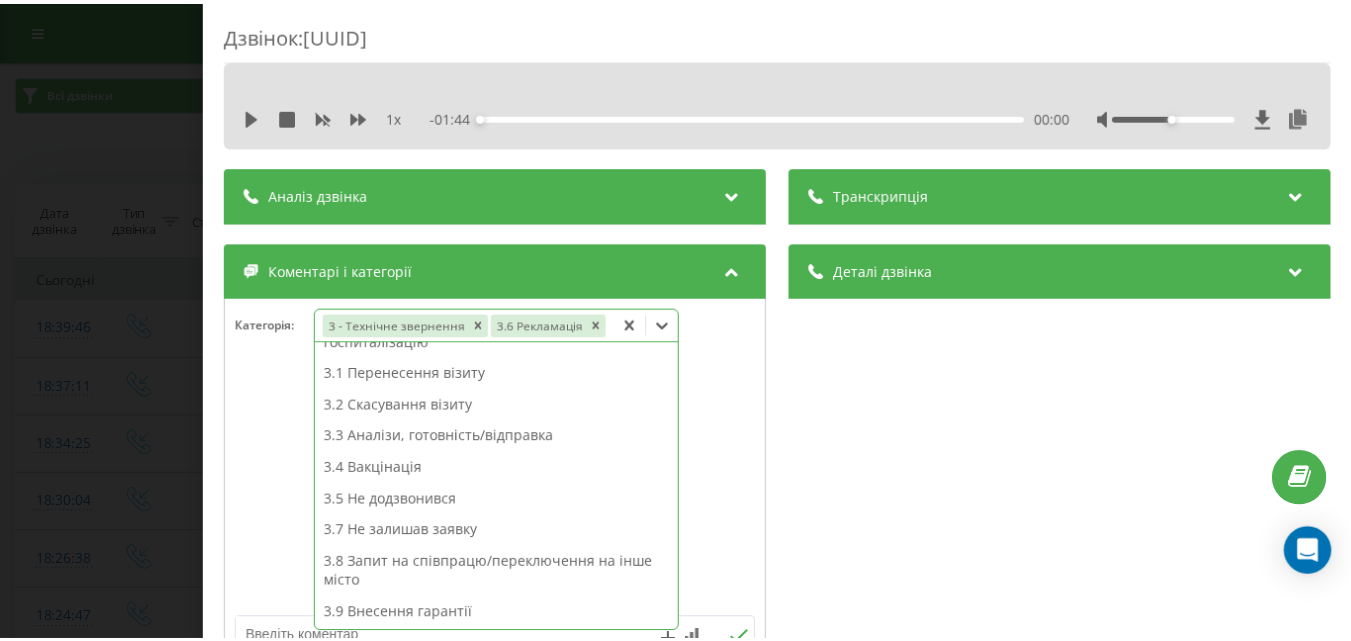 scroll, scrollTop: 292, scrollLeft: 0, axis: vertical 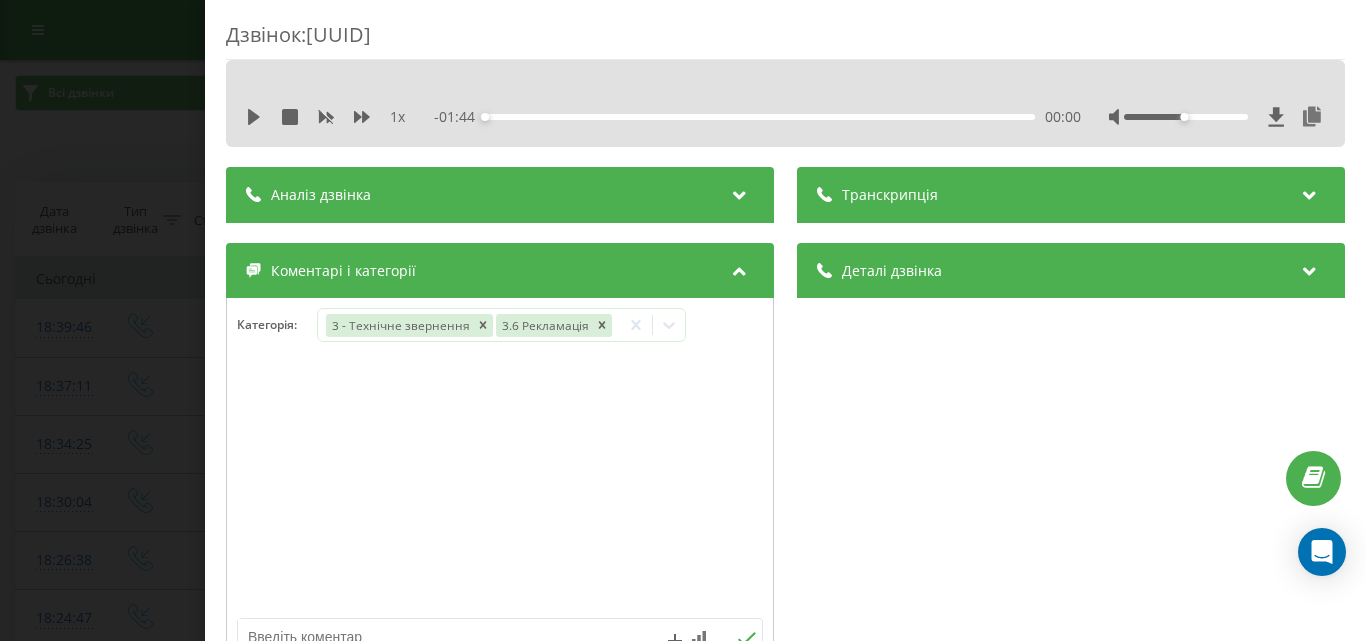 click on "Дзвінок :  ua6_-1754321986.11310740   1 x  - 01:44 00:00   00:00   Транскрипція Для AI-аналізу майбутніх дзвінків  налаштуйте та активуйте профіль на сторінці . Якщо профіль вже є і дзвінок відповідає його умовам, оновіть сторінку через 10 хвилин - AI аналізує поточний дзвінок. Аналіз дзвінка Для AI-аналізу майбутніх дзвінків  налаштуйте та активуйте профіль на сторінці . Якщо профіль вже є і дзвінок відповідає його умовам, оновіть сторінку через 10 хвилин - AI аналізує поточний дзвінок. Деталі дзвінка Загальне Дата дзвінка 2025-08-04 18:39:46 Тип дзвінка Вхідний Статус дзвінка Повторний 380937376968" at bounding box center [683, 320] 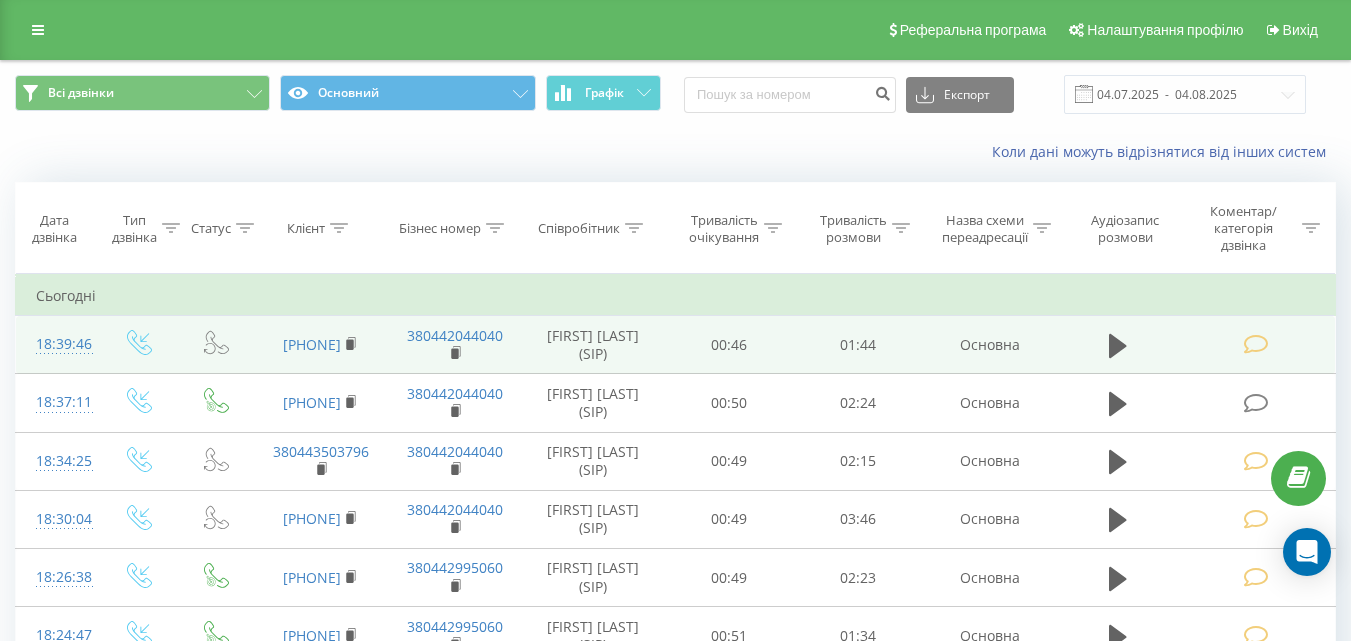 click at bounding box center [1255, 344] 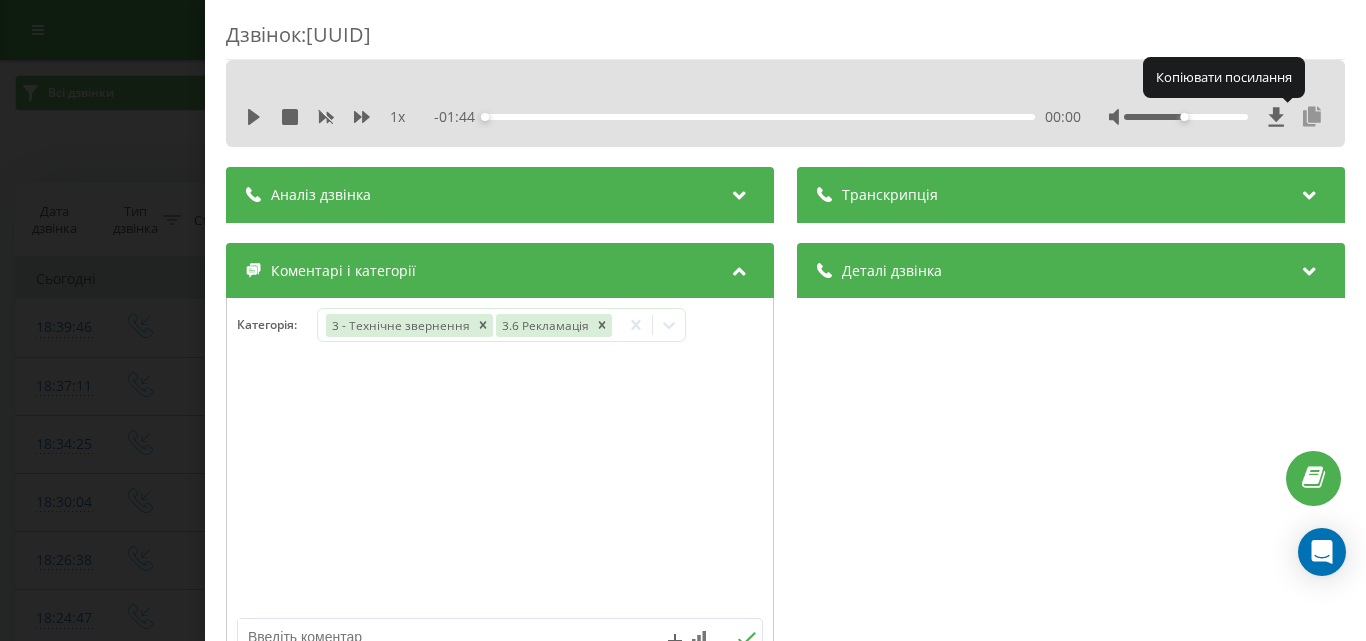 click at bounding box center [1312, 117] 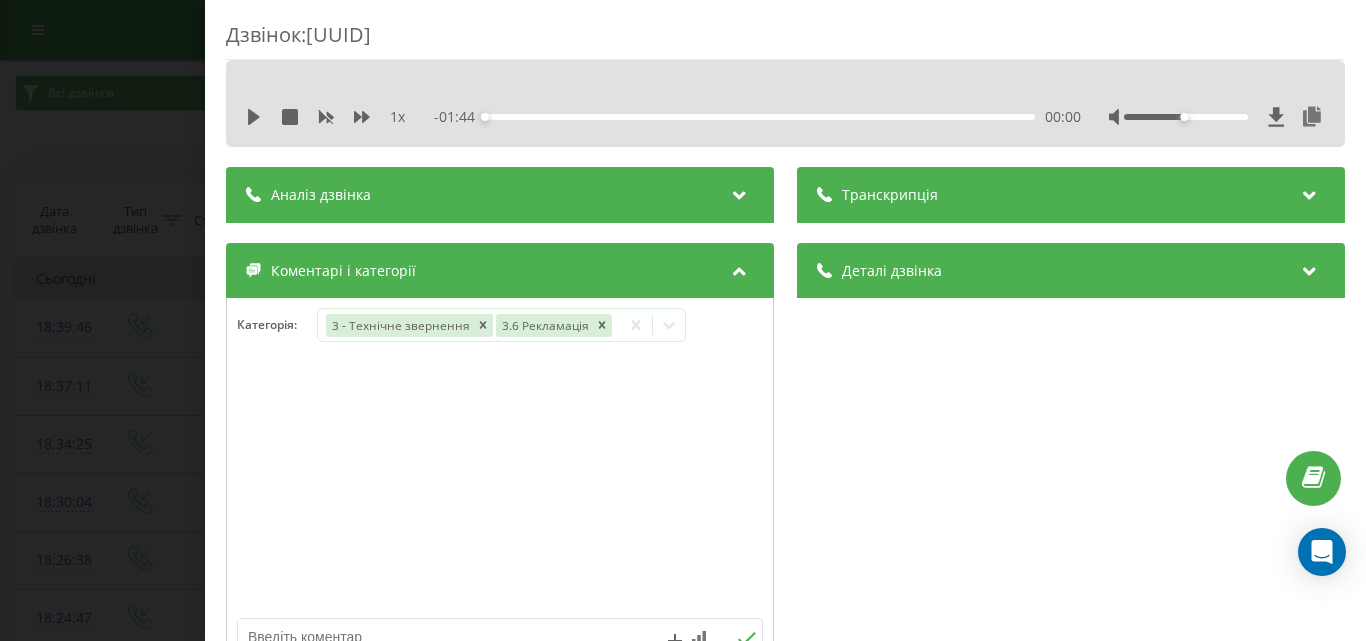click on "Дзвінок :  ua6_-1754321986.11310740   1 x  - 01:44 00:00   00:00   Транскрипція Для AI-аналізу майбутніх дзвінків  налаштуйте та активуйте профіль на сторінці . Якщо профіль вже є і дзвінок відповідає його умовам, оновіть сторінку через 10 хвилин - AI аналізує поточний дзвінок. Аналіз дзвінка Для AI-аналізу майбутніх дзвінків  налаштуйте та активуйте профіль на сторінці . Якщо профіль вже є і дзвінок відповідає його умовам, оновіть сторінку через 10 хвилин - AI аналізує поточний дзвінок. Деталі дзвінка Загальне Дата дзвінка 2025-08-04 18:39:46 Тип дзвінка Вхідний Статус дзвінка Повторний 380937376968" at bounding box center [683, 320] 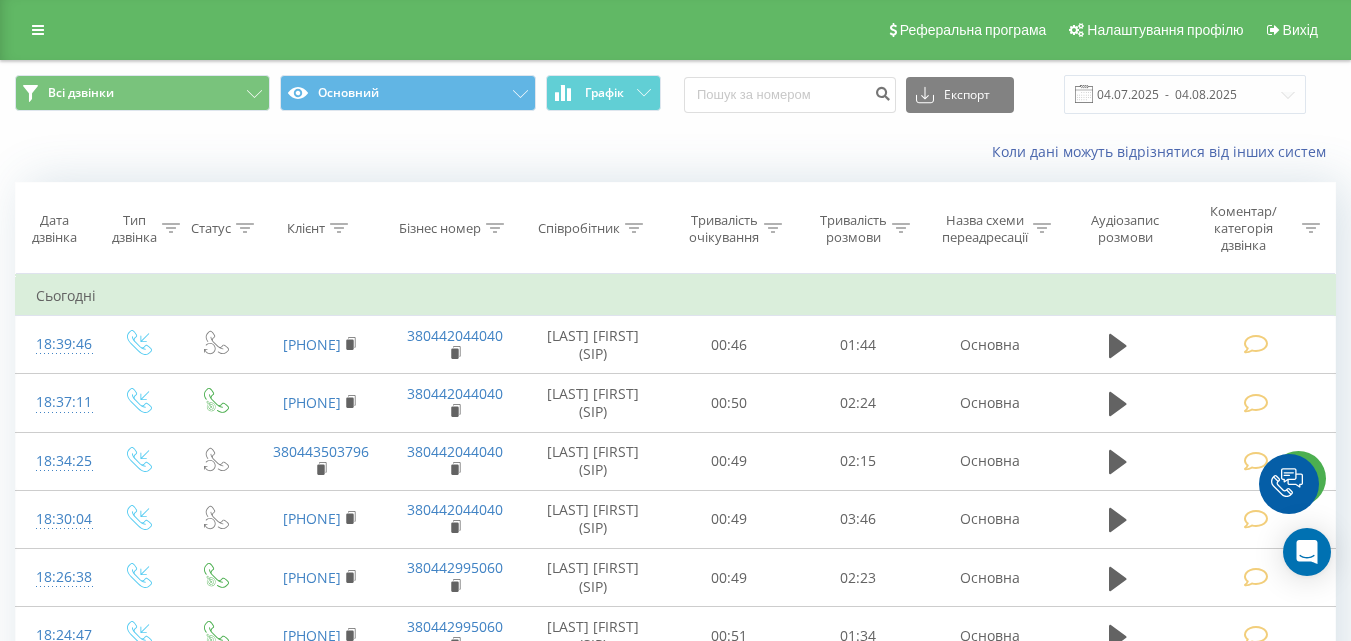 scroll, scrollTop: 0, scrollLeft: 0, axis: both 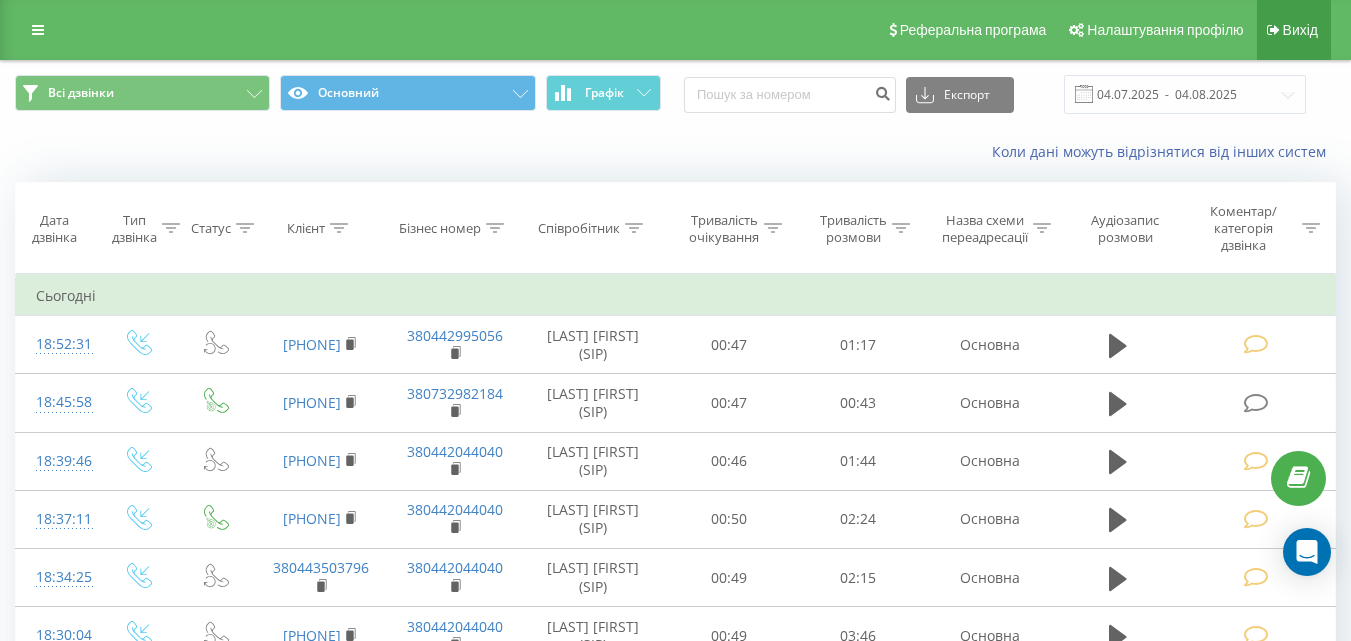 click on "Вихід" at bounding box center [1300, 30] 